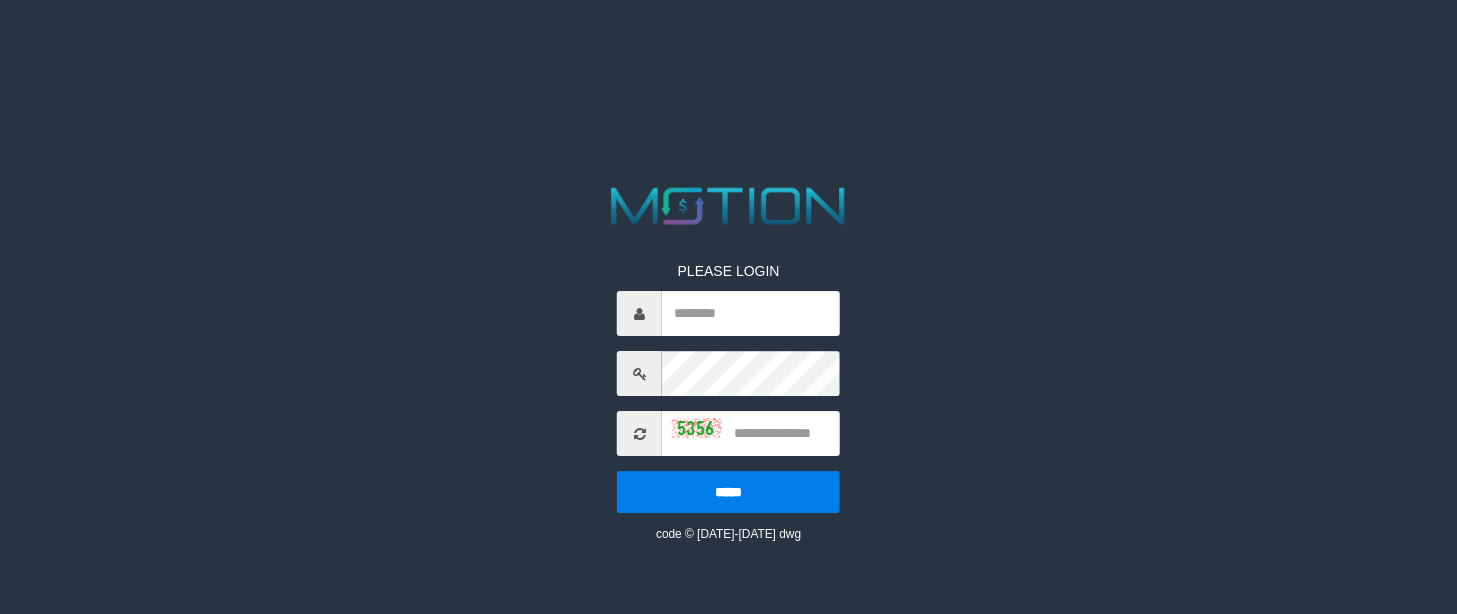 scroll, scrollTop: 0, scrollLeft: 0, axis: both 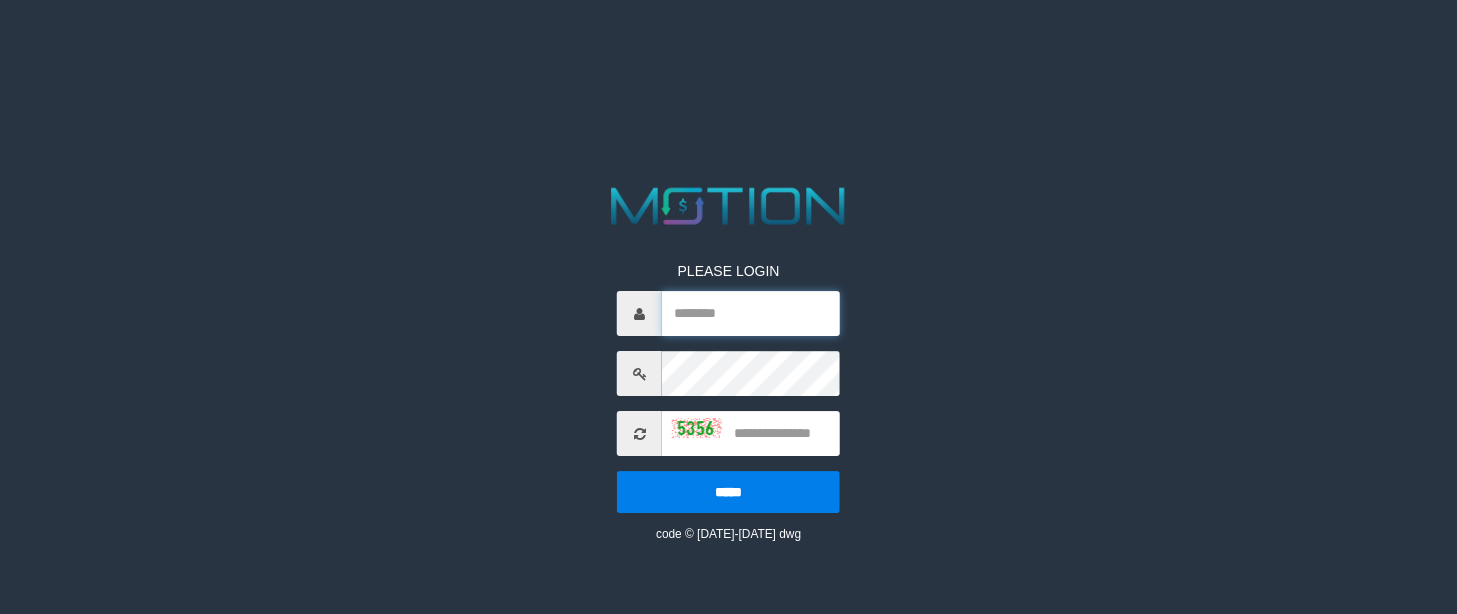 click at bounding box center (751, 313) 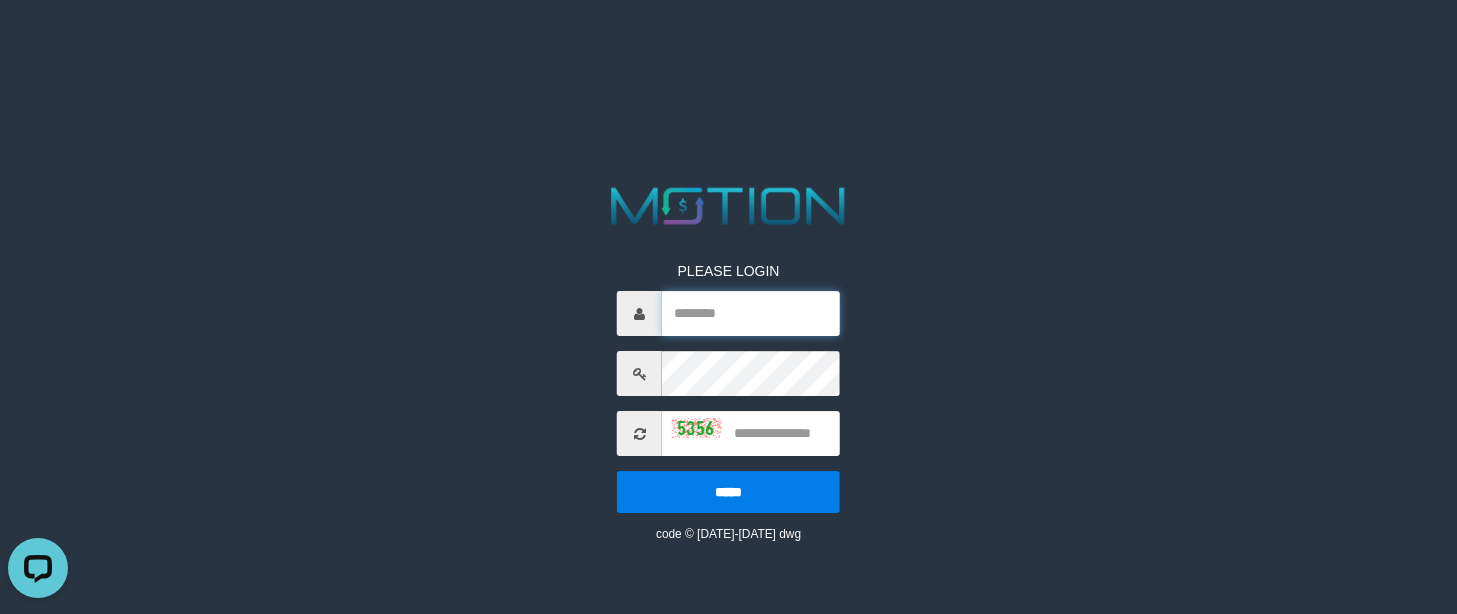 scroll, scrollTop: 0, scrollLeft: 0, axis: both 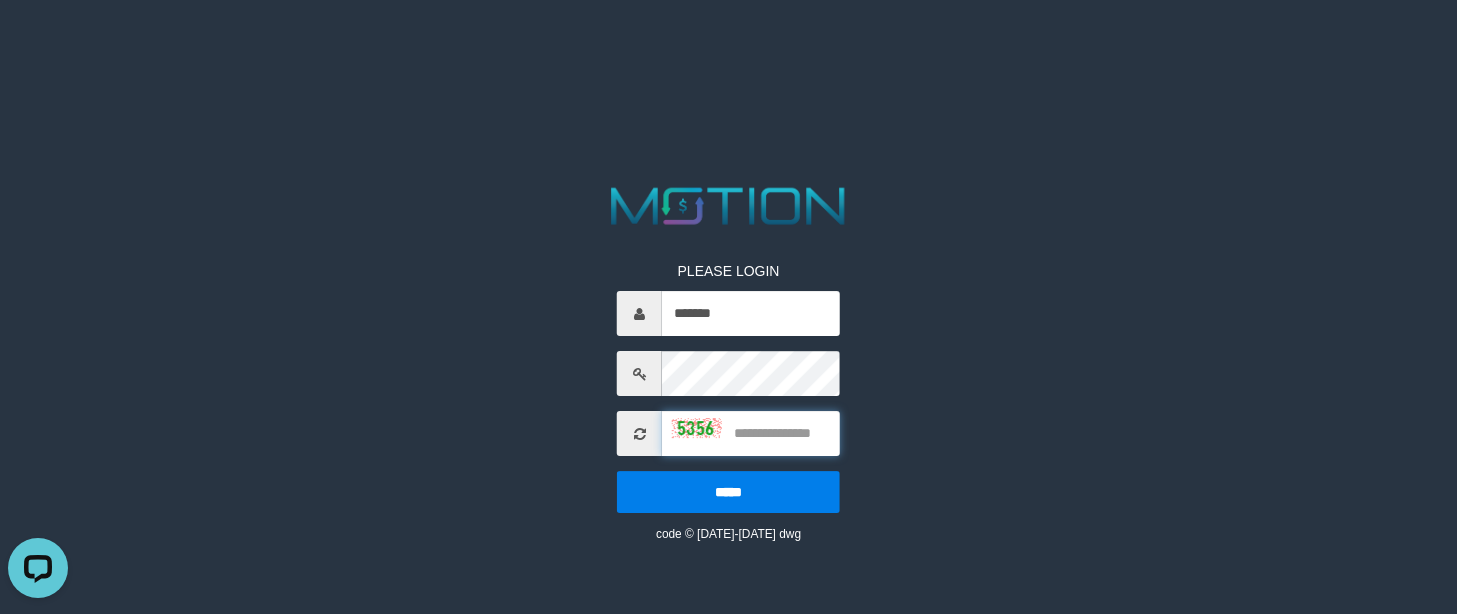 click at bounding box center (751, 433) 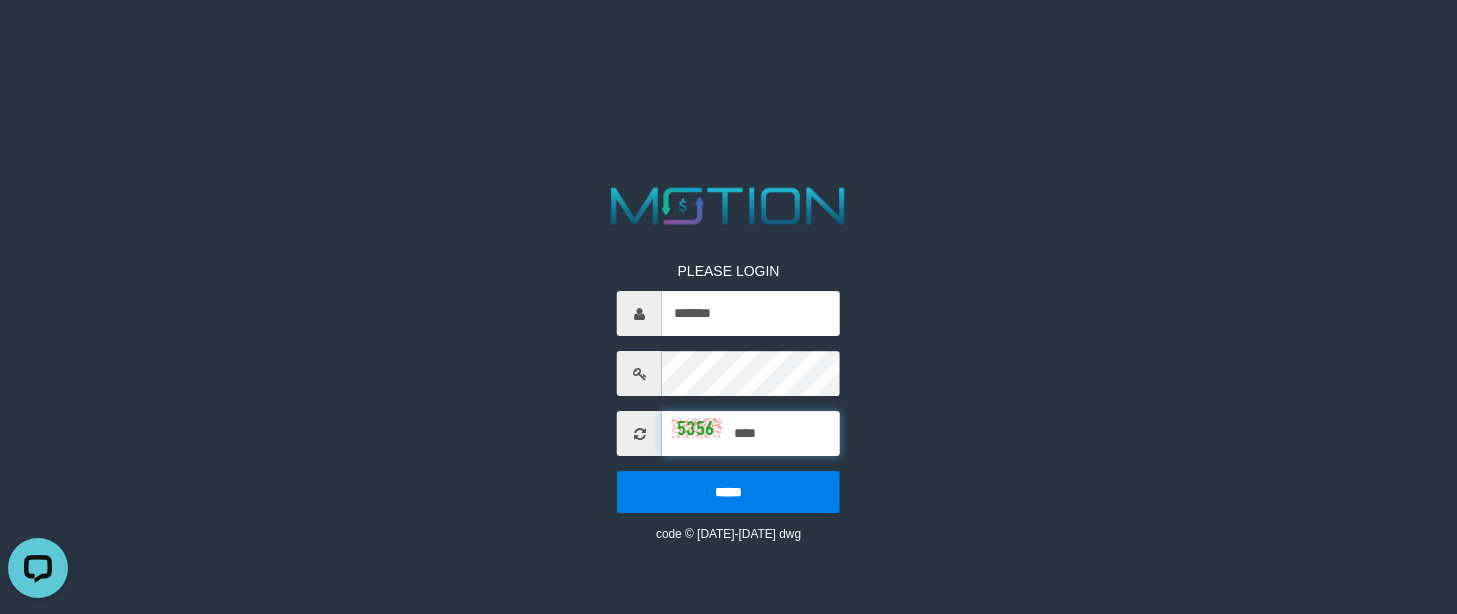 type on "****" 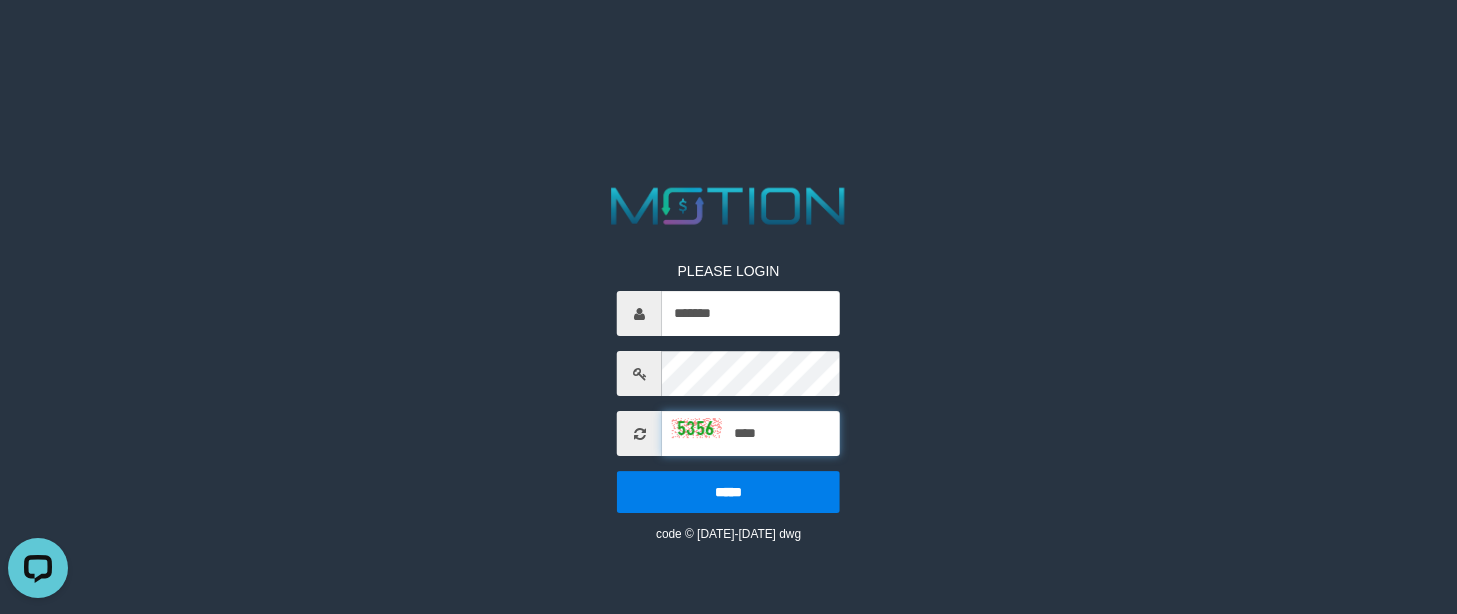 click on "*****" at bounding box center (728, 492) 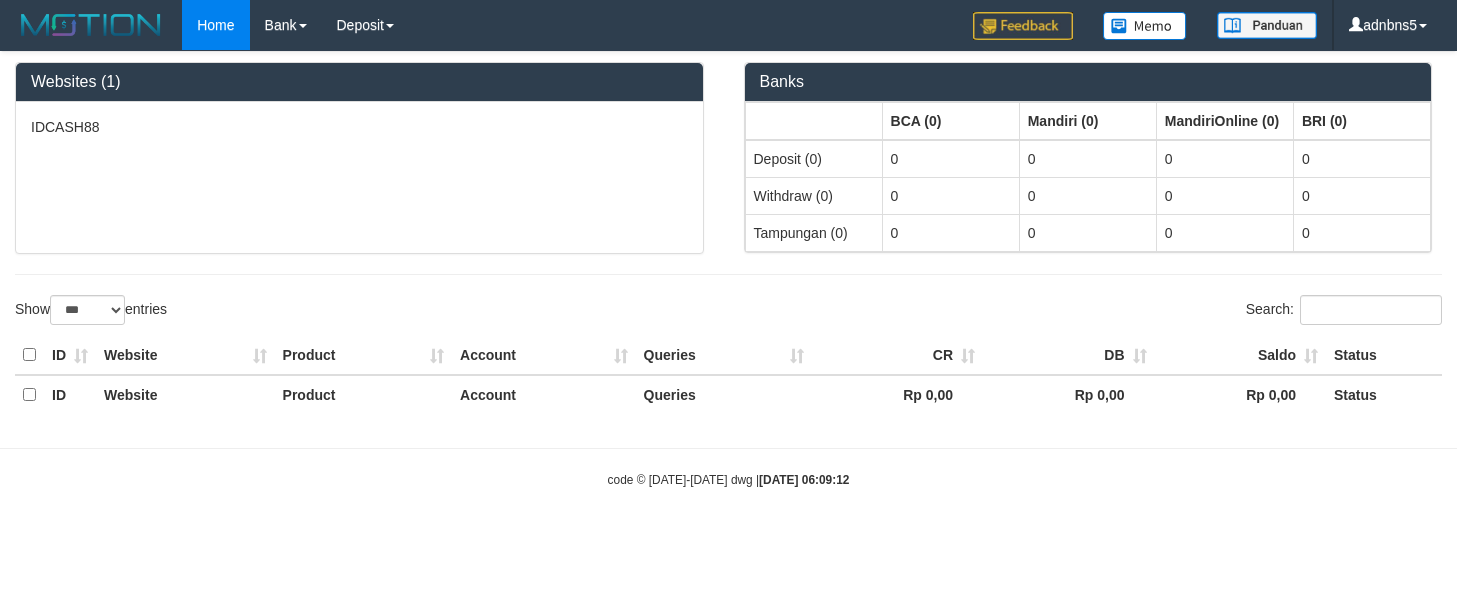 select on "***" 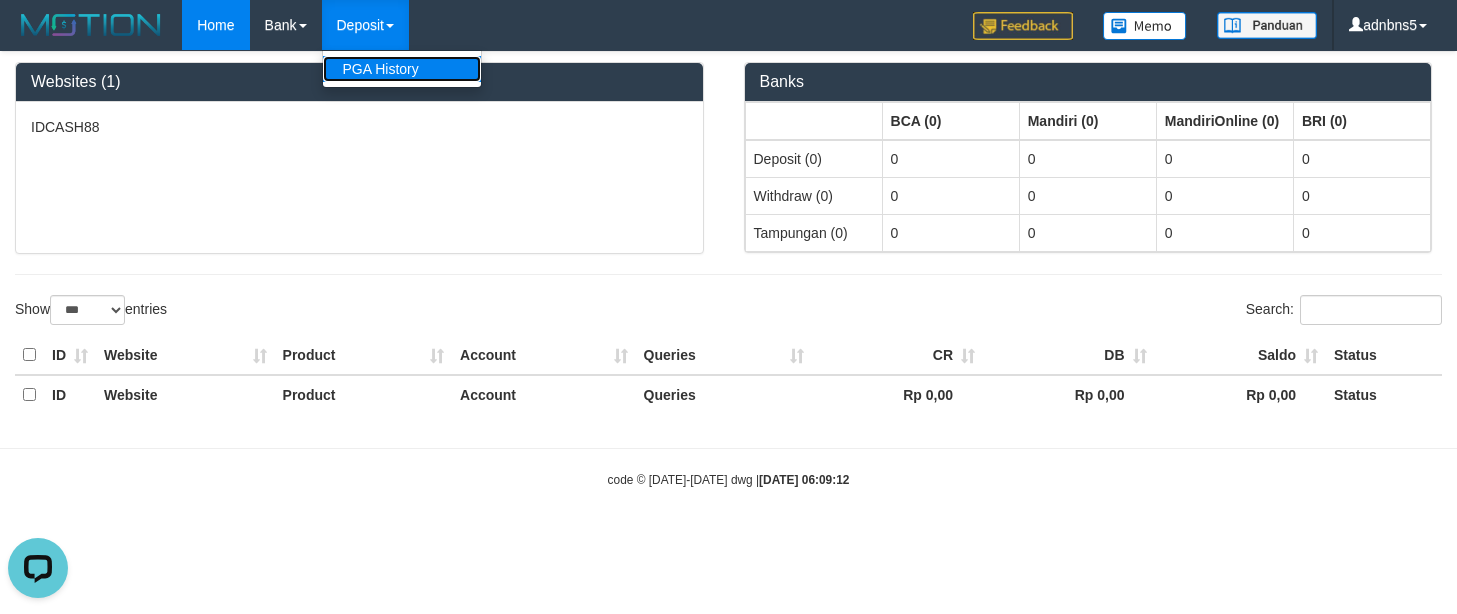 scroll, scrollTop: 0, scrollLeft: 0, axis: both 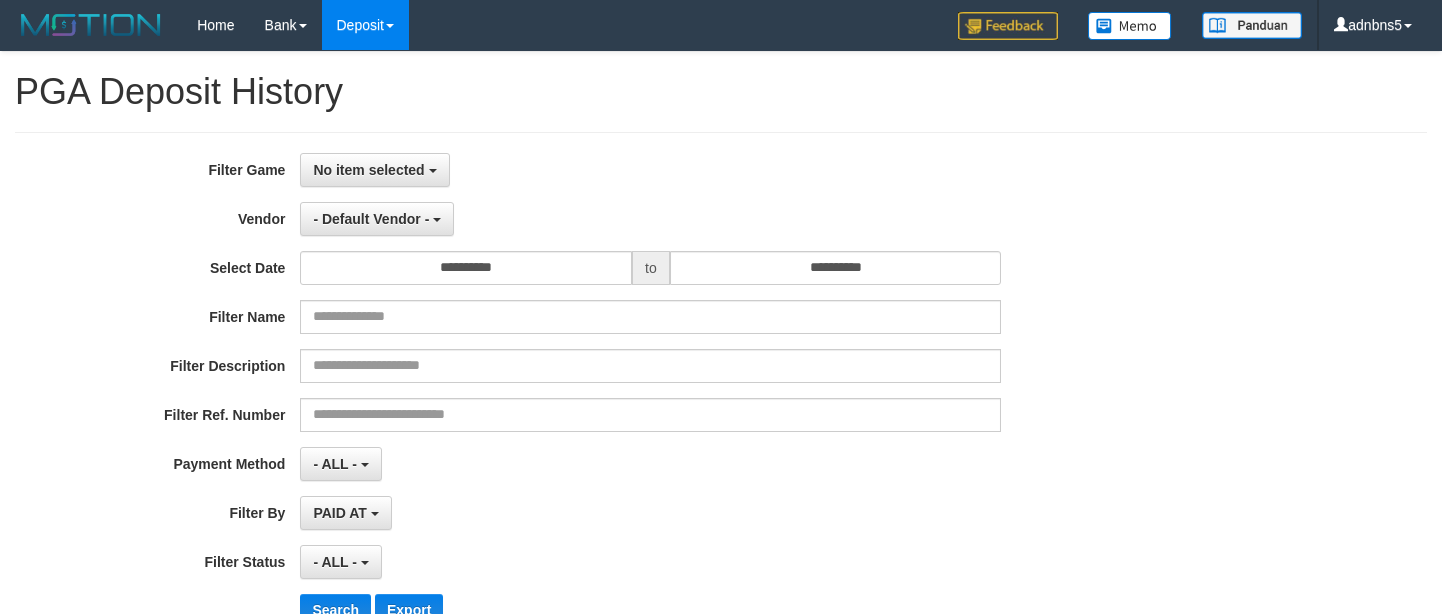 select 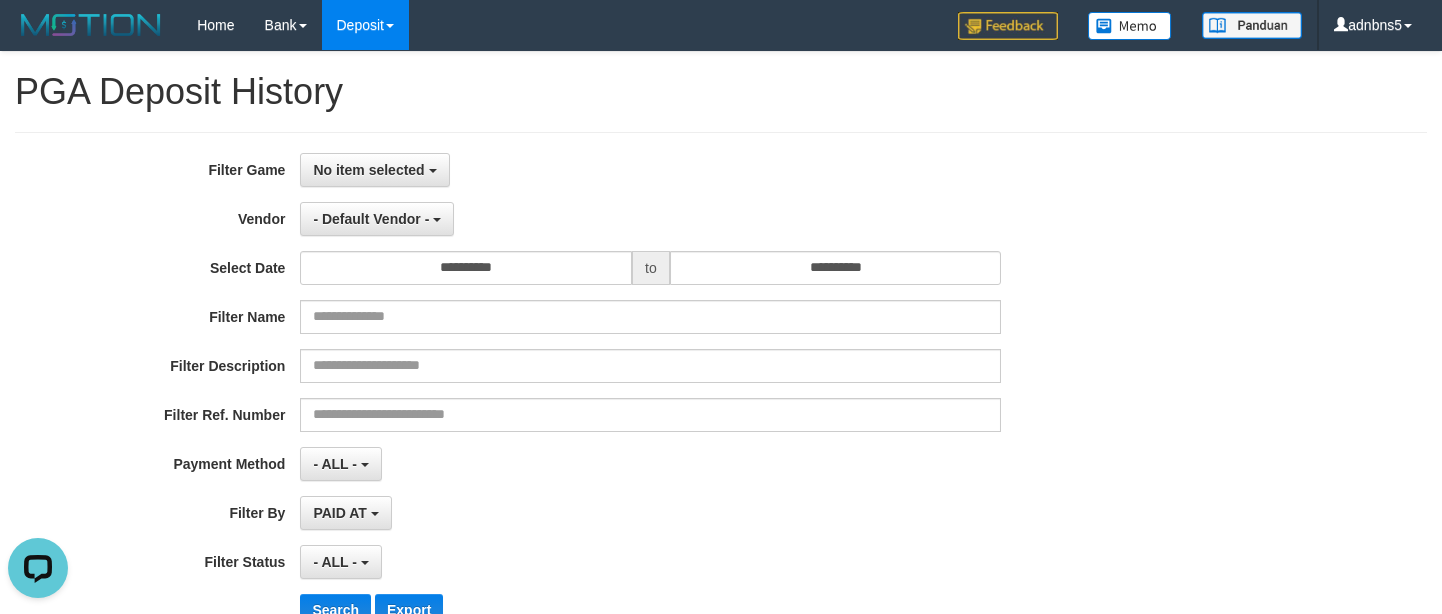scroll, scrollTop: 0, scrollLeft: 0, axis: both 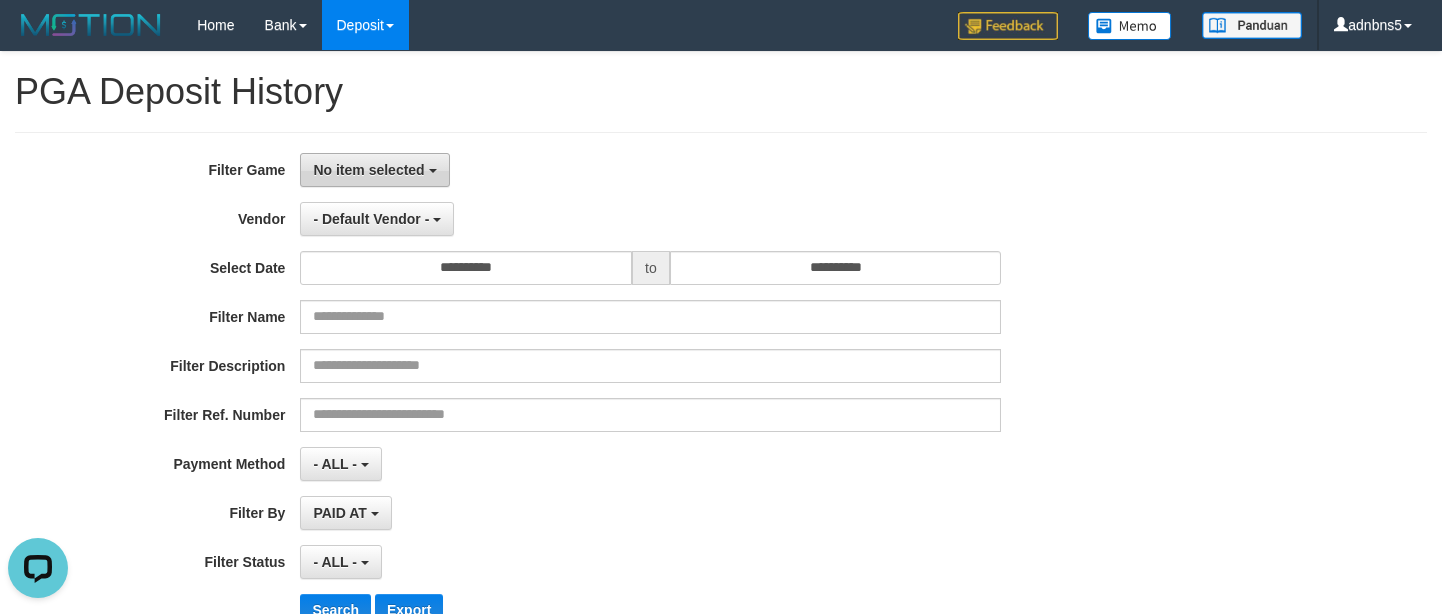 click on "No item selected" at bounding box center (374, 170) 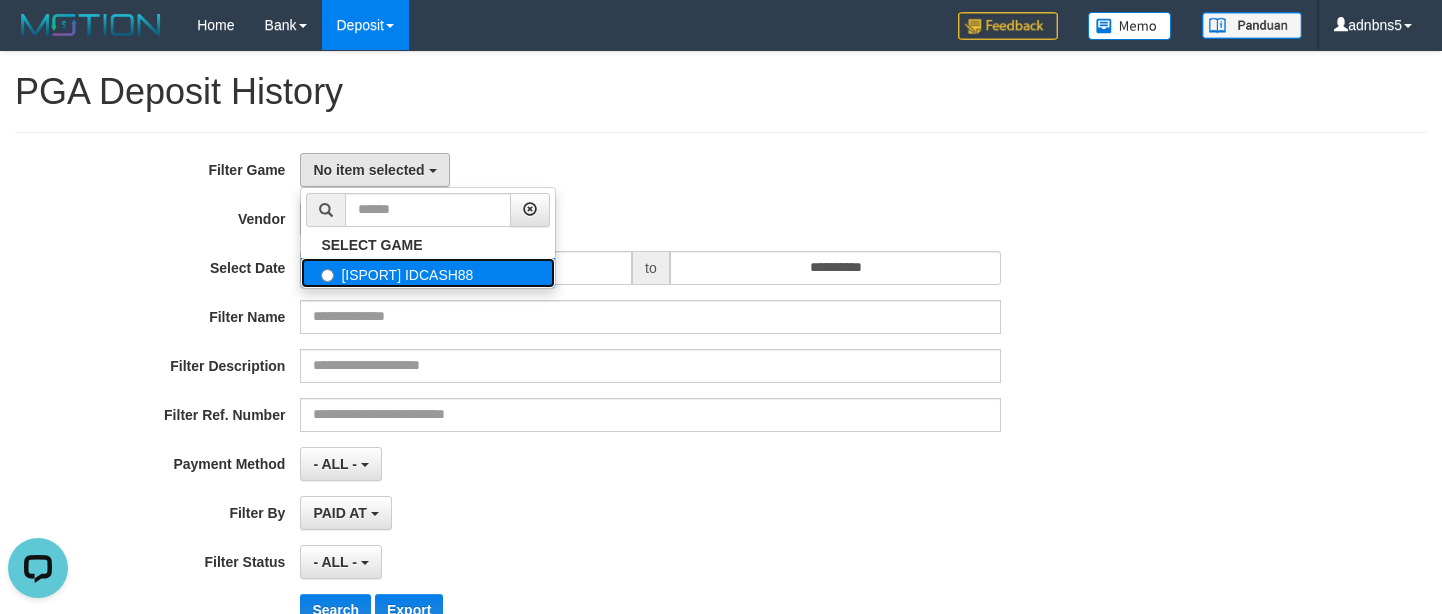 click on "[ISPORT] IDCASH88" at bounding box center [428, 273] 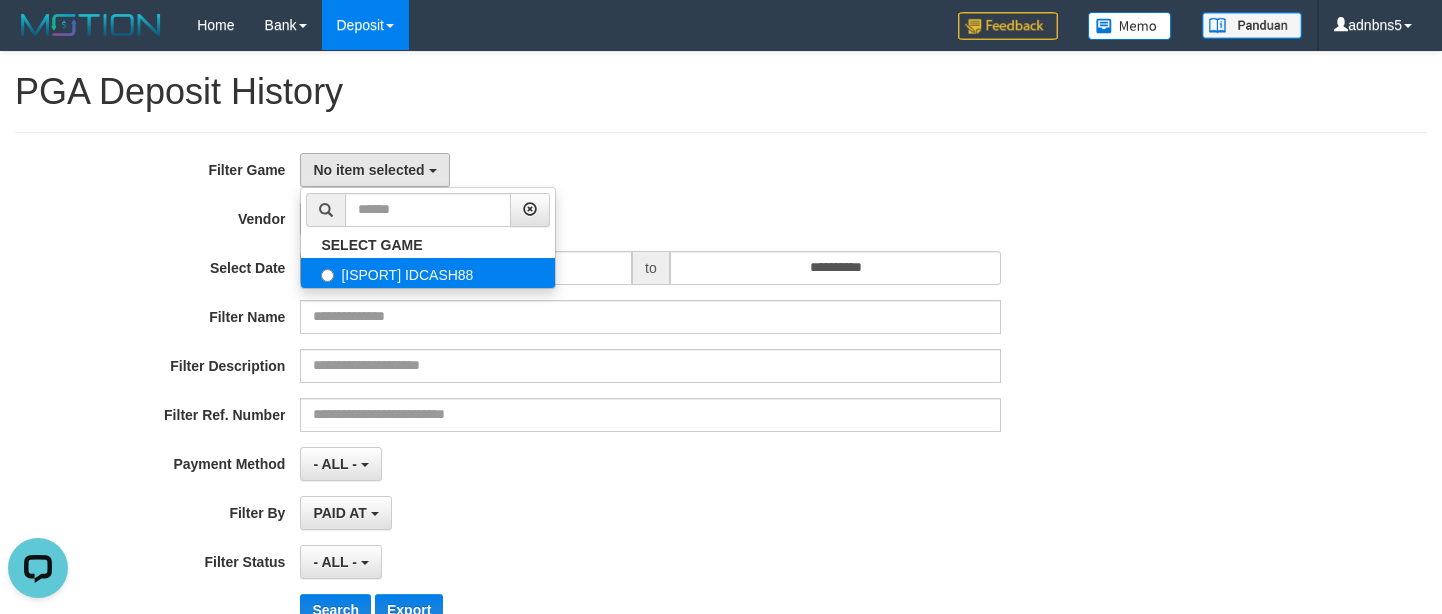 select on "***" 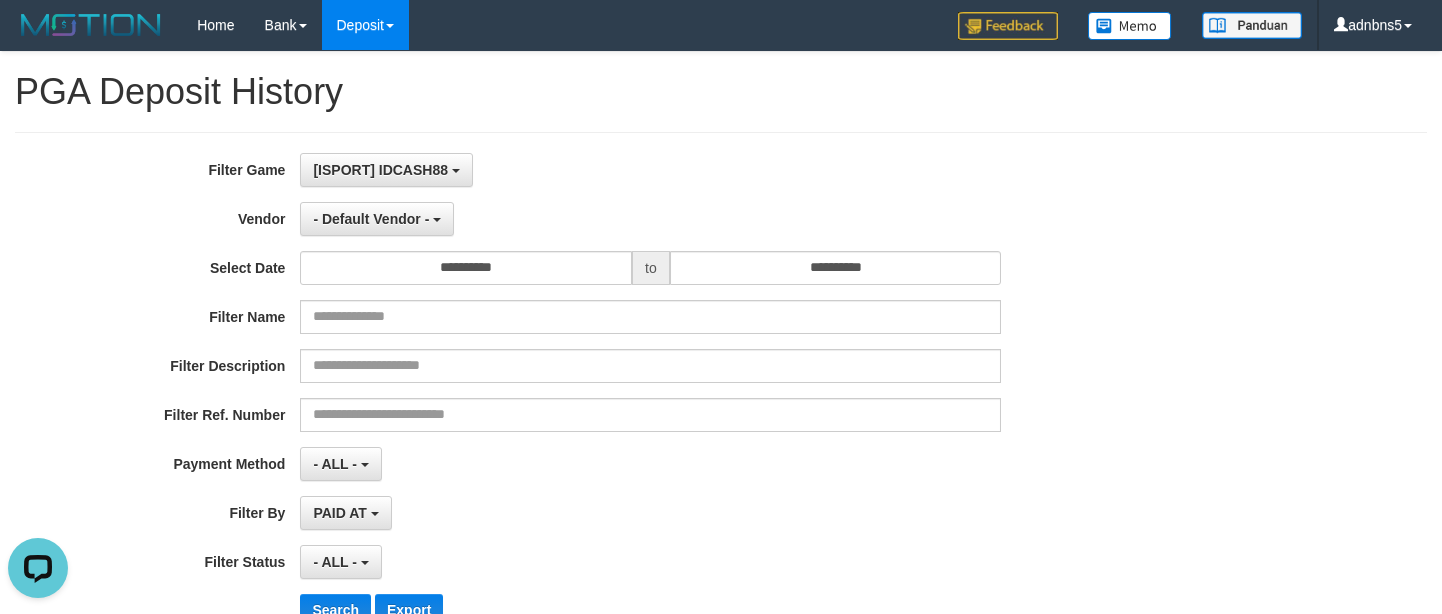 scroll, scrollTop: 18, scrollLeft: 0, axis: vertical 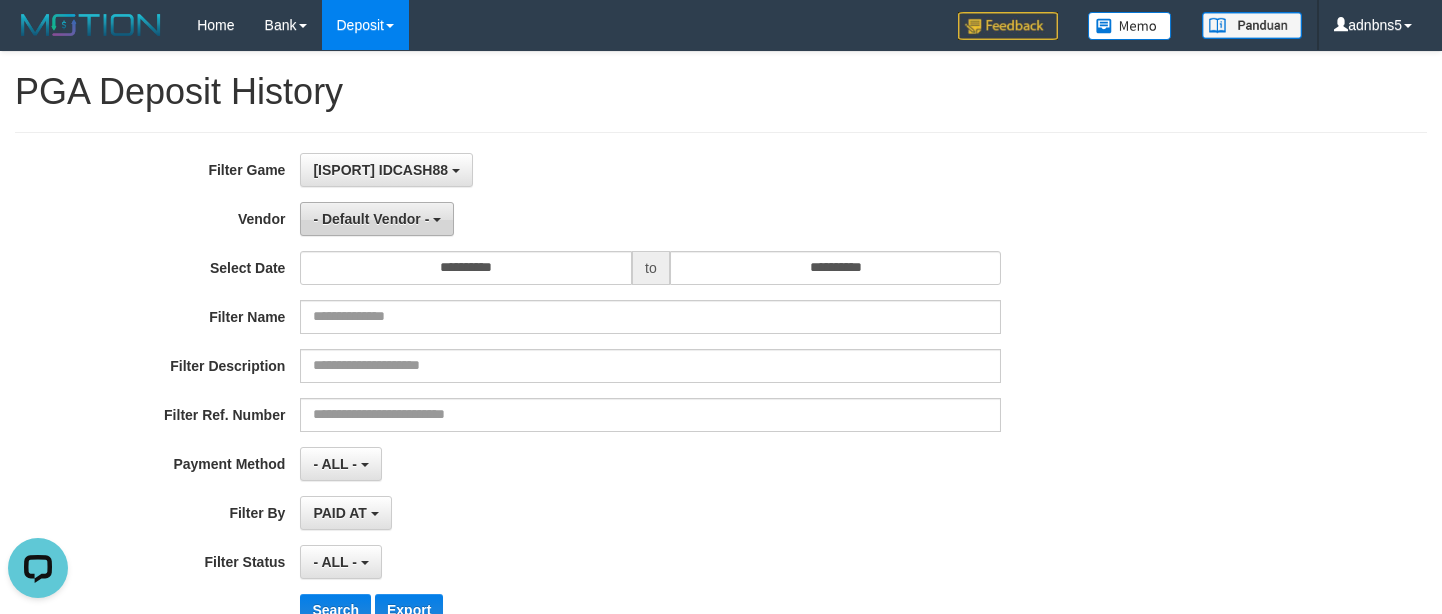 click on "- Default Vendor -" at bounding box center (377, 219) 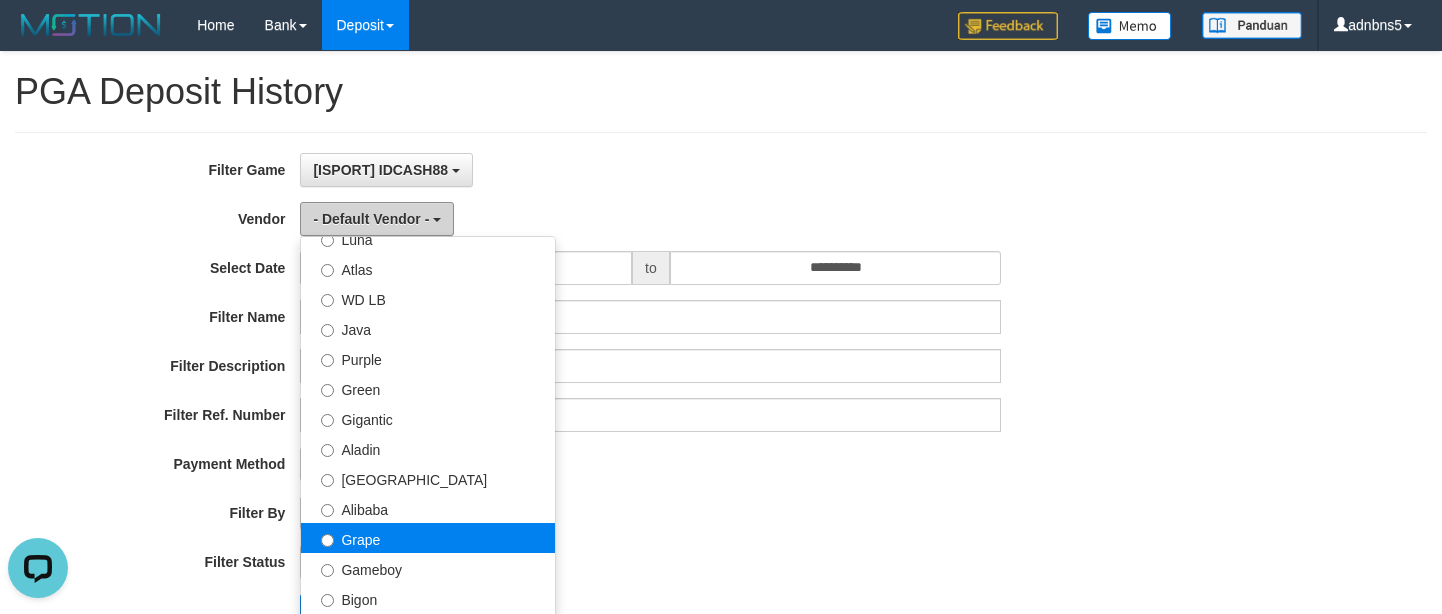 scroll, scrollTop: 167, scrollLeft: 0, axis: vertical 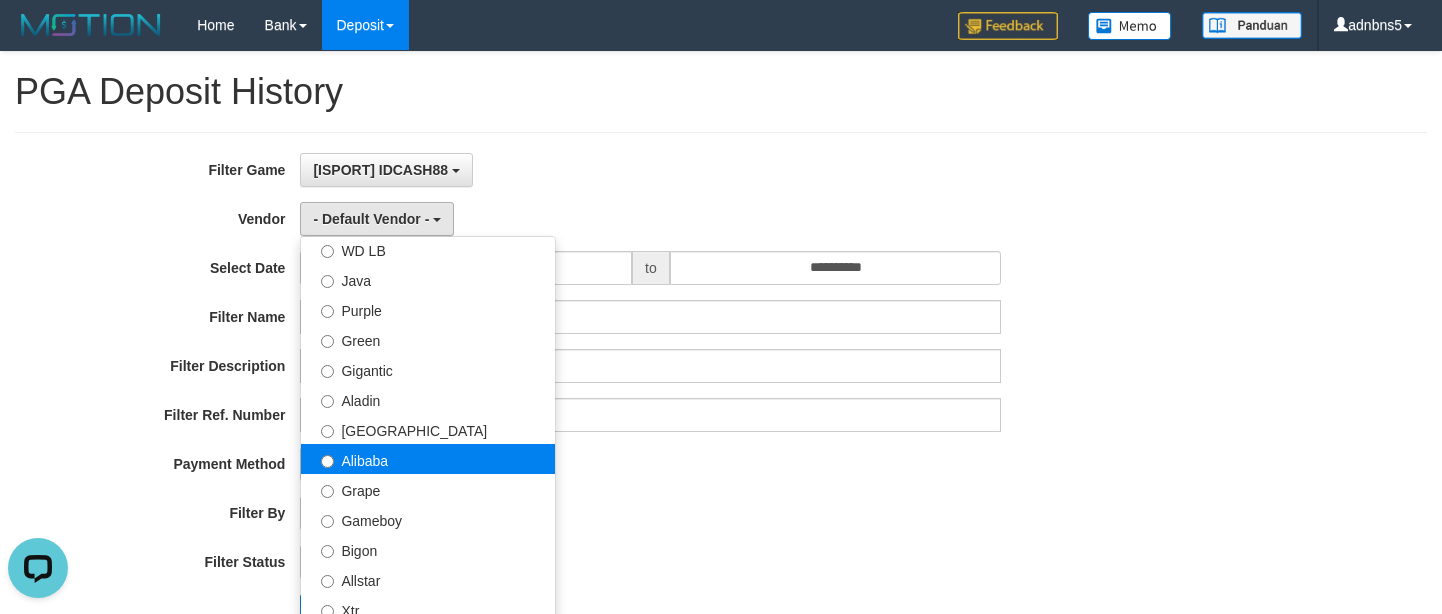 select on "**********" 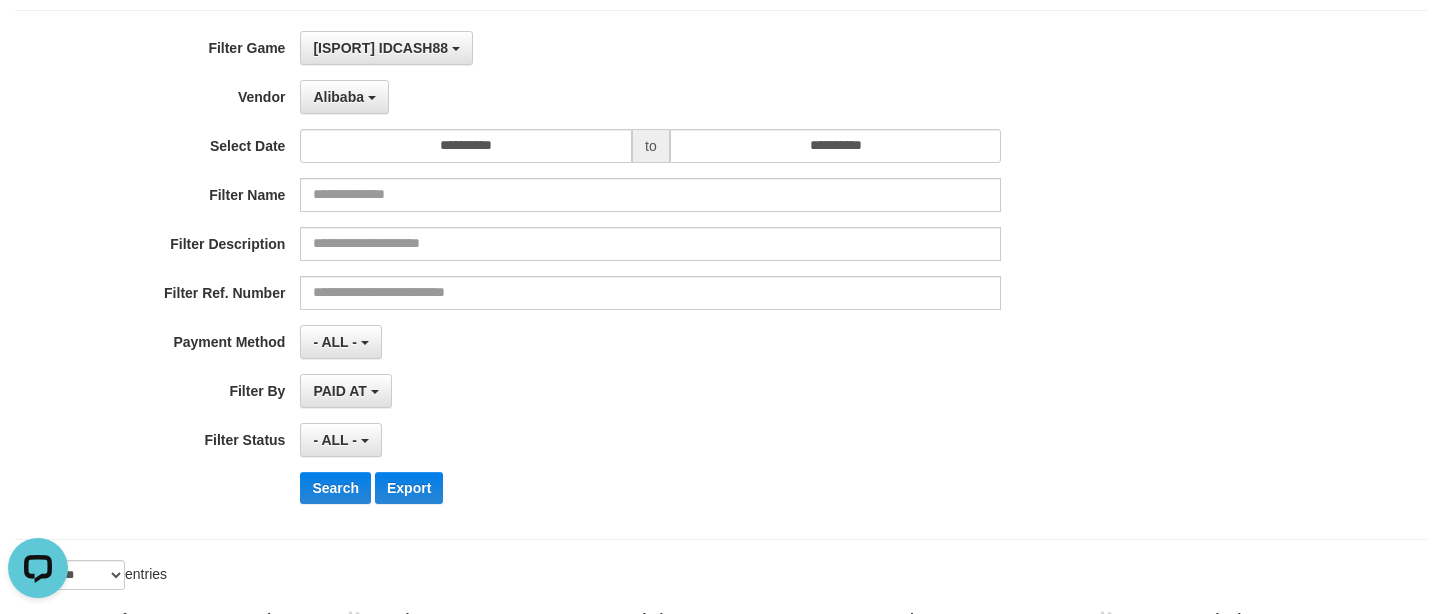 scroll, scrollTop: 167, scrollLeft: 0, axis: vertical 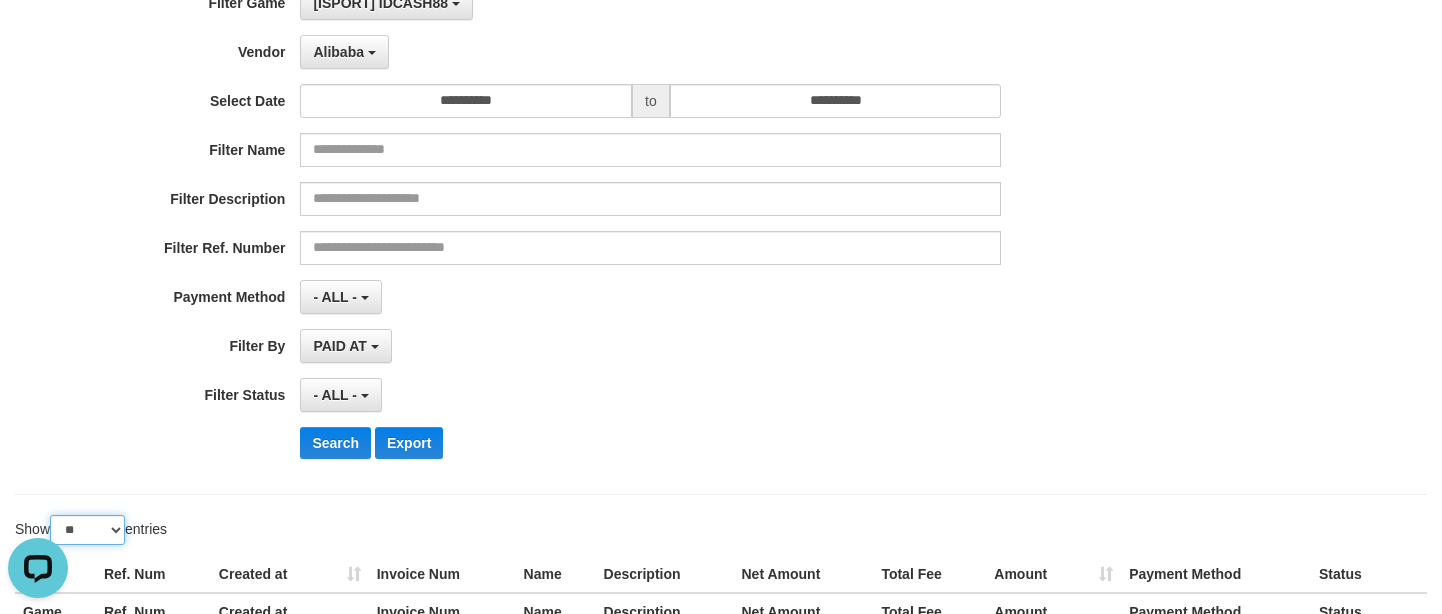 click on "** ** ** ***" at bounding box center (87, 530) 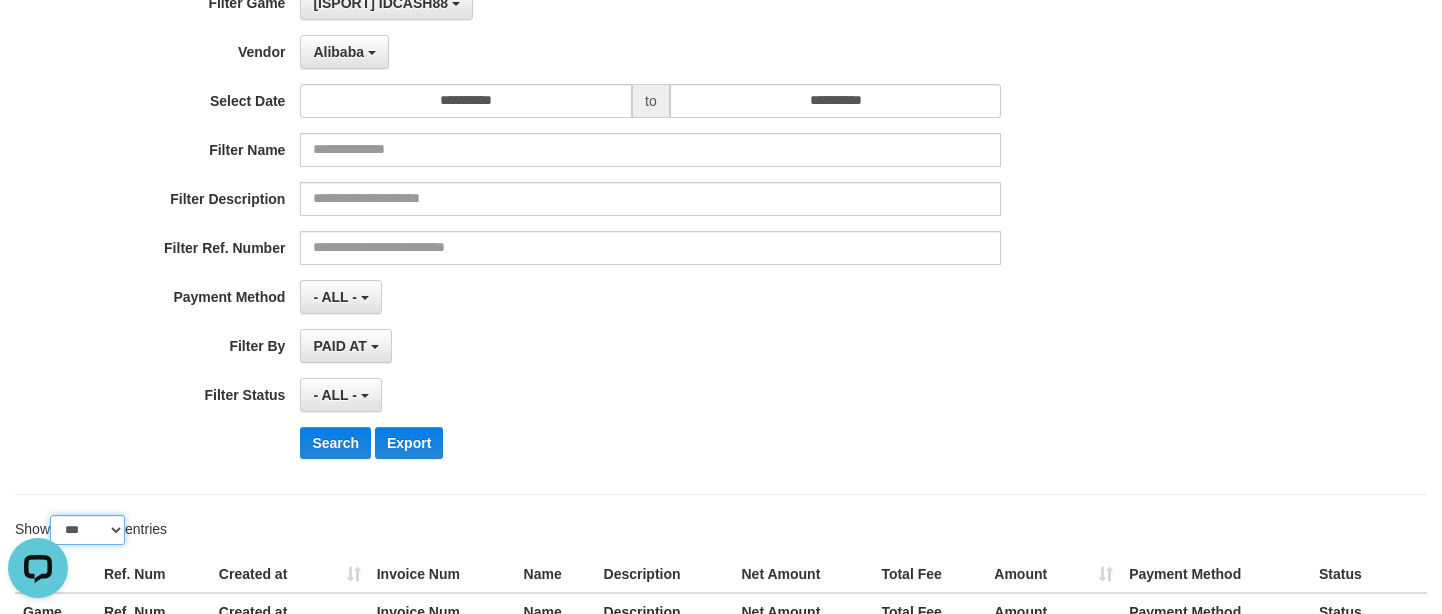 click on "** ** ** ***" at bounding box center (87, 530) 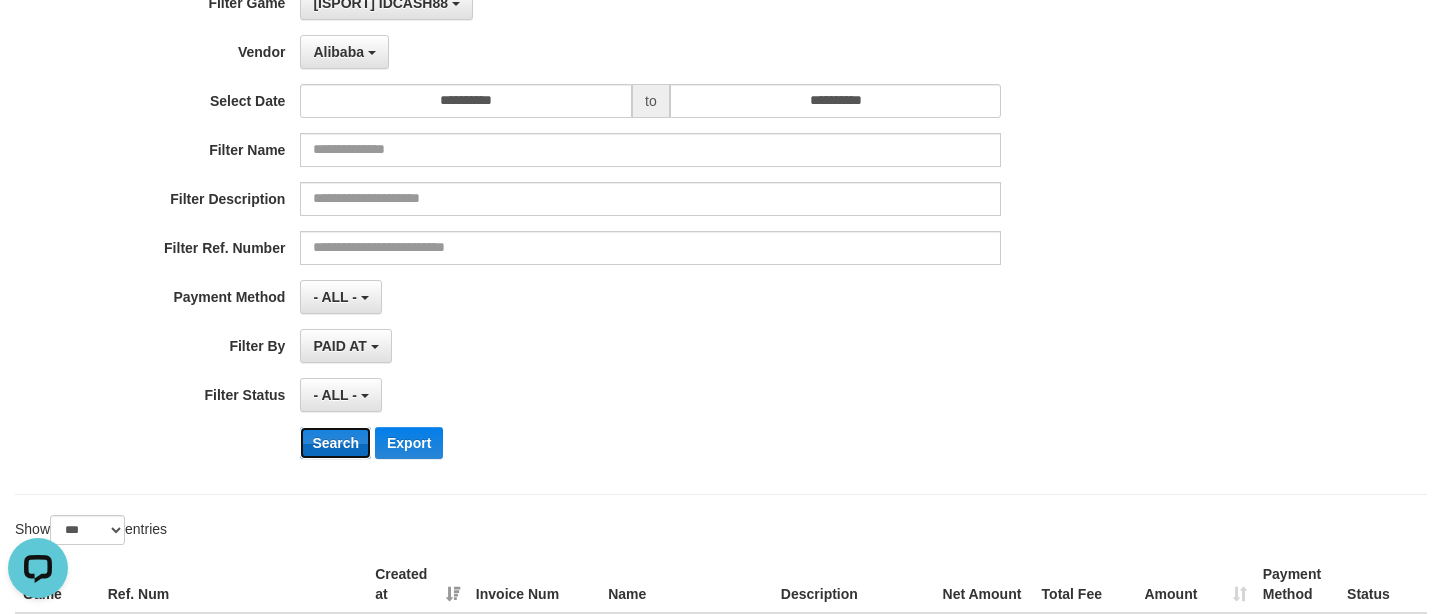 click on "Search" at bounding box center (335, 443) 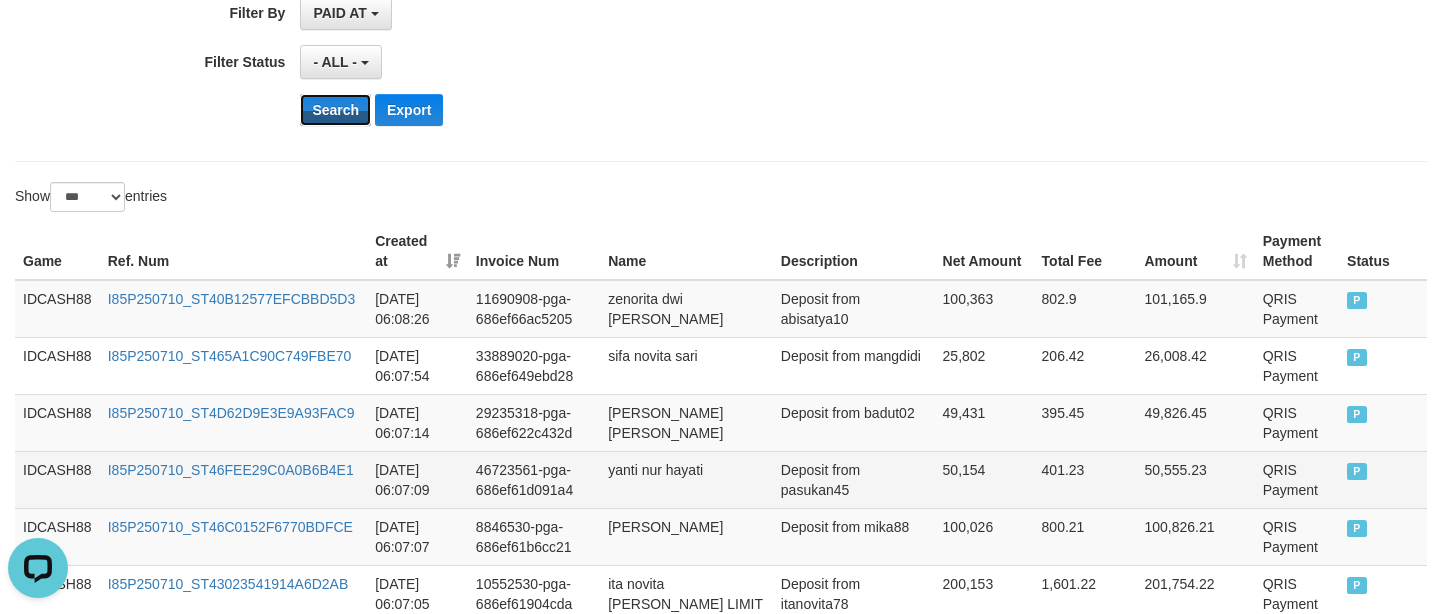 scroll, scrollTop: 667, scrollLeft: 0, axis: vertical 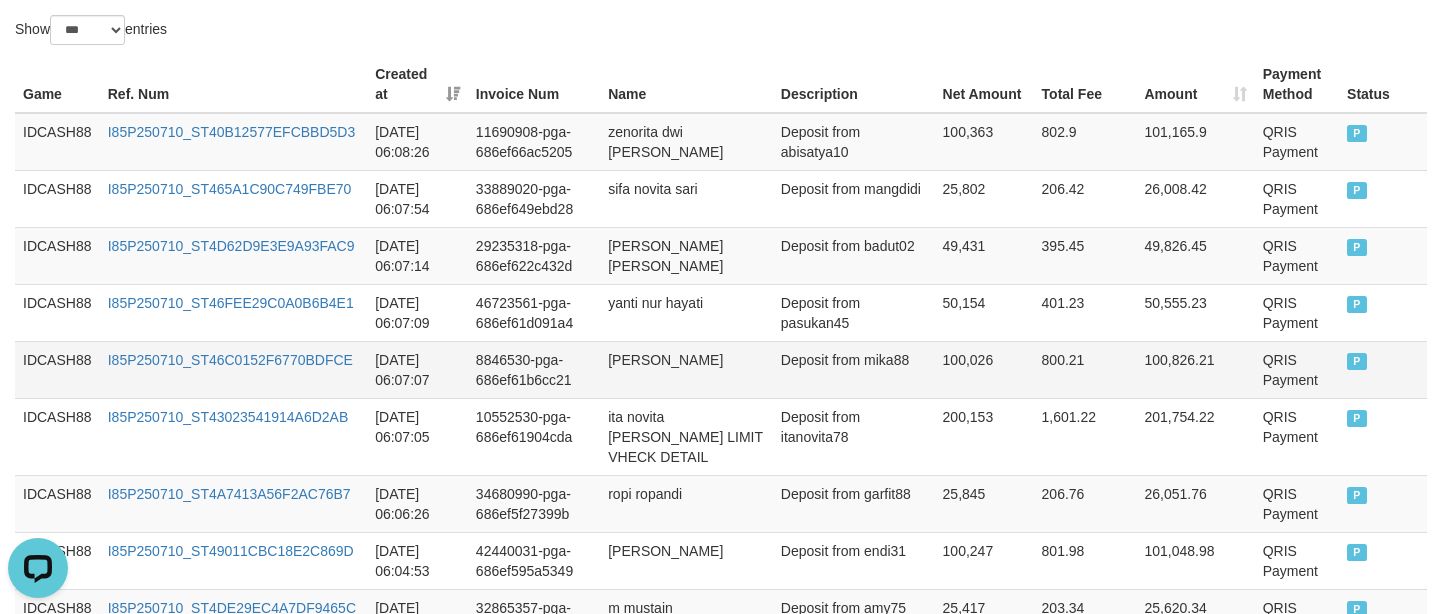 click on "[PERSON_NAME]" at bounding box center [686, 369] 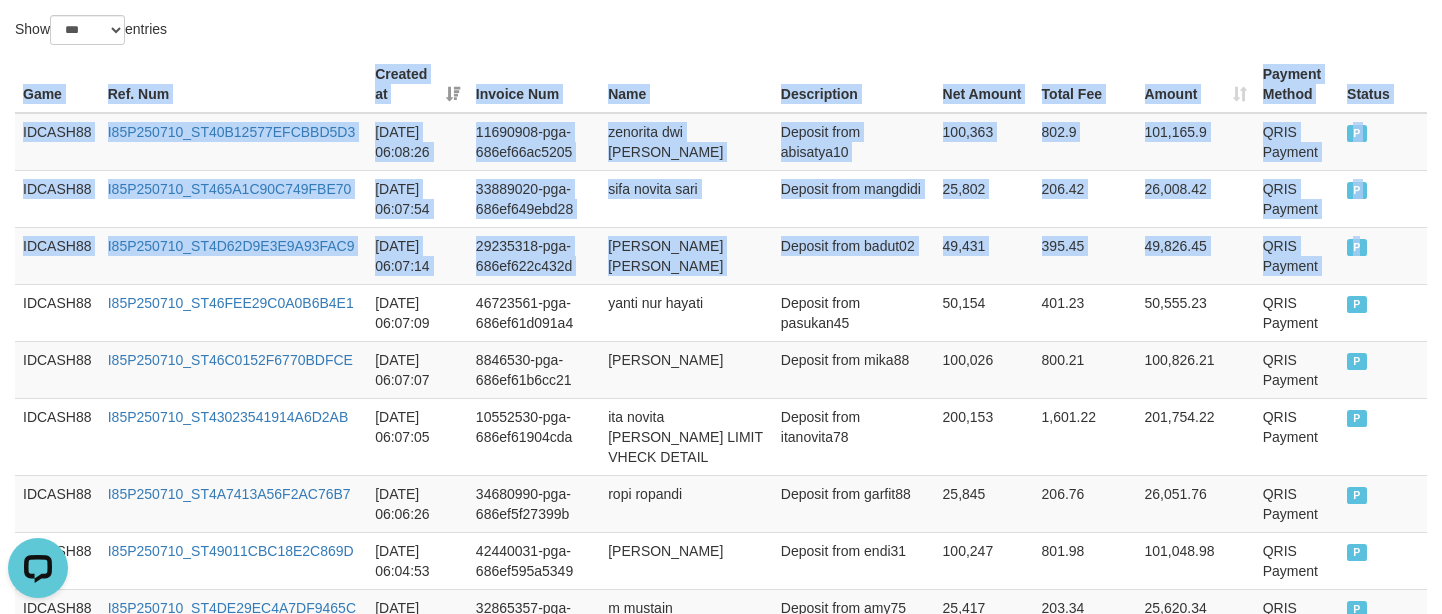 copy on "Game Ref. Num Created at Invoice Num Name Description Net Amount Total Fee Amount Payment Method Status
Game Ref. Num Created at Invoice Num Name Description Rp. 223,940,548 Rp. 1,791,524.45 Rp. 225,732,072.45 Payment Method Status
IDCASH88 I85P250710_ST40B12577EFCBBD5D3 [DATE] 06:08:26 11690908-pga-686ef66ac5205 zenorita dwi [PERSON_NAME] Deposit from abisatya10 100,363 802.9 101,165.9 QRIS Payment P   IDCASH88 I85P250710_ST465A1C90C749FBE70 [DATE] 06:07:54 33889020-pga-686ef649ebd28 sifa novita sari Deposit from mangdidi 25,802 206.42 26,008.42 QRIS Payment P   IDCASH88 I85P250710_ST4D62D9E3E9A93FAC9 [DATE] 06:07:14 29235318-pga-686ef622c432d MUHAMAD [PERSON_NAME] Deposit from badut02 49,431 395.45 49,826.45 QRIS Payment P" 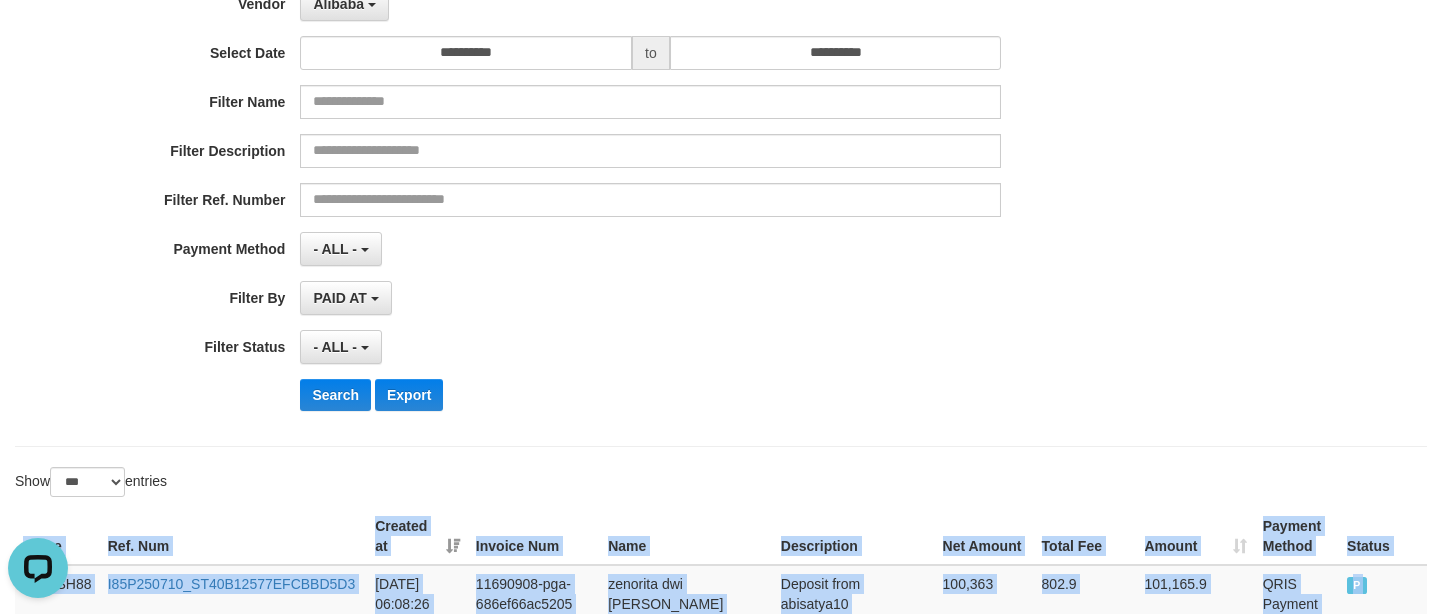 scroll, scrollTop: 167, scrollLeft: 0, axis: vertical 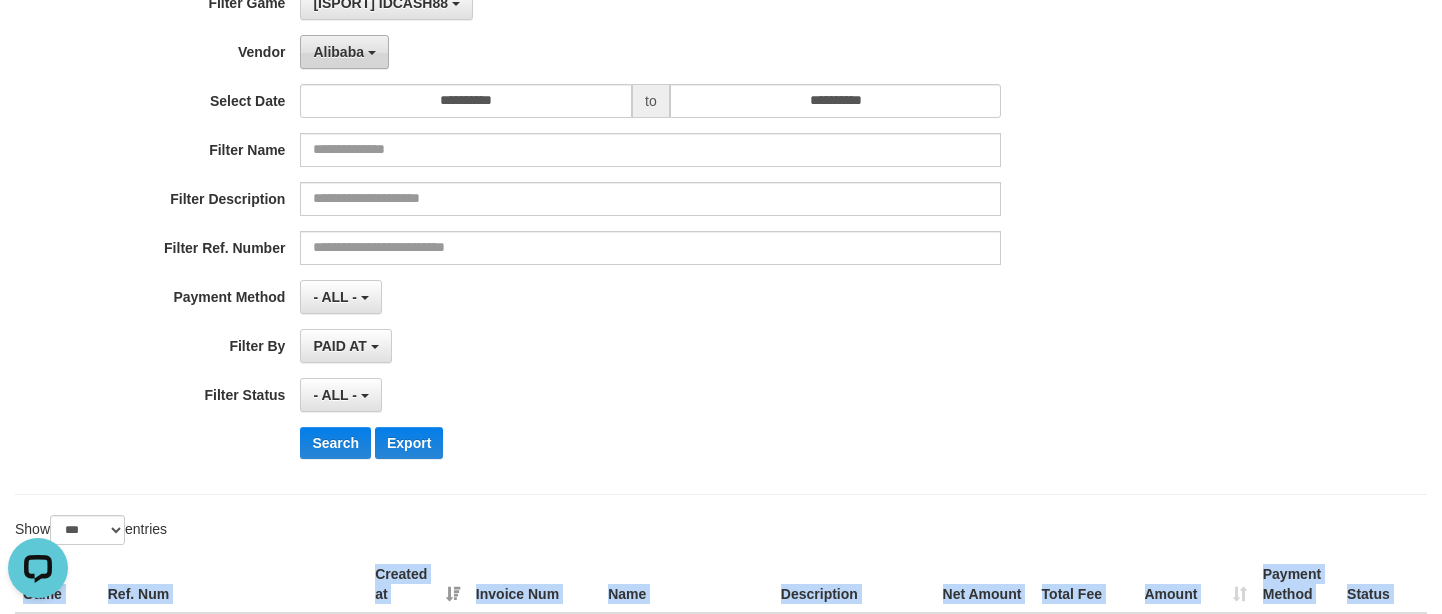 click on "Alibaba" at bounding box center [344, 52] 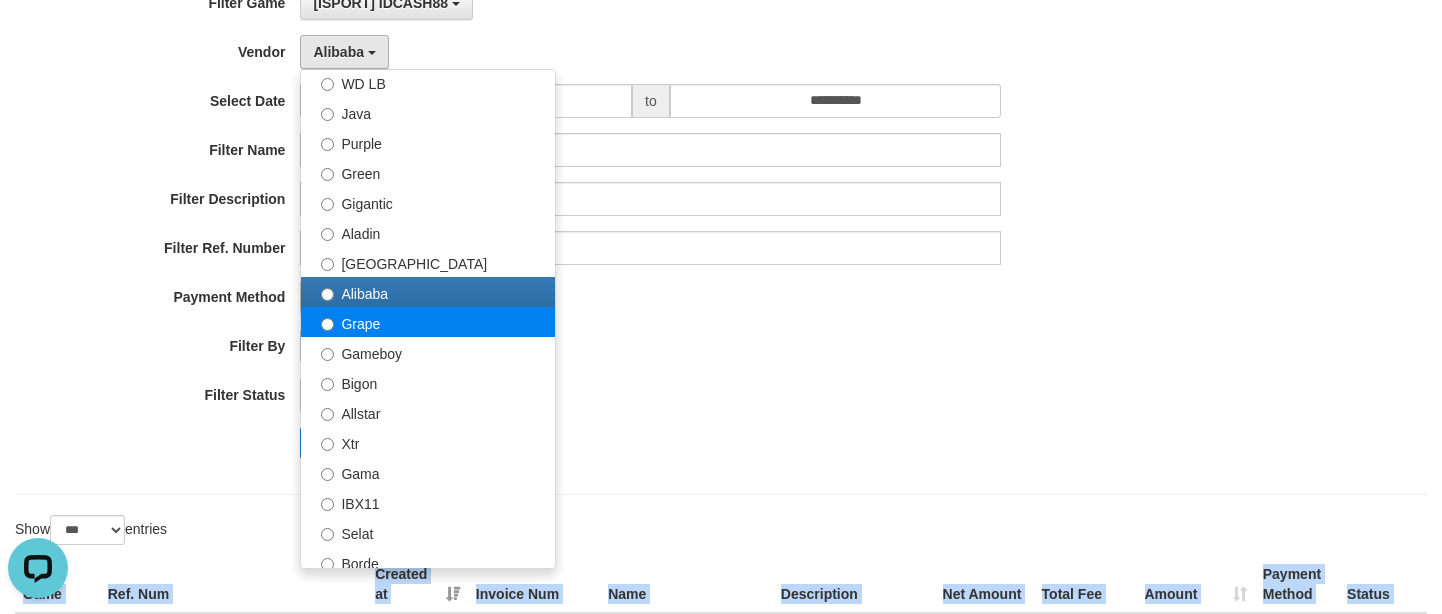 select on "**********" 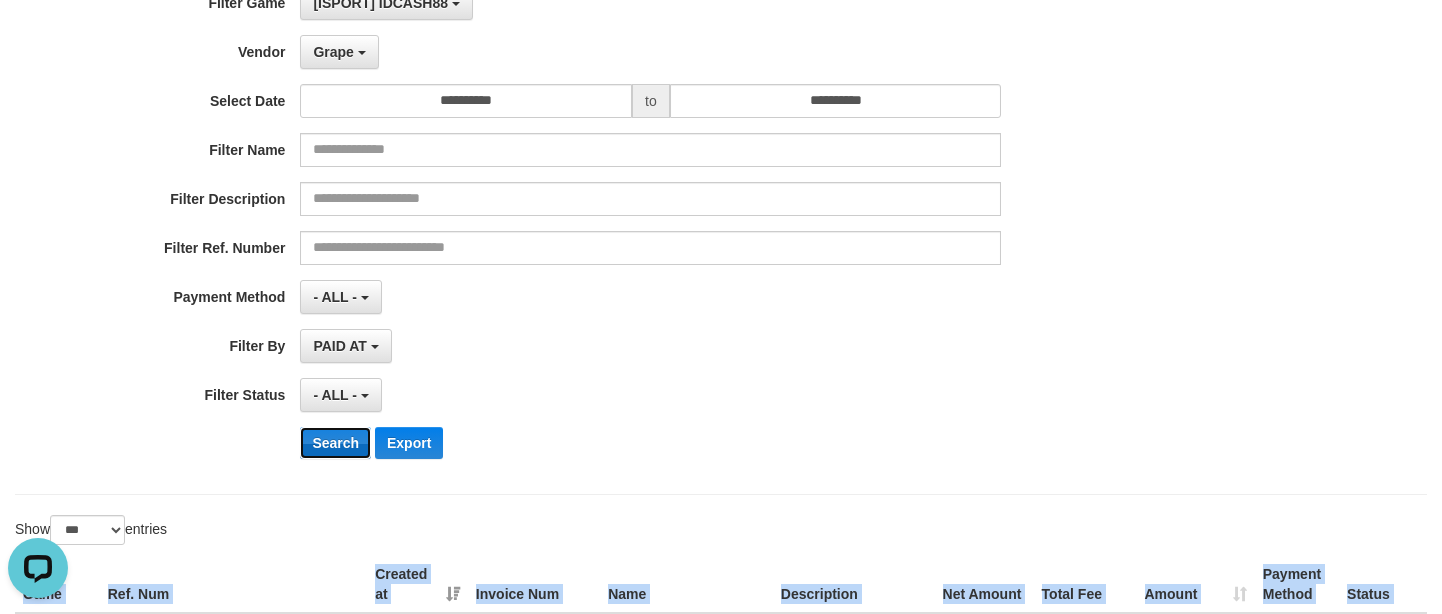 click on "Search" at bounding box center (335, 443) 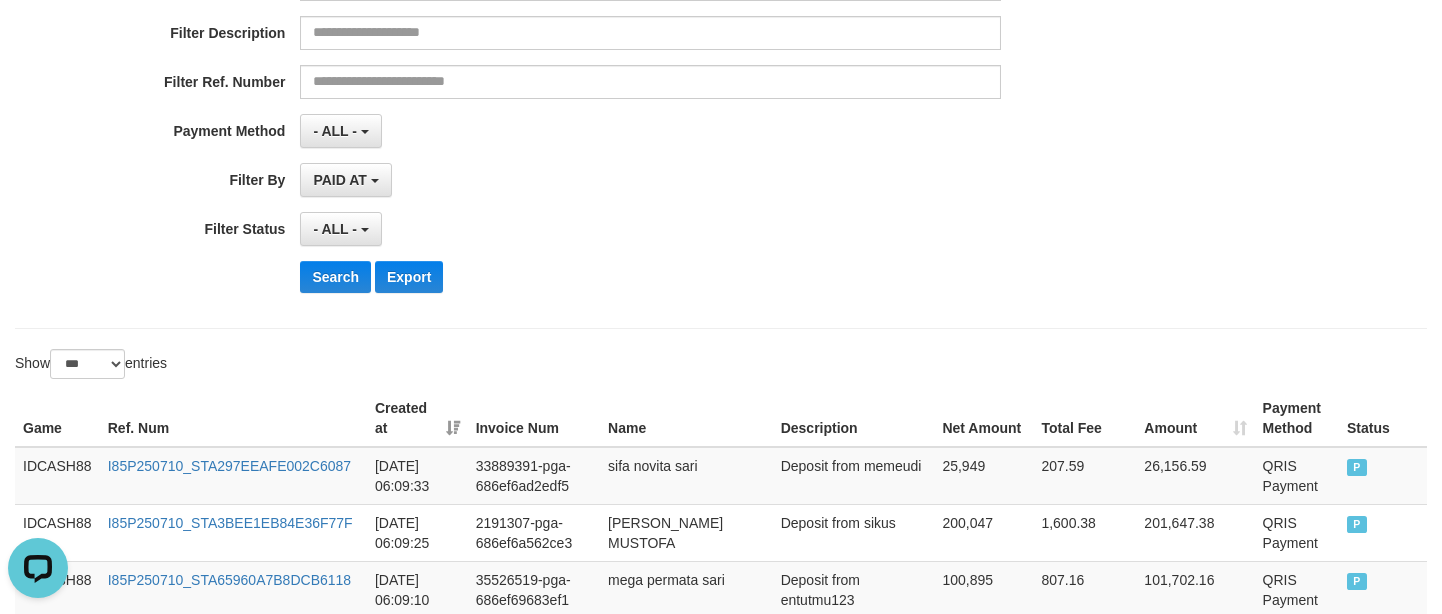 click on "Show  ** ** ** ***  entries" at bounding box center [360, 366] 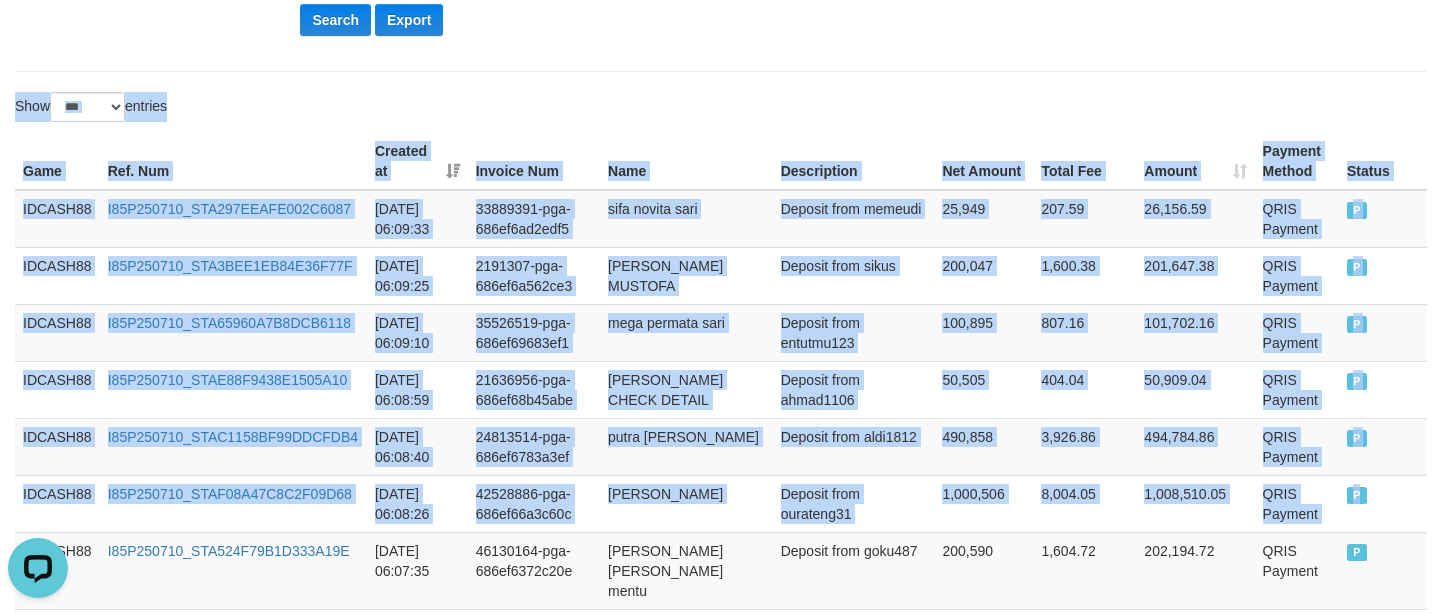 scroll, scrollTop: 547, scrollLeft: 0, axis: vertical 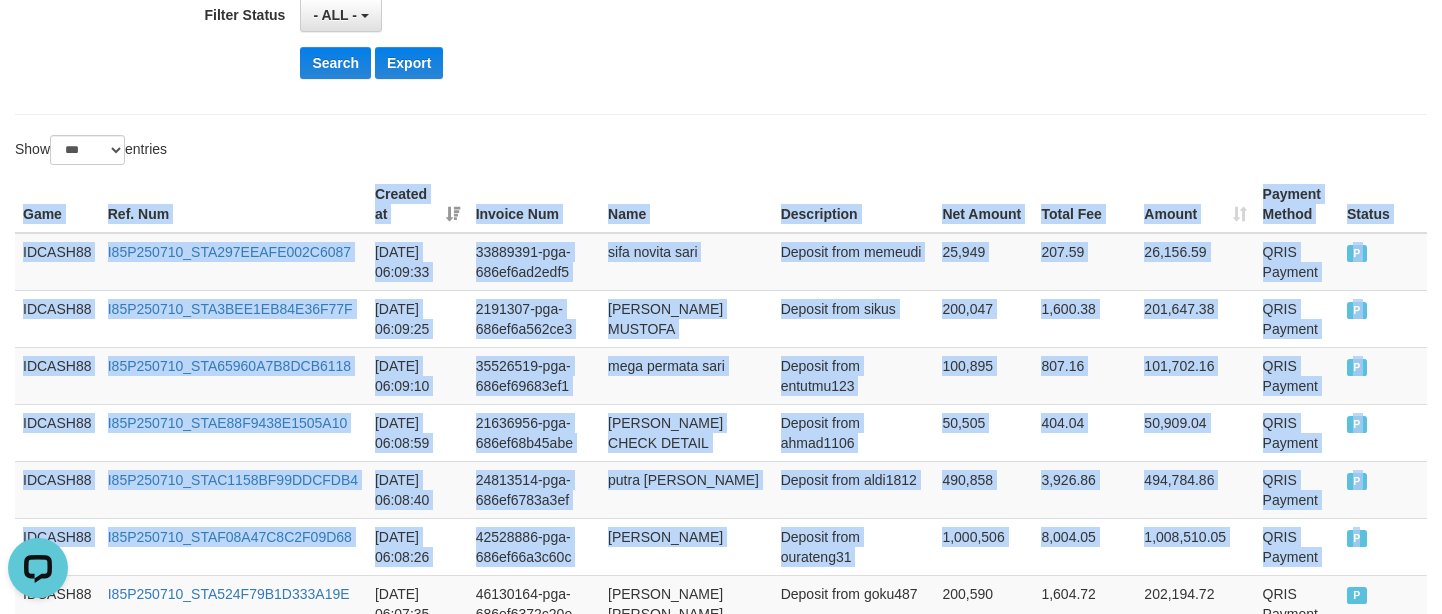 copy on "Game Ref. Num Created at Invoice Num Name Description Net Amount Total Fee Amount Payment Method Status
Game Ref. Num Created at Invoice Num Name Description Rp. 247,671,306 Rp. 1,981,370.35 Rp. 249,652,676.35 Payment Method Status
IDCASH88 I85P250710_STA297EEAFE002C6087 [DATE] 06:09:33 33889391-pga-686ef6ad2edf5 sifa novita sari Deposit from memeudi 25,949 207.59 26,156.59 QRIS Payment P   IDCASH88 I85P250710_STA3BEE1EB84E36F77F [DATE] 06:09:25 2191307-pga-686ef6a562ce3 [PERSON_NAME] MUSTOFA Deposit from sikus 200,047 1,600.38 201,647.38 QRIS Payment P   IDCASH88 I85P250710_STA65960A7B8DCB6118 [DATE] 06:09:10 35526519-pga-686ef69683ef1 mega permata sari Deposit from entutmu123 100,895 807.16 101,702.16 QRIS Payment P   IDCASH88 I85P250710_STAE88F9438E1505A10 [DATE] 06:08:59 21636956-pga-686ef68b45abe [PERSON_NAME] CHECK DETAIL Deposit from ahmad1106 50,505 404.04 50,909.04 QRIS Payment P   IDCASH88 I85P250710_STAC1158BF99DDCFDB4 [DATE] 06:08:40 24813514-pga-686ef6783a3ef putr..." 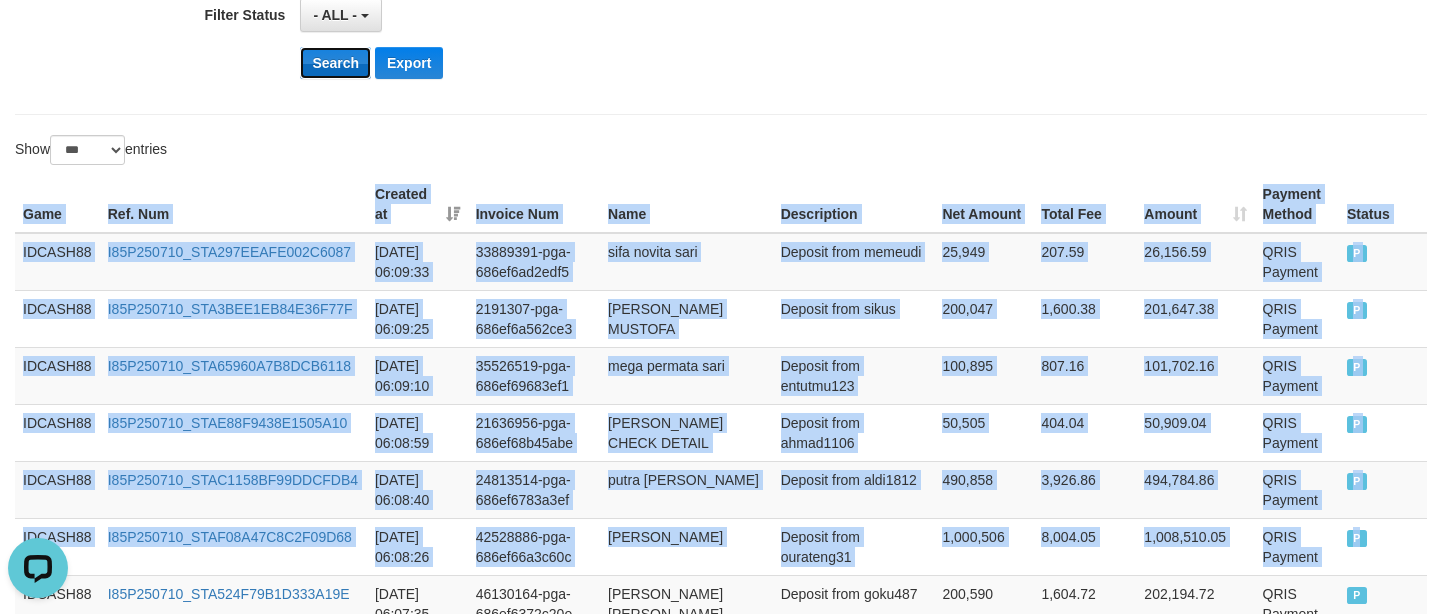 click on "Search" at bounding box center (335, 63) 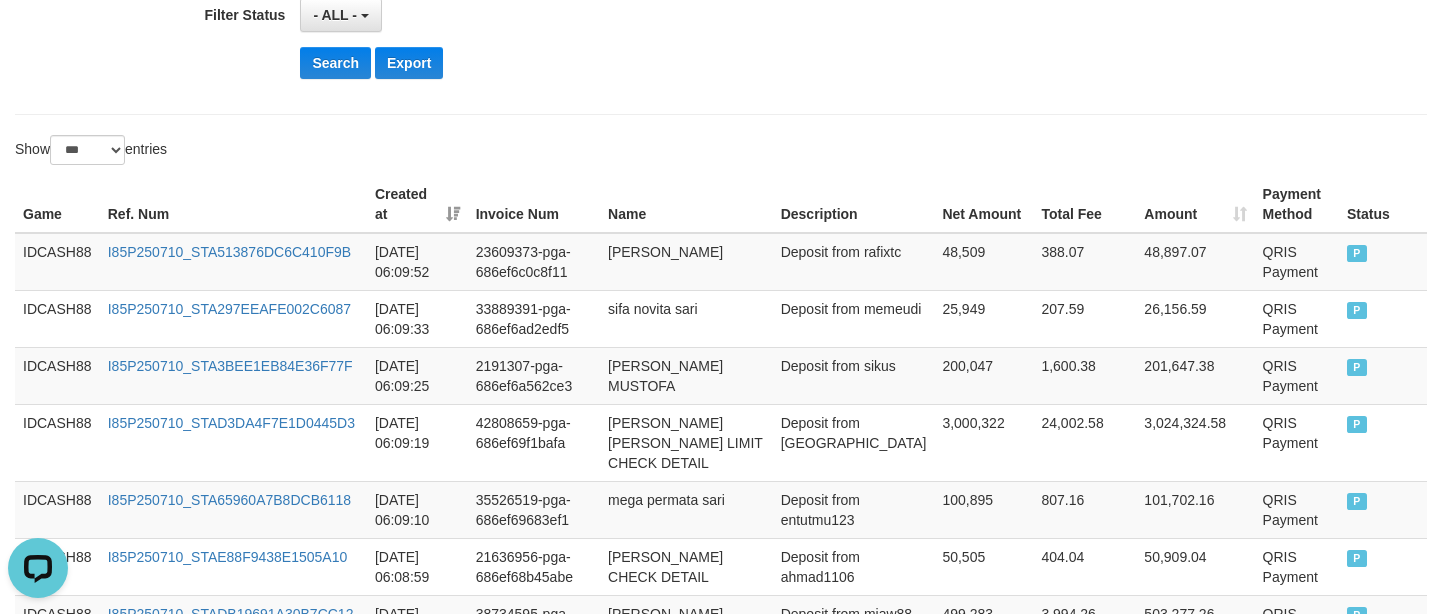 click on "Show  ** ** ** ***  entries" at bounding box center [360, 152] 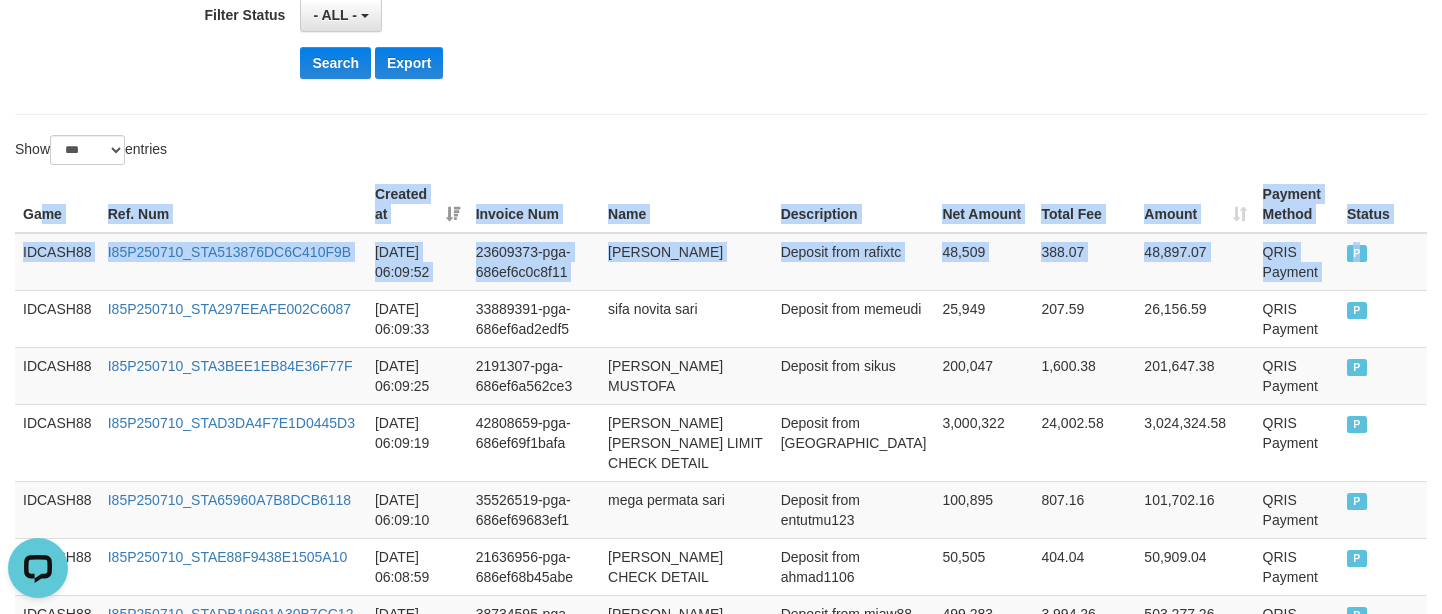 copy on "me Ref. Num Created at Invoice Num Name Description Net Amount Total Fee Amount Payment Method Status
Game Ref. Num Created at Invoice Num Name Description Rp. 251,219,420 Rp. 2,009,755.26 Rp. 253,229,175.26 Payment Method Status
IDCASH88 I85P250710_STA513876DC6C410F9B [DATE] 06:09:52 23609373-pga-686ef6c0c8f11 rafi ramdana Deposit from rafixtc 48,509 388.07 48,897.07 QRIS Payment P" 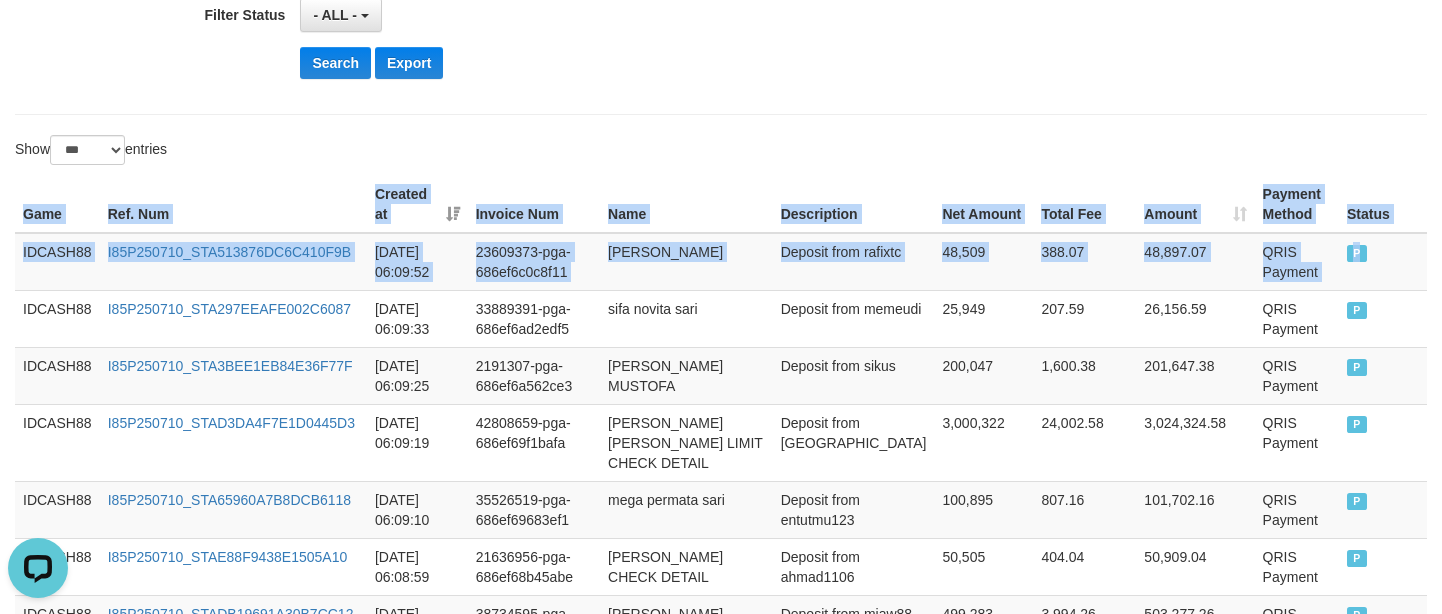 copy on "Game Ref. Num Created at Invoice Num Name Description Net Amount Total Fee Amount Payment Method Status
Game Ref. Num Created at Invoice Num Name Description Rp. 251,219,420 Rp. 2,009,755.26 Rp. 253,229,175.26 Payment Method Status
IDCASH88 I85P250710_STA513876DC6C410F9B [DATE] 06:09:52 23609373-pga-686ef6c0c8f11 rafi ramdana Deposit from rafixtc 48,509 388.07 48,897.07 QRIS Payment P" 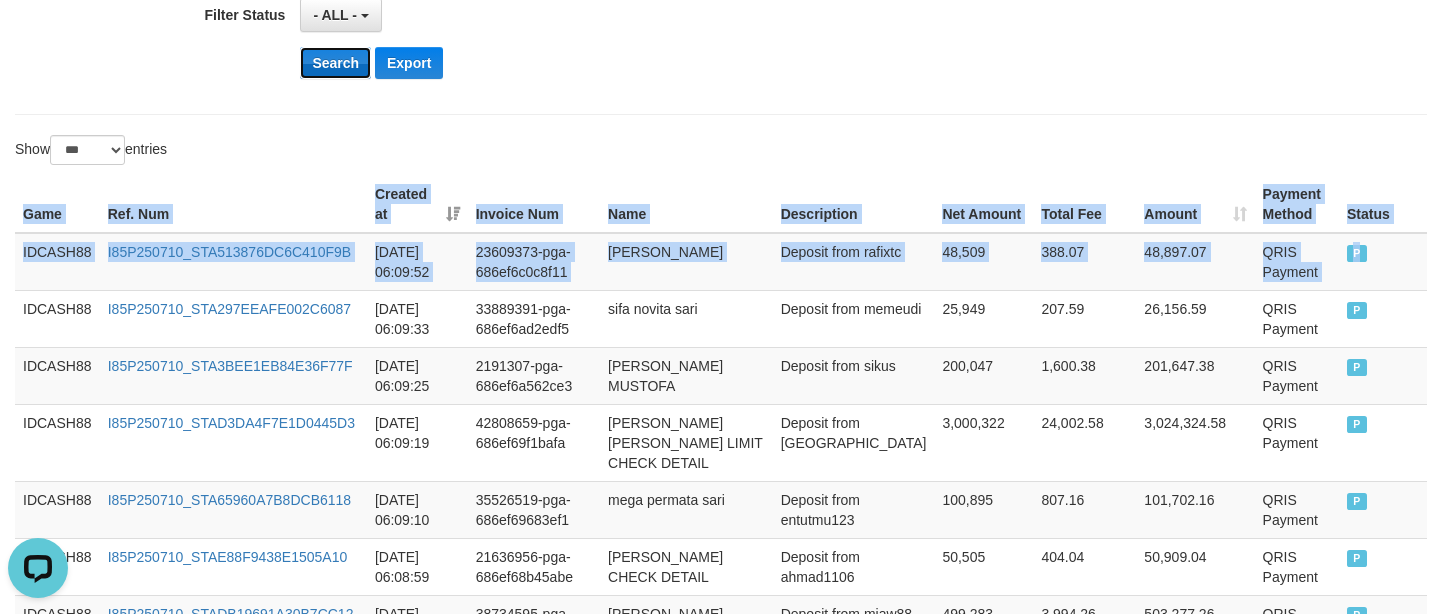click on "Search" at bounding box center (335, 63) 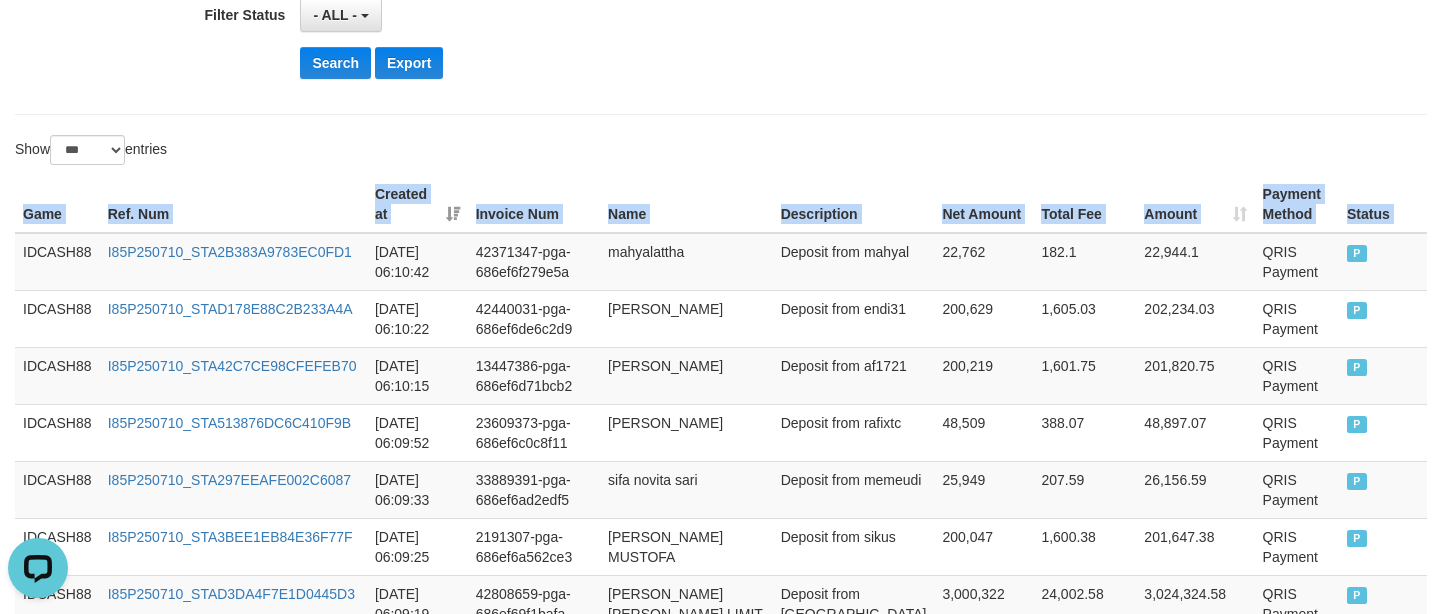 click on "Invoice Num" at bounding box center (534, 204) 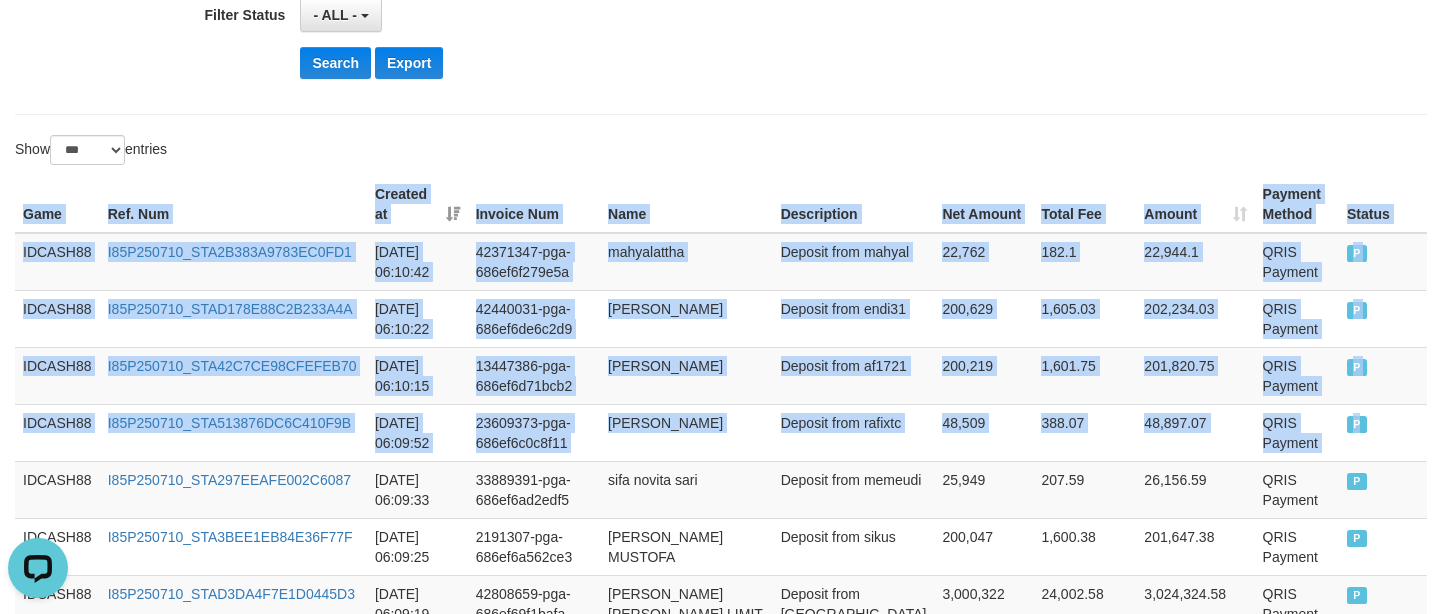 copy on "Game Ref. Num Created at Invoice Num Name Description Net Amount Total Fee Amount Payment Method Status
Game Ref. Num Created at Invoice Num Name Description Rp. 251,643,030 Rp. 2,013,144.14 Rp. 253,656,174.14 Payment Method Status
IDCASH88 I85P250710_STA2B383A9783EC0FD1 [DATE] 06:10:42 42371347-pga-686ef6f279e5a mahyalattha Deposit from mahyal 22,762 182.1 22,944.1 QRIS Payment P   IDCASH88 I85P250710_STAD178E88C2B233A4A [DATE] 06:10:22 42440031-pga-686ef6de6c2d9 [PERSON_NAME] Deposit from endi31 200,629 1,605.03 202,234.03 QRIS Payment P   IDCASH88 I85P250710_STA42C7CE98CFEFEB70 [DATE] 06:10:15 13447386-pga-686ef6d71bcb2 ajeng [PERSON_NAME] from af1721 200,219 1,601.75 201,820.75 QRIS Payment P   IDCASH88 I85P250710_STA513876DC6C410F9B [DATE] 06:09:52 23609373-pga-686ef6c0c8f11 rafi ramdana Deposit from rafixtc 48,509 388.07 48,897.07 QRIS Payment P" 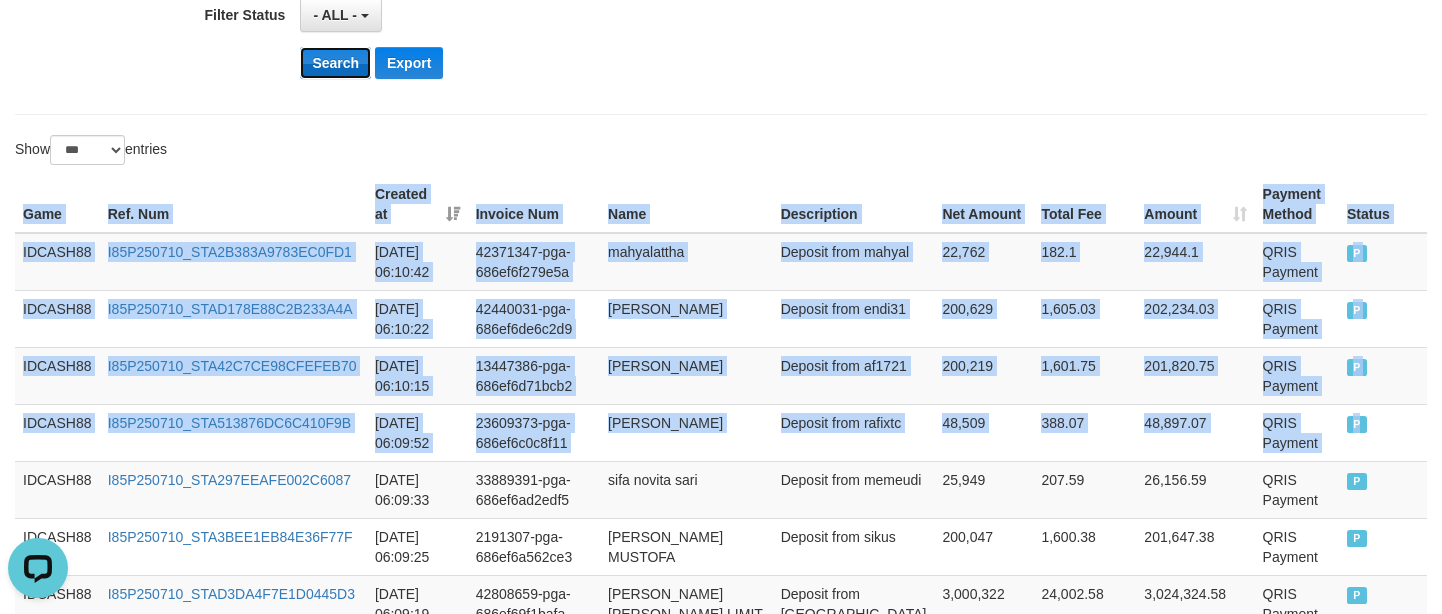 click on "Search" at bounding box center (335, 63) 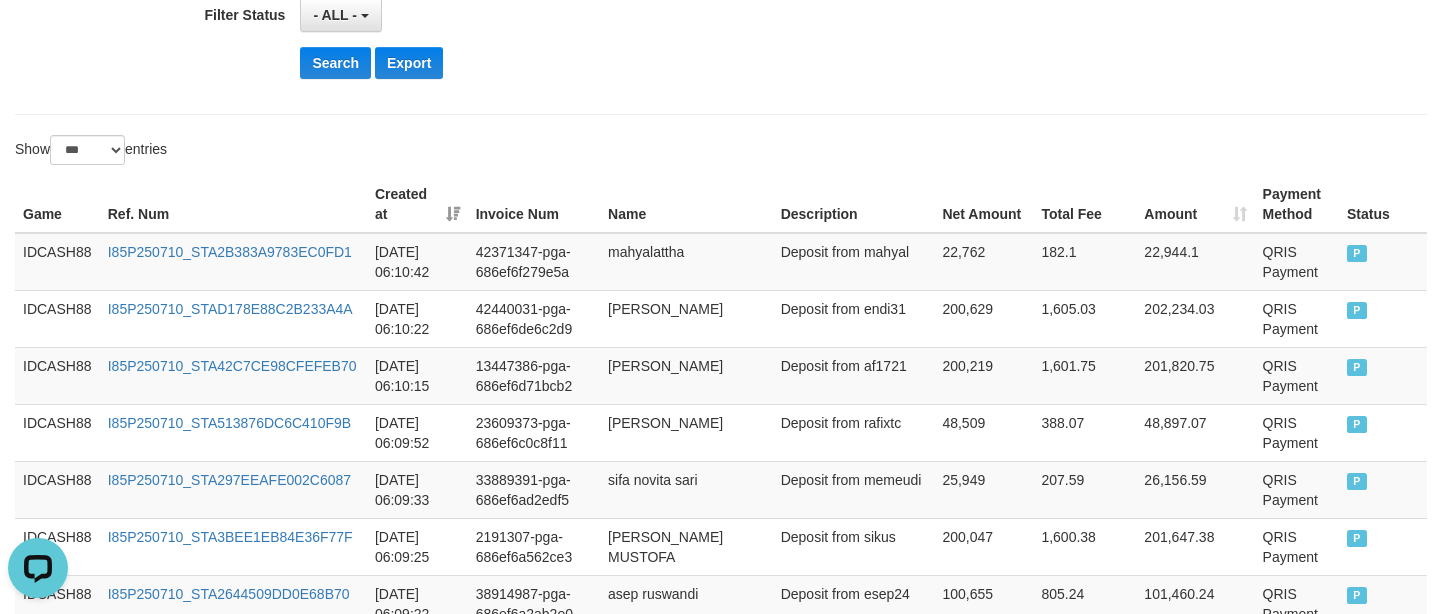 click on "Show  ** ** ** ***  entries" at bounding box center [360, 152] 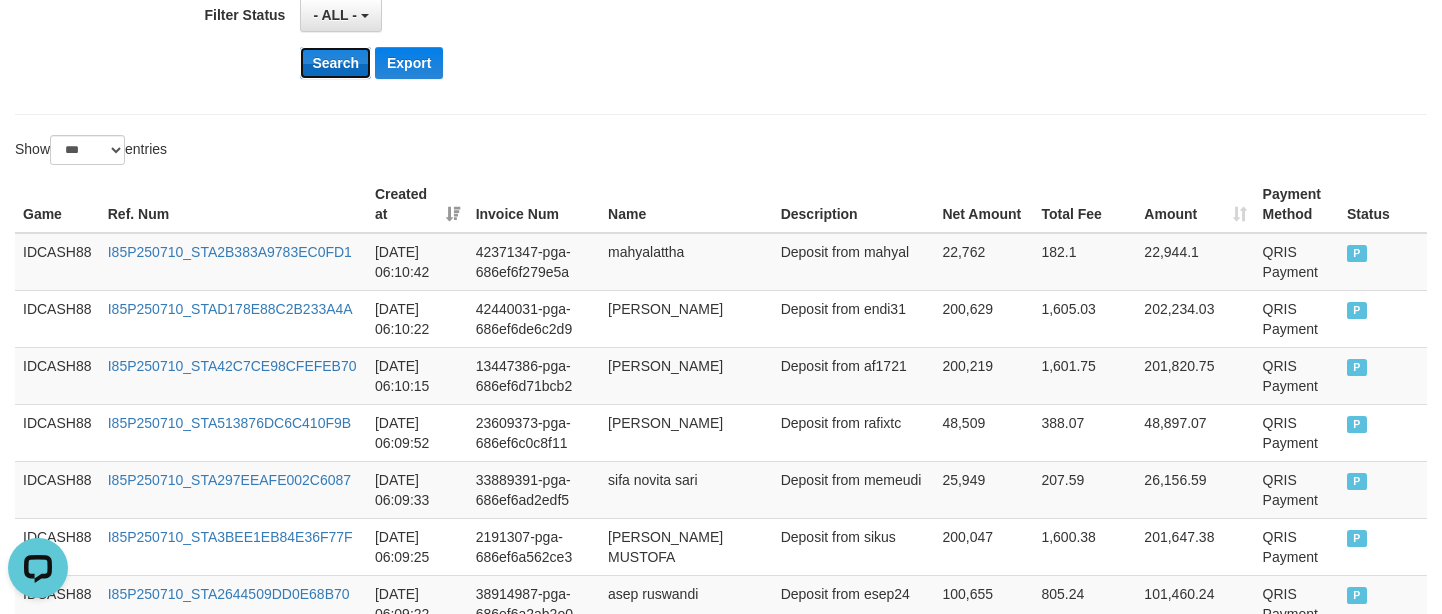 click on "Search" at bounding box center [335, 63] 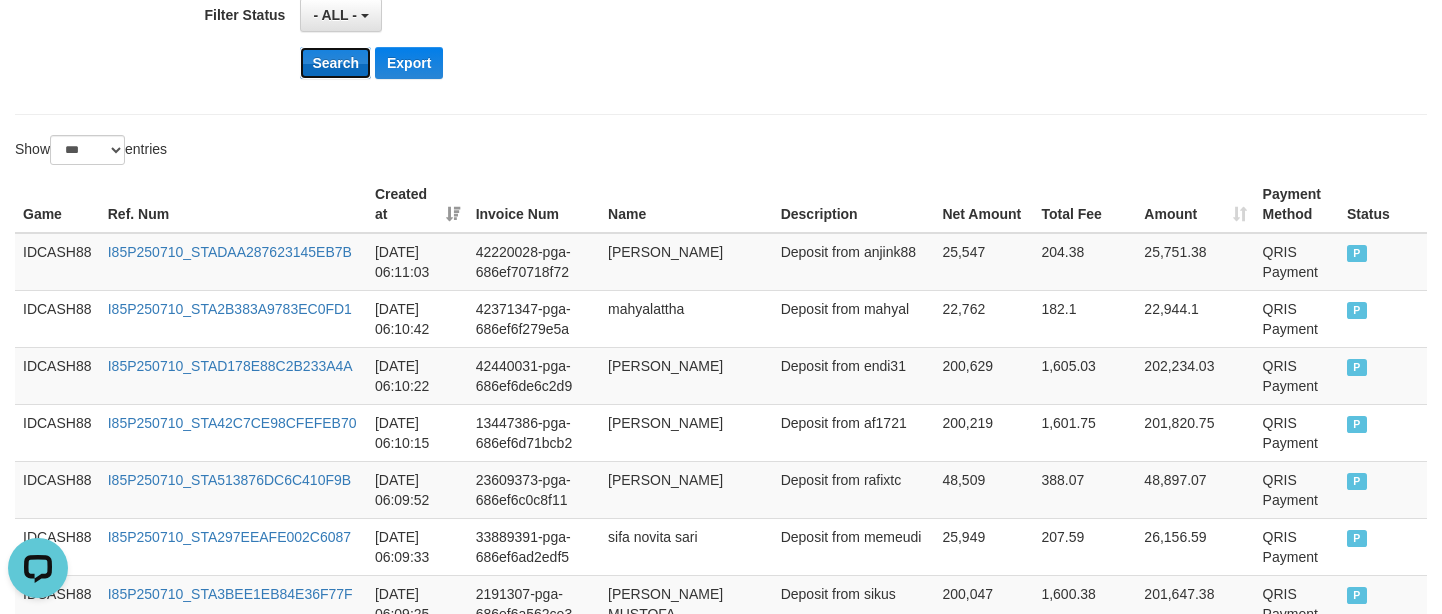 click on "Search" at bounding box center [335, 63] 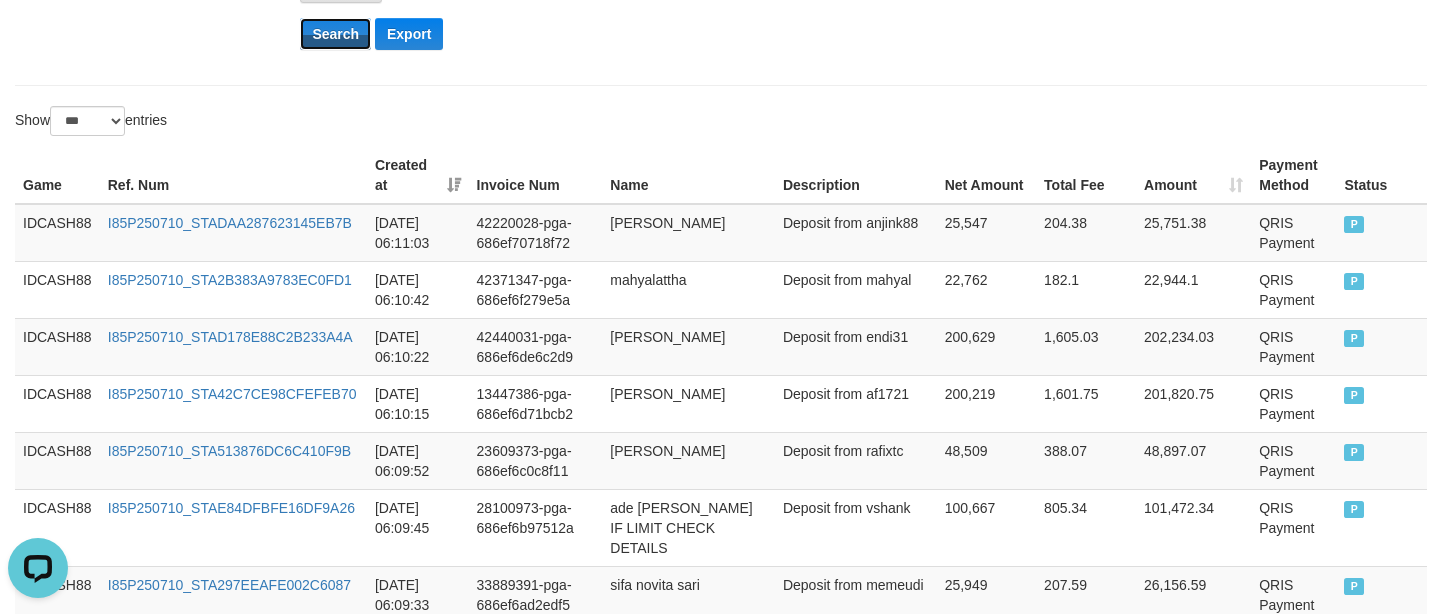 scroll, scrollTop: 714, scrollLeft: 0, axis: vertical 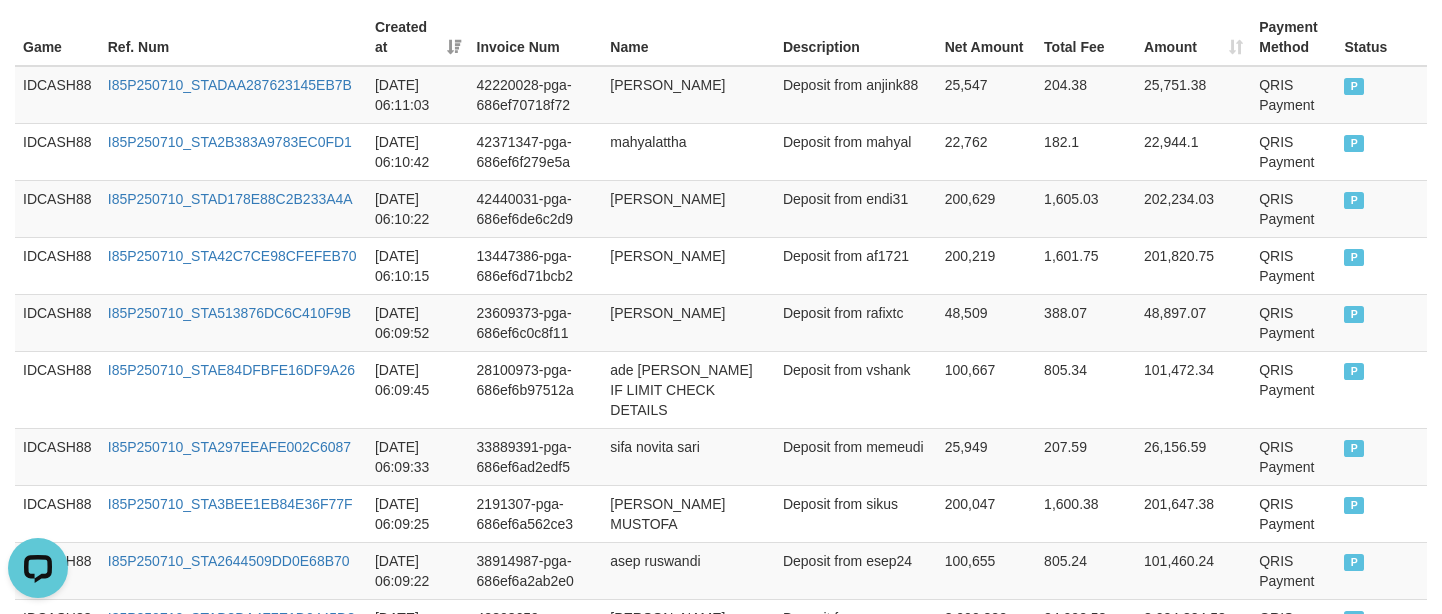 click on "28100973-pga-686ef6b97512a" at bounding box center (536, 389) 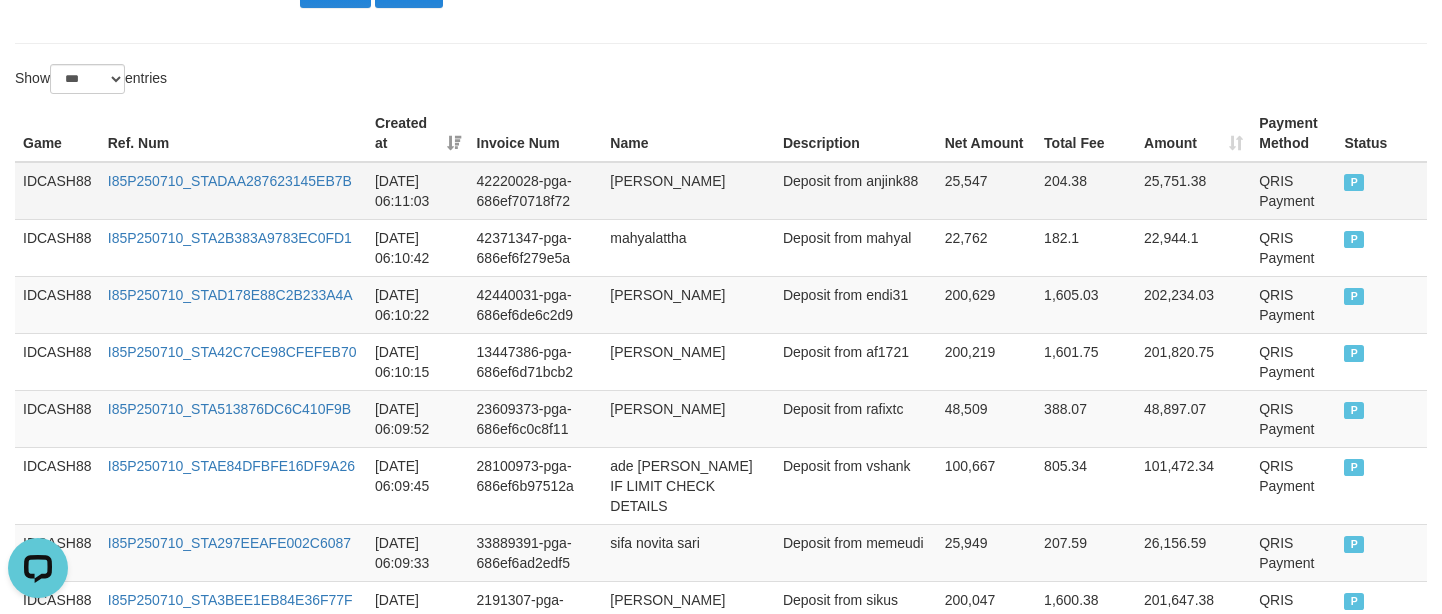 scroll, scrollTop: 547, scrollLeft: 0, axis: vertical 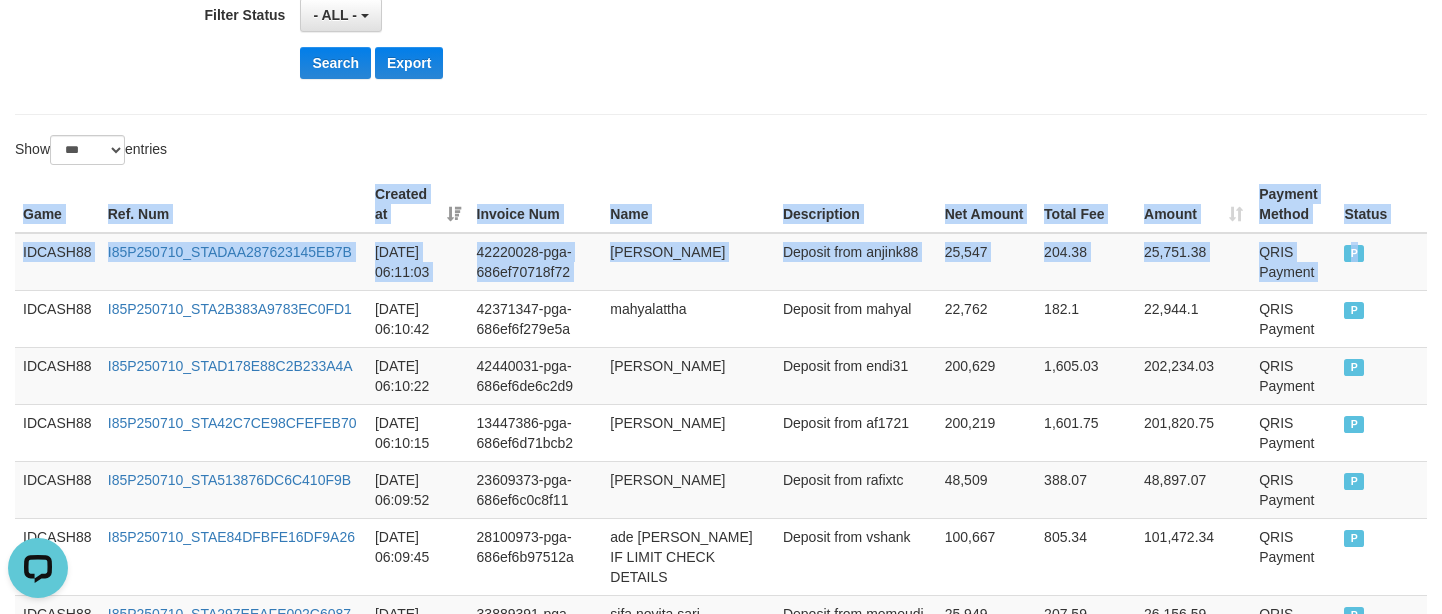 copy on "Game Ref. Num Created at Invoice Num Name Description Net Amount Total Fee Amount Payment Method Status
Game Ref. Num Created at Invoice Num Name Description Rp. 251,869,899 Rp. 2,014,959.1 Rp. 253,884,858.1 Payment Method Status
IDCASH88 I85P250710_STADAA287623145EB7B [DATE] 06:11:03 42220028-pga-686ef70718f72 [PERSON_NAME] from anjink88 25,547 204.38 25,751.38 QRIS Payment P" 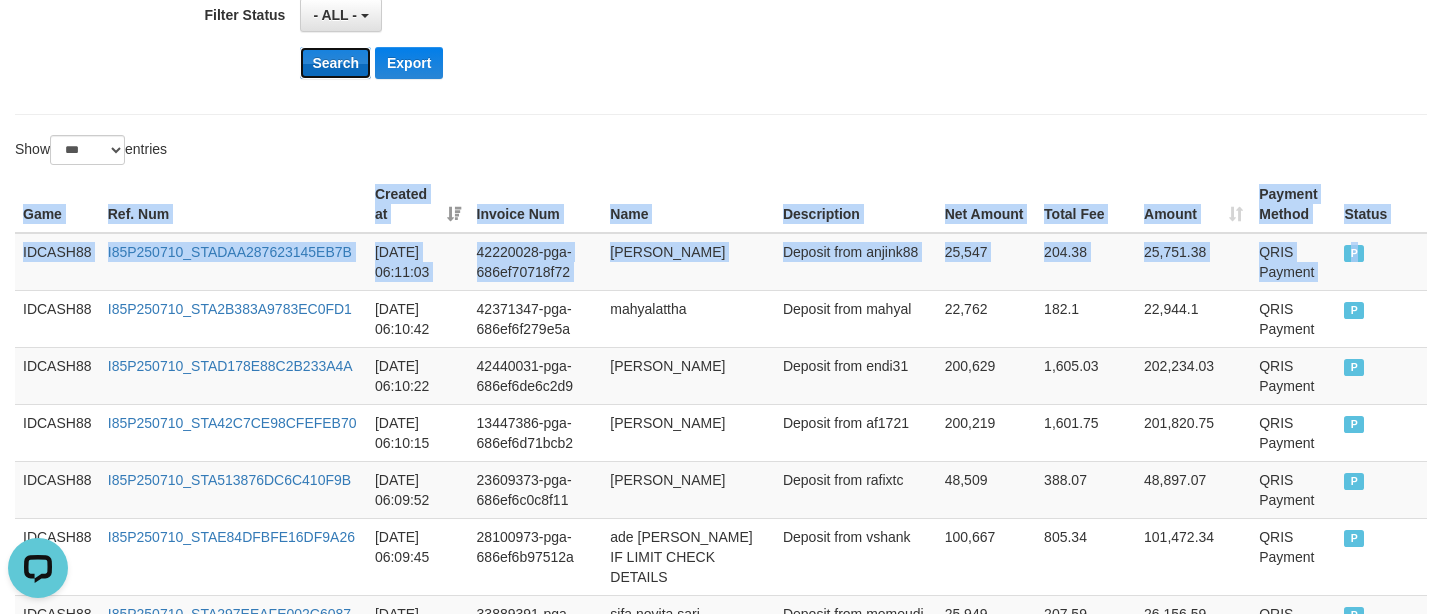 click on "Search" at bounding box center (335, 63) 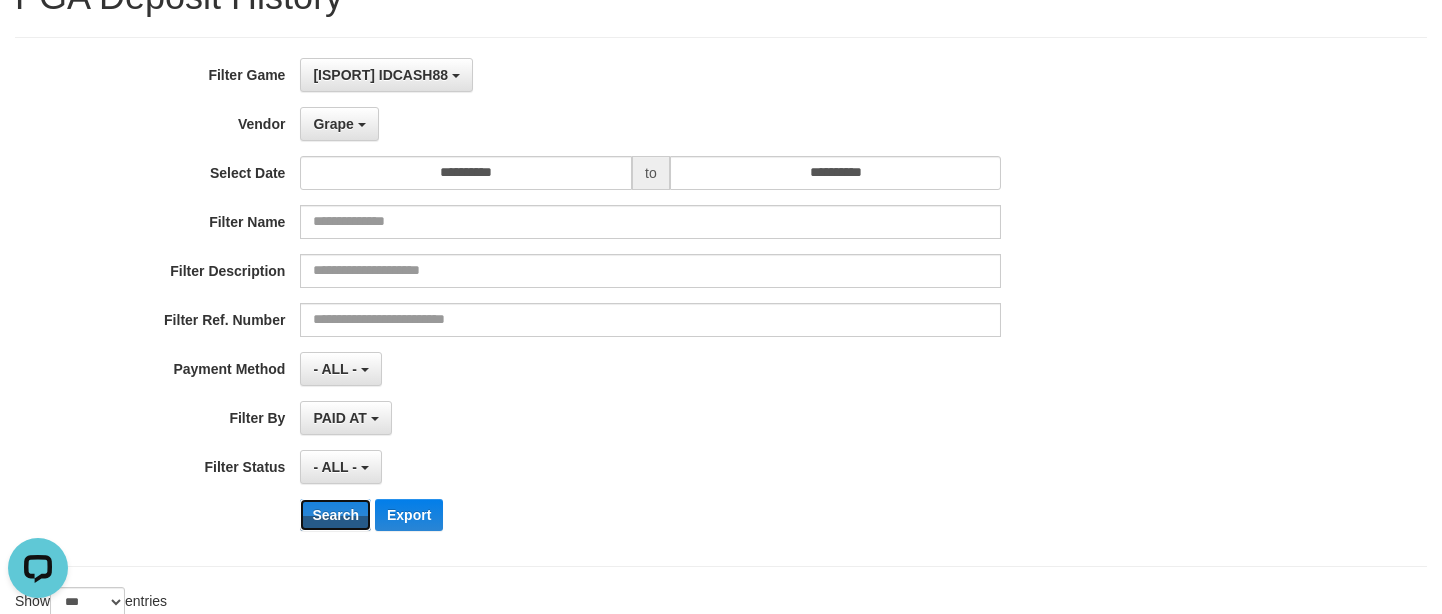 scroll, scrollTop: 47, scrollLeft: 0, axis: vertical 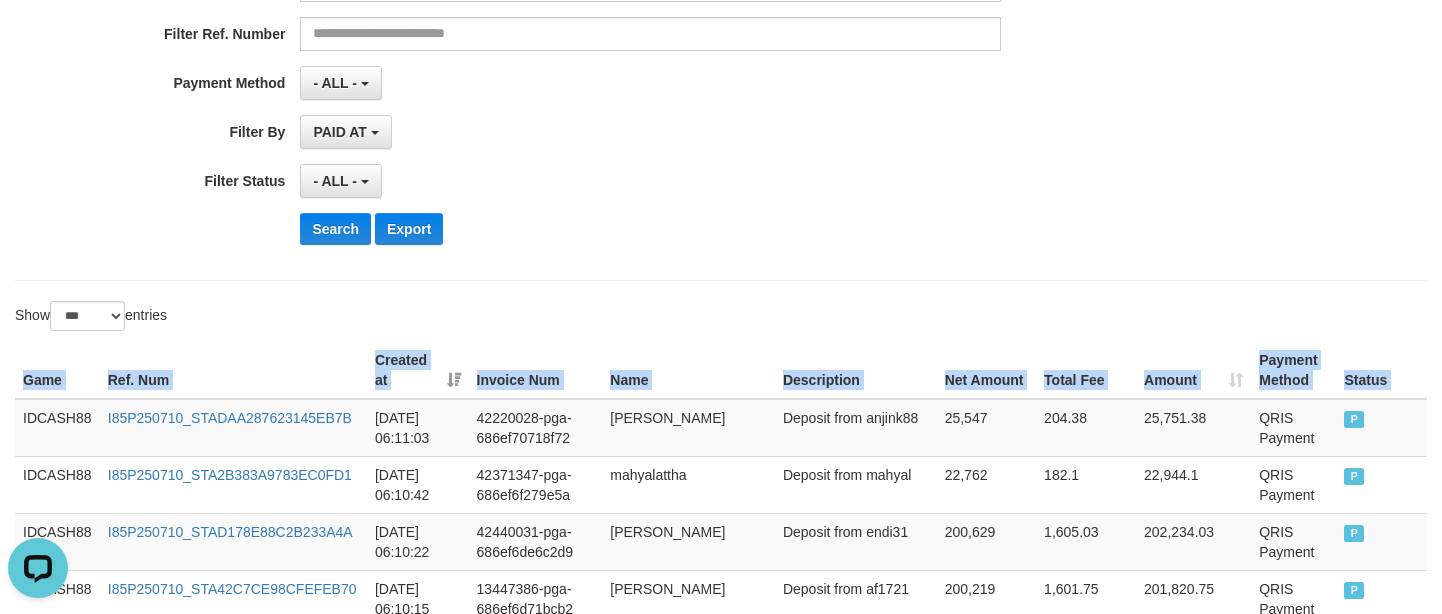 click on "Name" at bounding box center [688, 370] 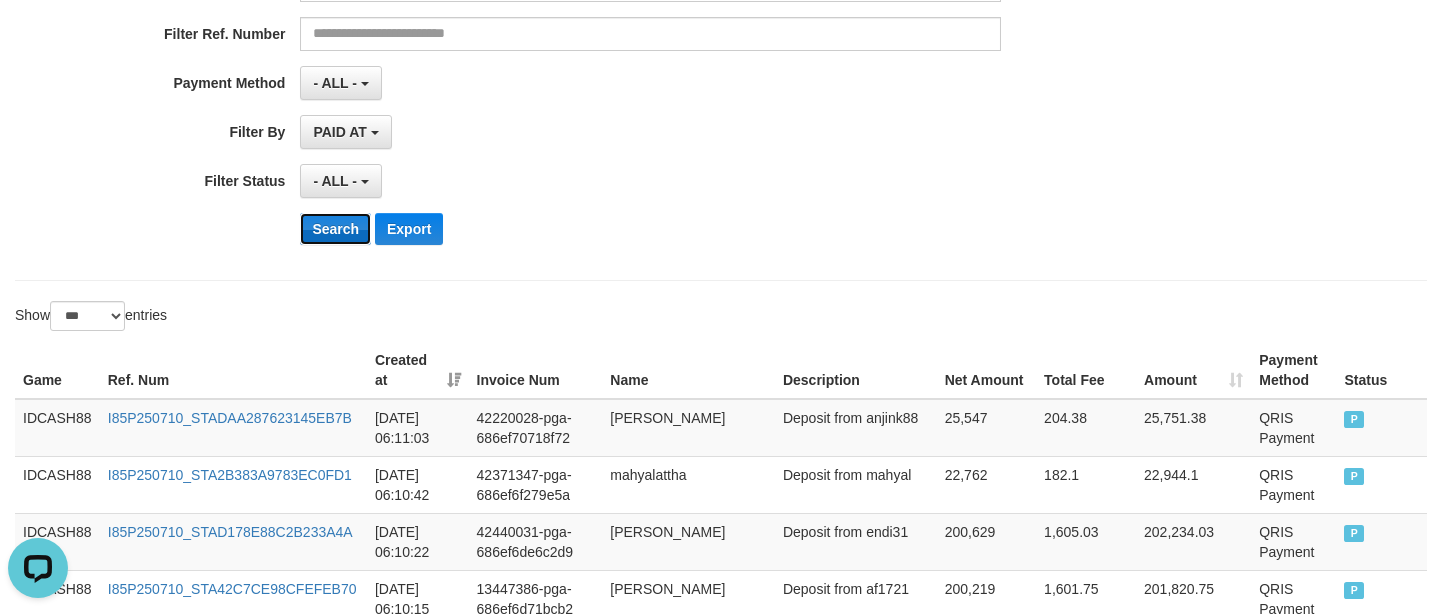 click on "Search" at bounding box center (335, 229) 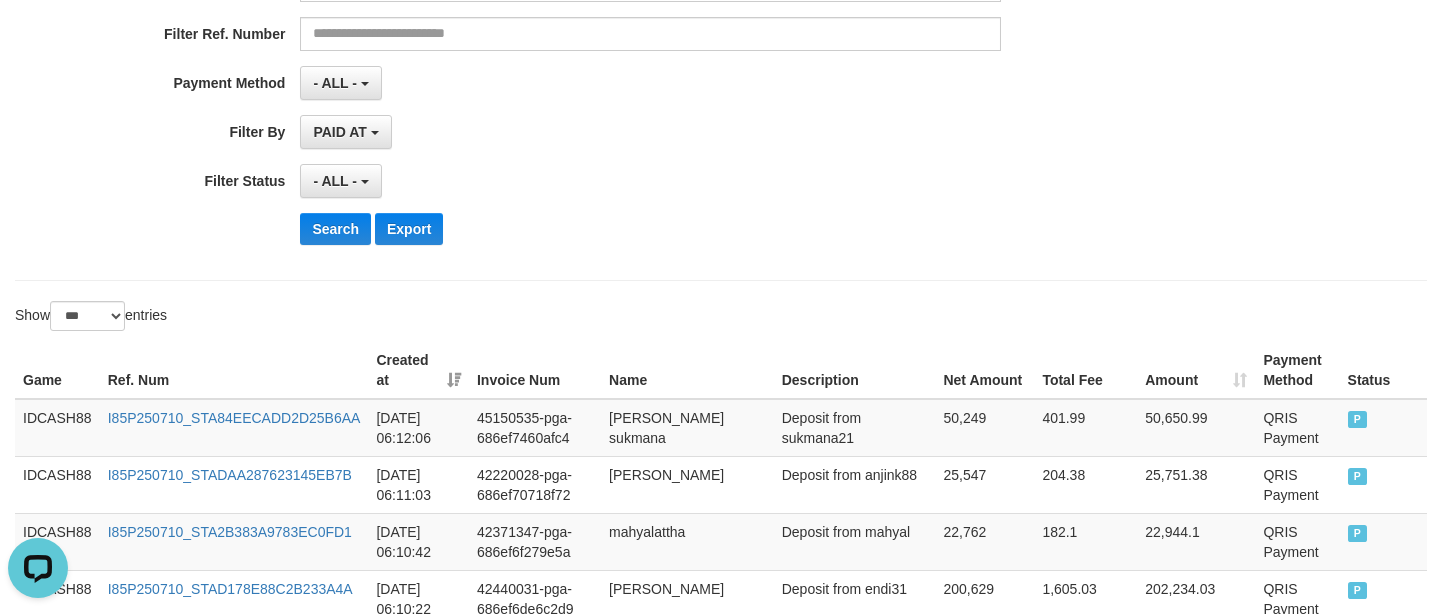 click on "**********" at bounding box center (721, 3008) 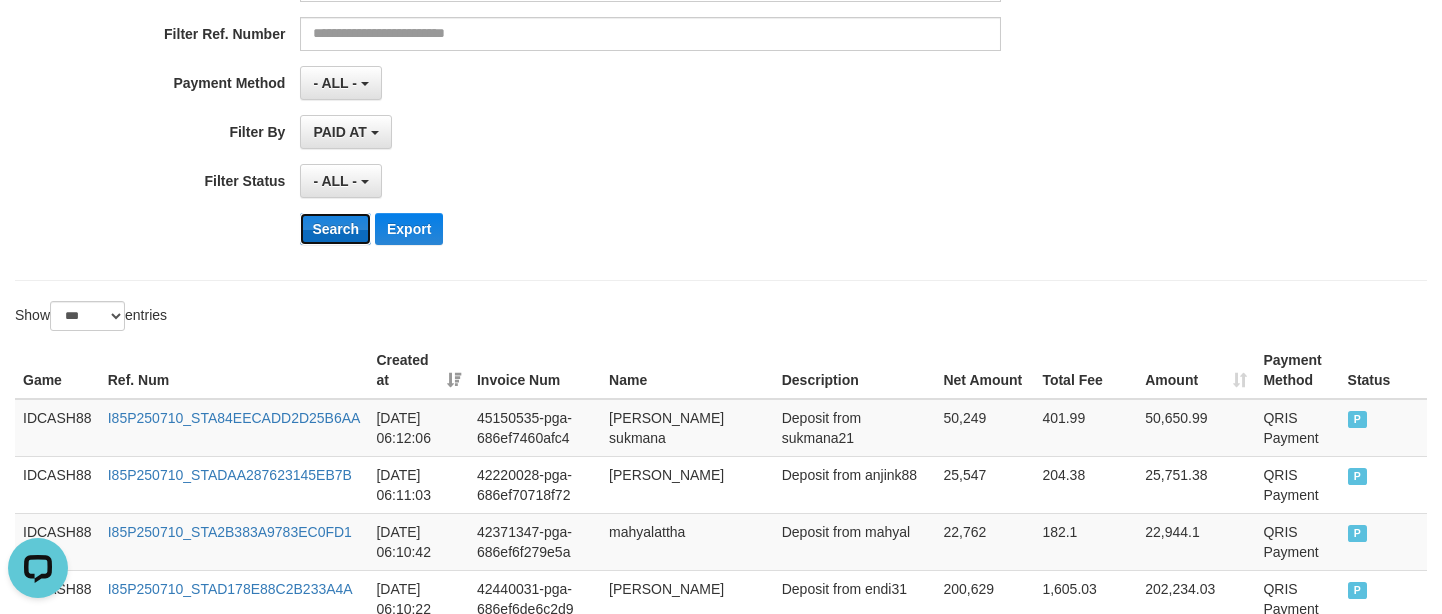 click on "Search" at bounding box center (335, 229) 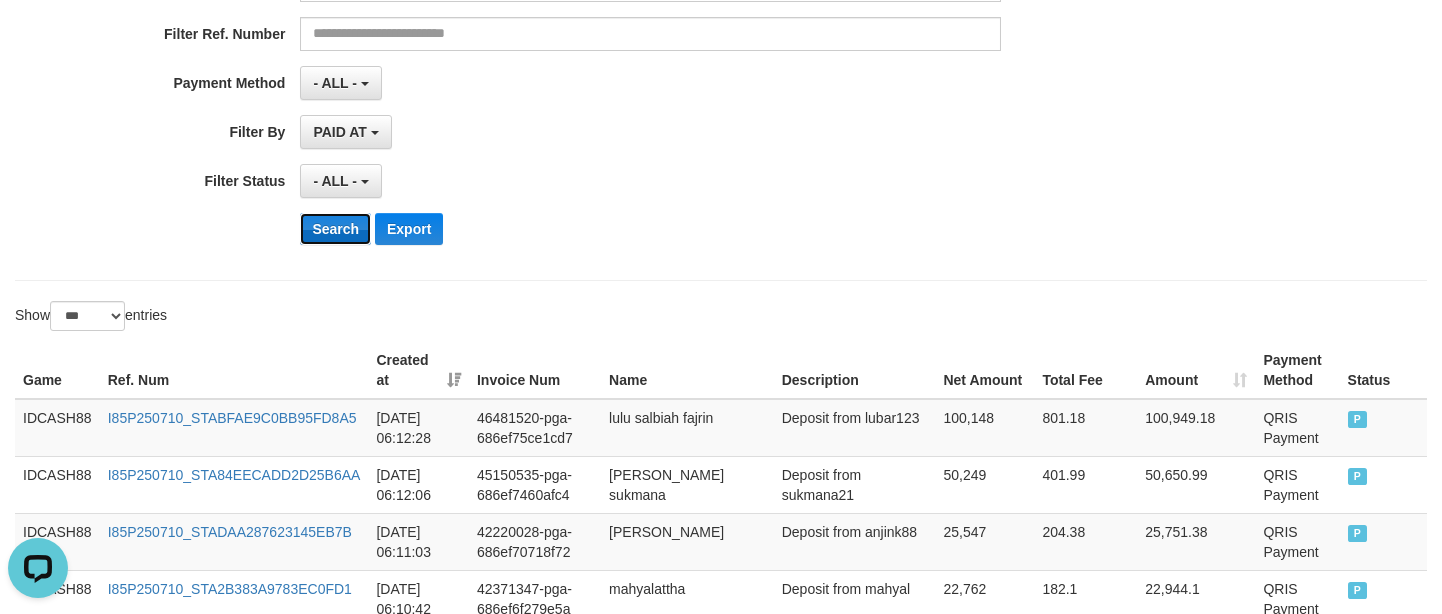 click on "Search" at bounding box center [335, 229] 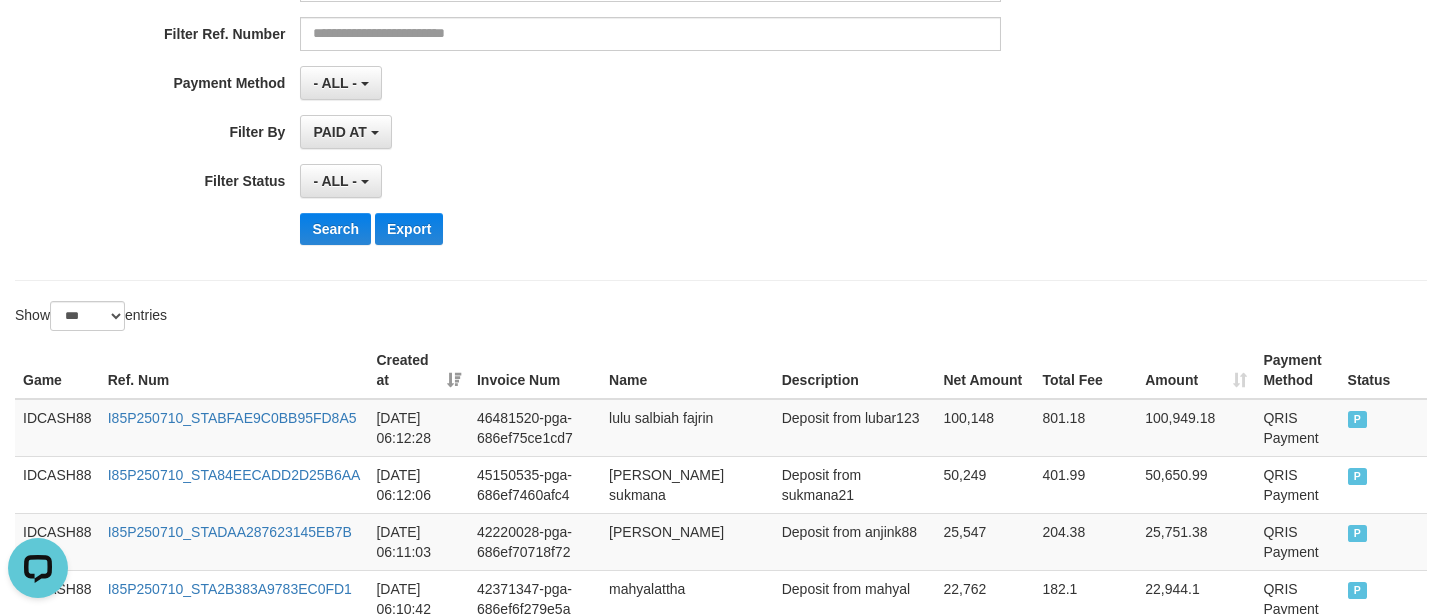 click on "**********" at bounding box center [721, 16] 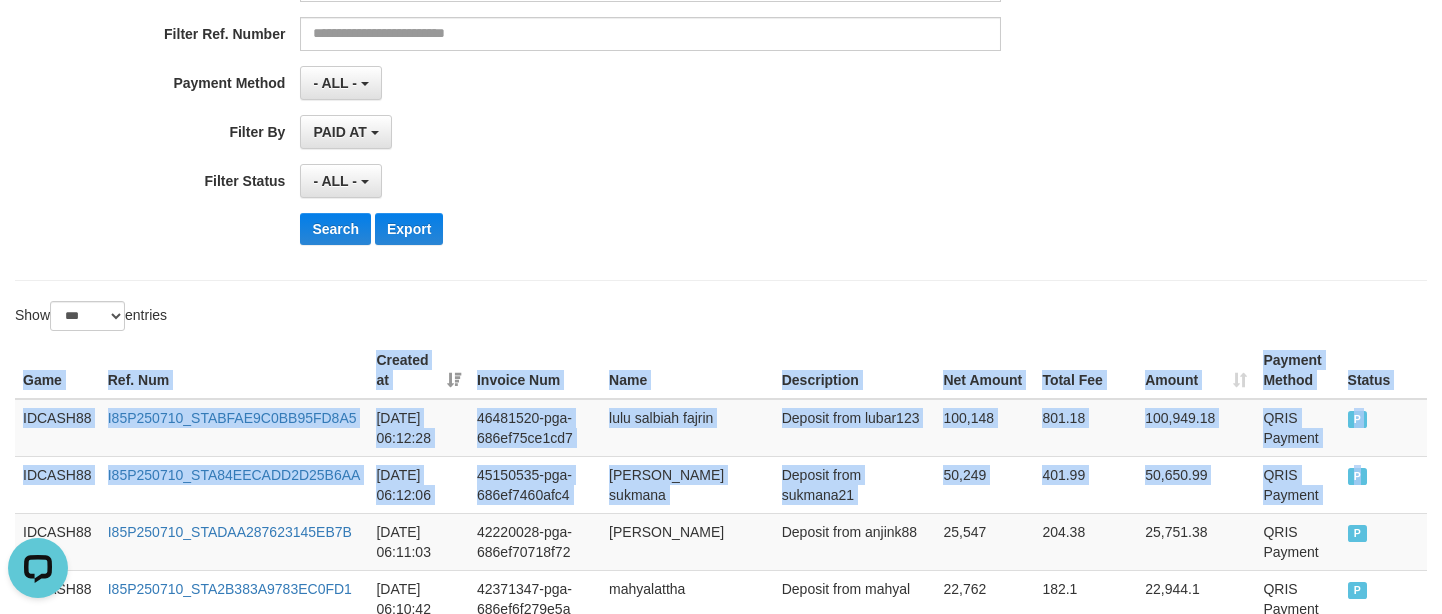 copy on "Game Ref. Num Created at Invoice Num Name Description Net Amount Total Fee Amount Payment Method Status
Game Ref. Num Created at Invoice Num Name Description Rp. 252,020,296 Rp. 2,016,162.27 Rp. 254,036,458.27 Payment Method Status
IDCASH88 I85P250710_STABFAE9C0BB95FD8A5 [DATE] 06:12:28 46481520-pga-686ef75ce1cd7 lulu salbiah fajrin Deposit from lubar123 100,148 801.18 100,949.18 QRIS Payment P   IDCASH88 I85P250710_STA84EECADD2D25B6AA [DATE] 06:12:06 45150535-pga-686ef7460afc4 [PERSON_NAME] sukmana Deposit from sukmana21 50,249 401.99 50,650.99 QRIS Payment P" 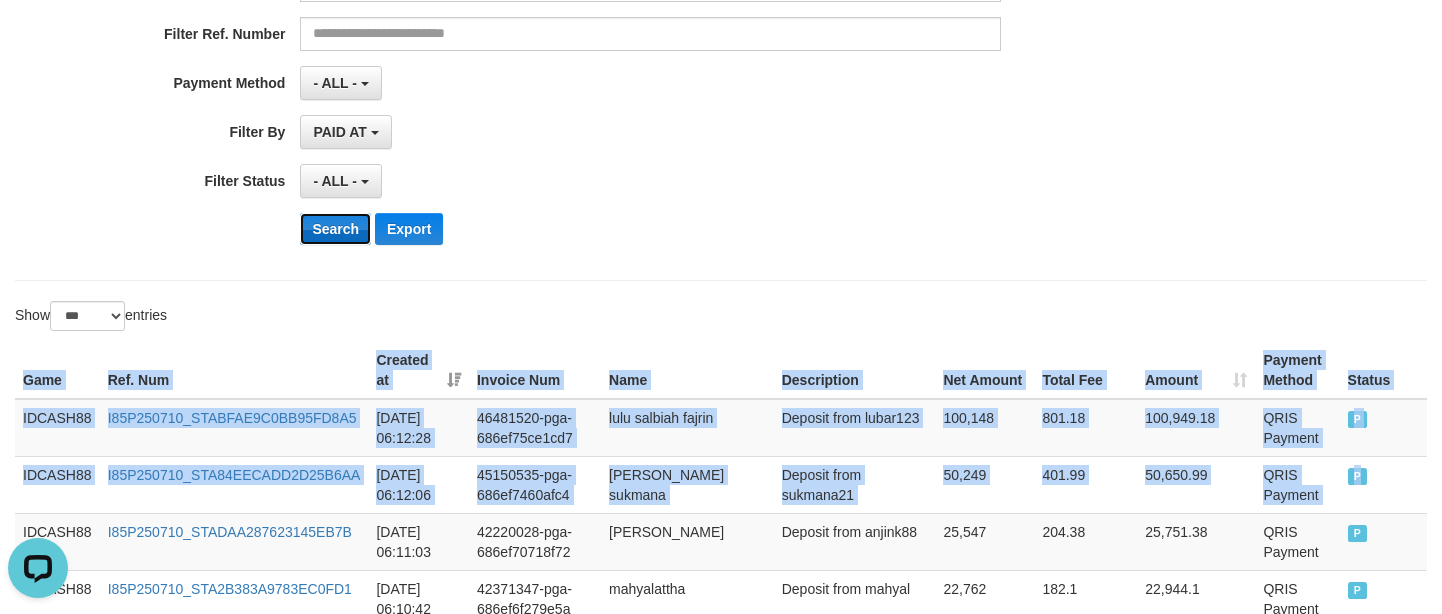 click on "Search" at bounding box center [335, 229] 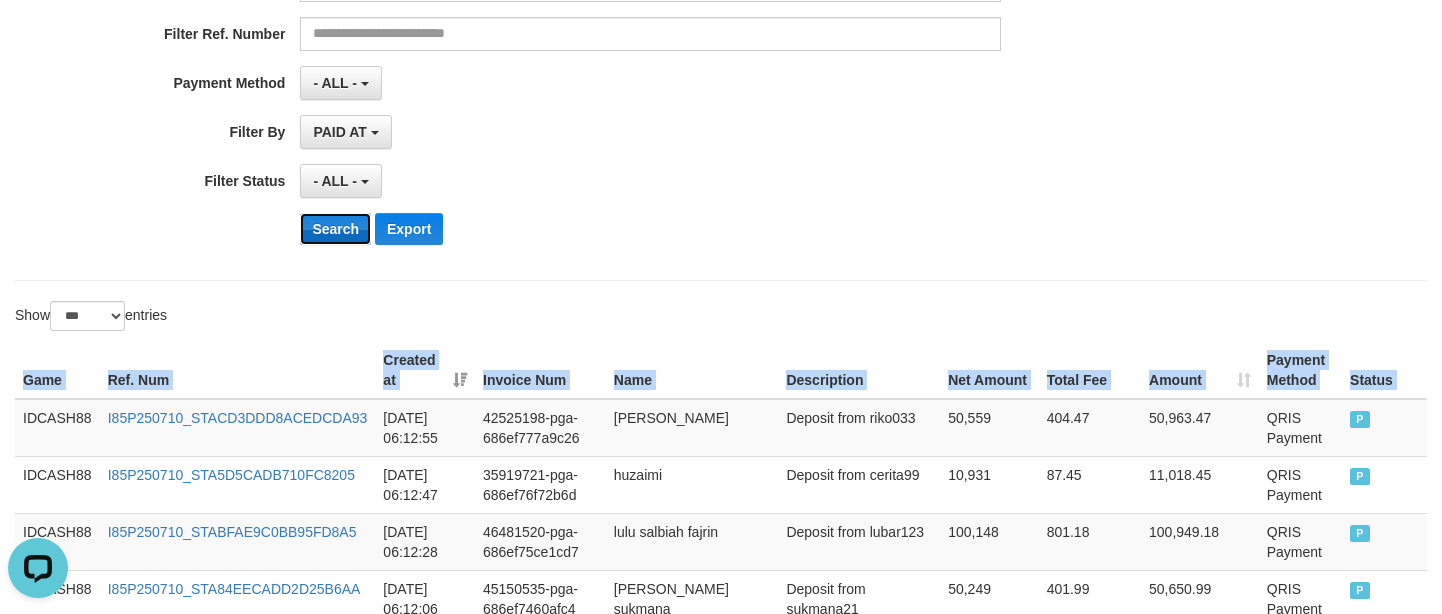 click on "Search" at bounding box center [335, 229] 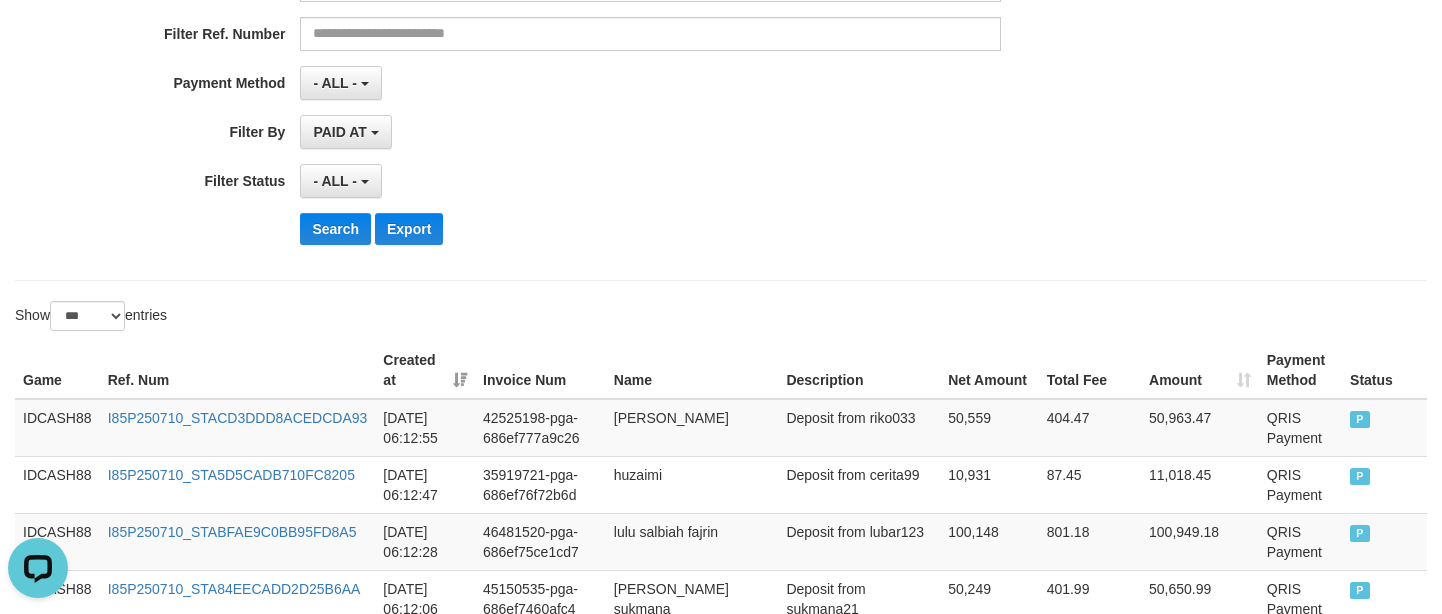 click on "**********" at bounding box center [721, 16] 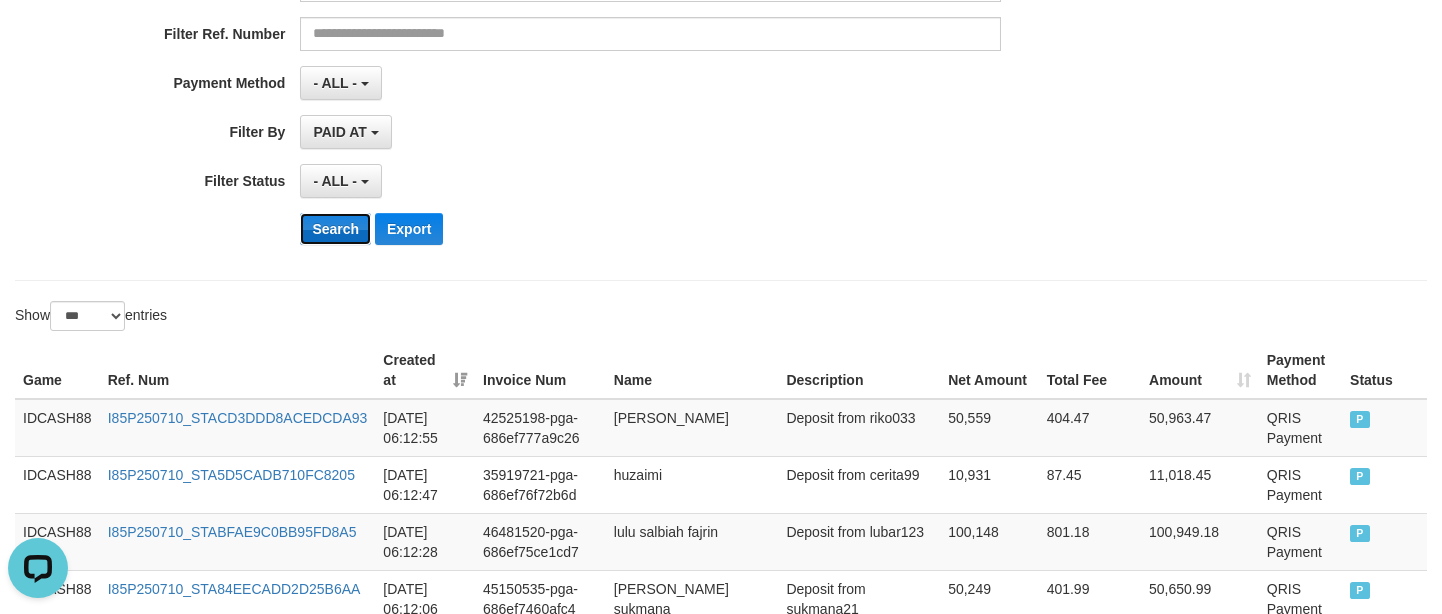 click on "Search" at bounding box center [335, 229] 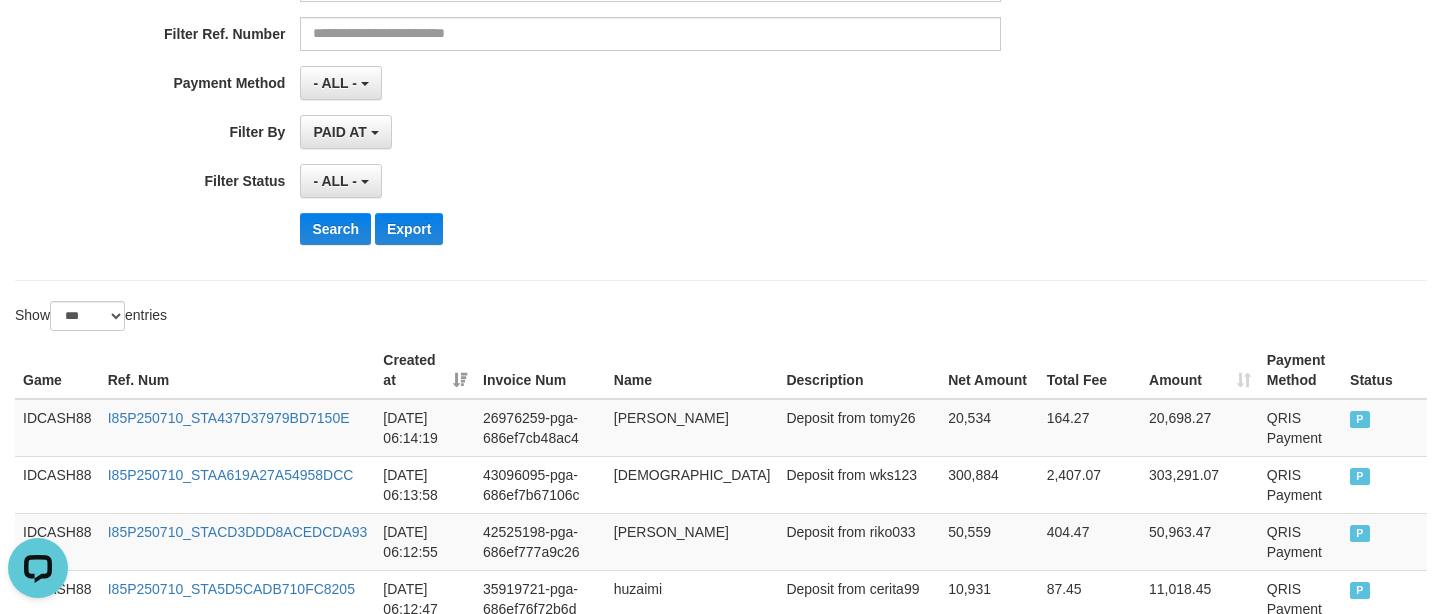 click on "**********" at bounding box center (721, 2998) 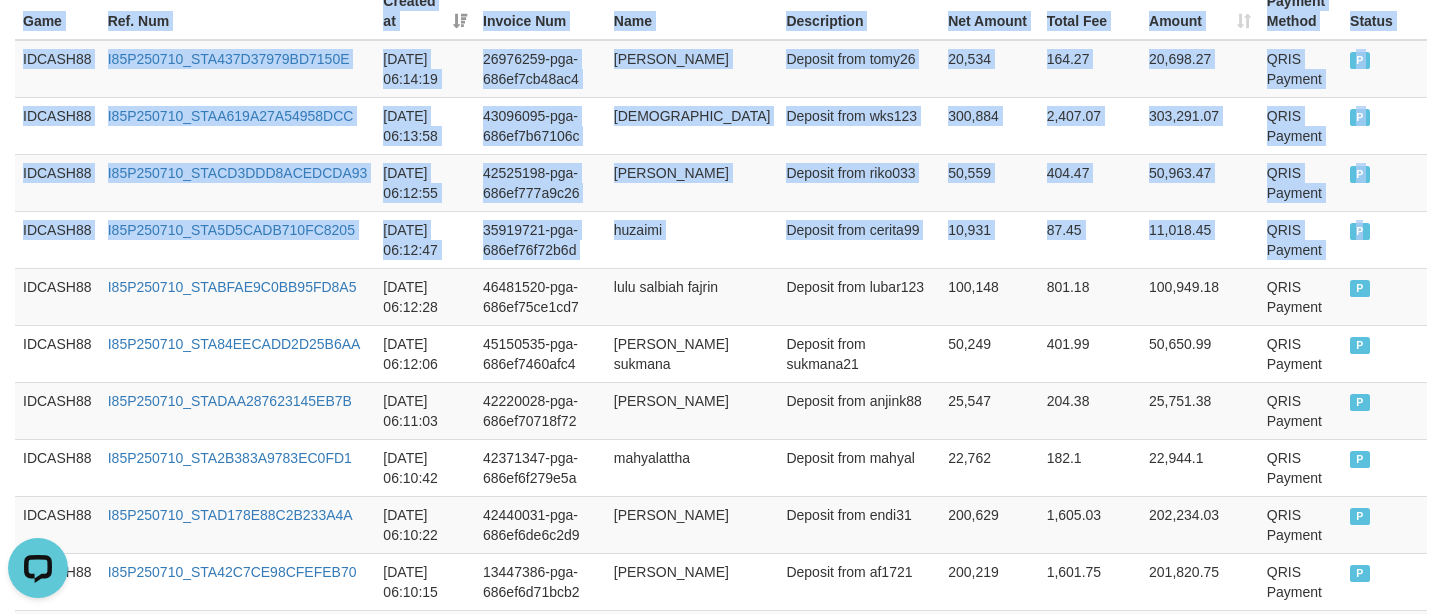copy on "Game Ref. Num Created at Invoice Num Name Description Net Amount Total Fee Amount Payment Method Status
Game Ref. Num Created at Invoice Num Name Description Rp. 252,403,204 Rp. 2,019,225.53 Rp. 254,422,429.53 Payment Method Status
IDCASH88 I85P250710_STA437D37979BD7150E [DATE] 06:14:19 26976259-pga-686ef7cb48ac4 tomy [PERSON_NAME] from tomy26 20,534 164.27 20,698.27 QRIS Payment P   IDCASH88 I85P250710_STAA619A27A54958DCC [DATE] 06:13:58 43096095-pga-686ef7b67106c muslimin Deposit from wks123 300,884 2,407.07 303,291.07 QRIS Payment P   IDCASH88 I85P250710_STACD3DDD8ACEDCDA93 [DATE] 06:12:55 42525198-pga-686ef777a9c26 [PERSON_NAME] Deposit from riko033 50,559 404.47 50,963.47 QRIS Payment P   IDCASH88 I85P250710_STA5D5CADB710FC8205 [DATE] 06:12:47 35919721-pga-686ef76f72b6d huzaimi Deposit from cerita99 10,931 87.45 11,018.45 QRIS Payment P" 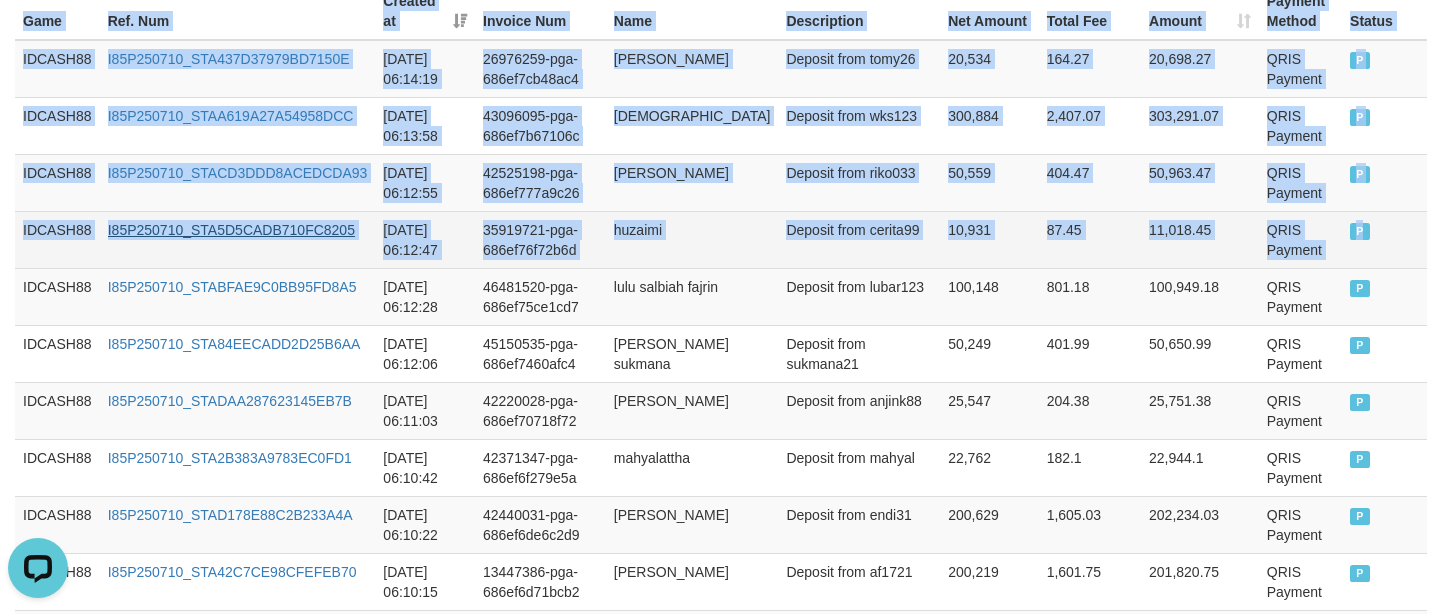 scroll, scrollTop: 406, scrollLeft: 0, axis: vertical 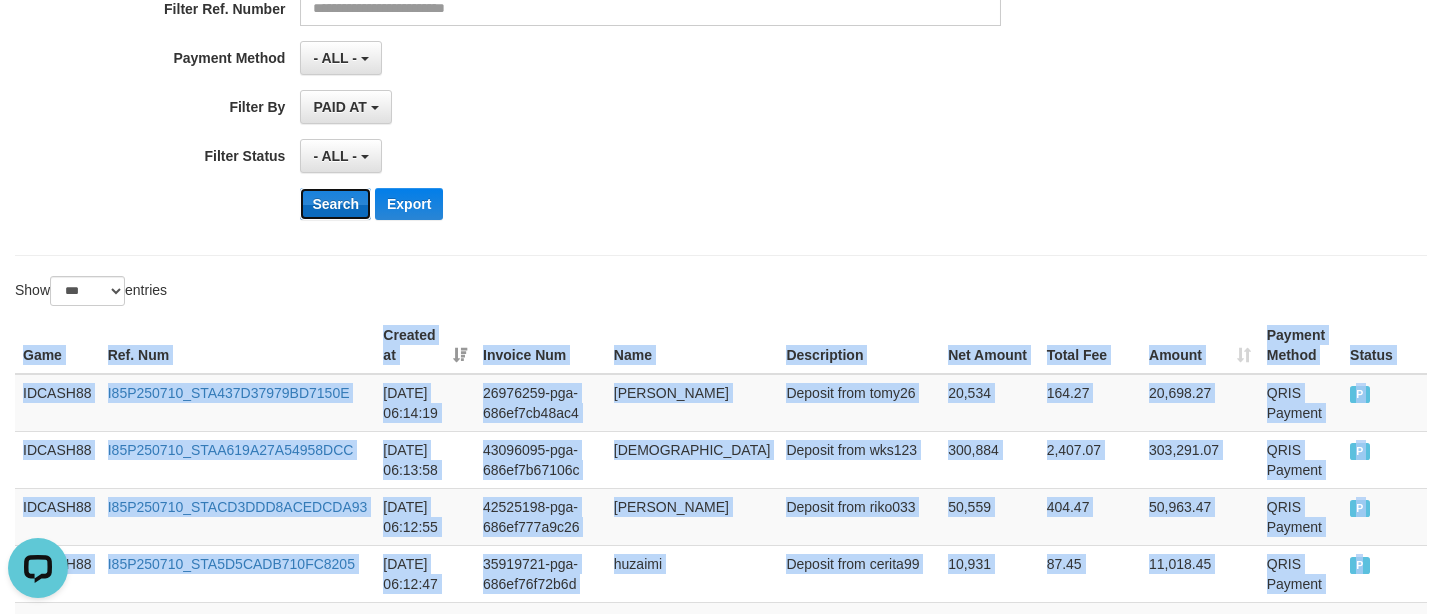 click on "Search" at bounding box center [335, 204] 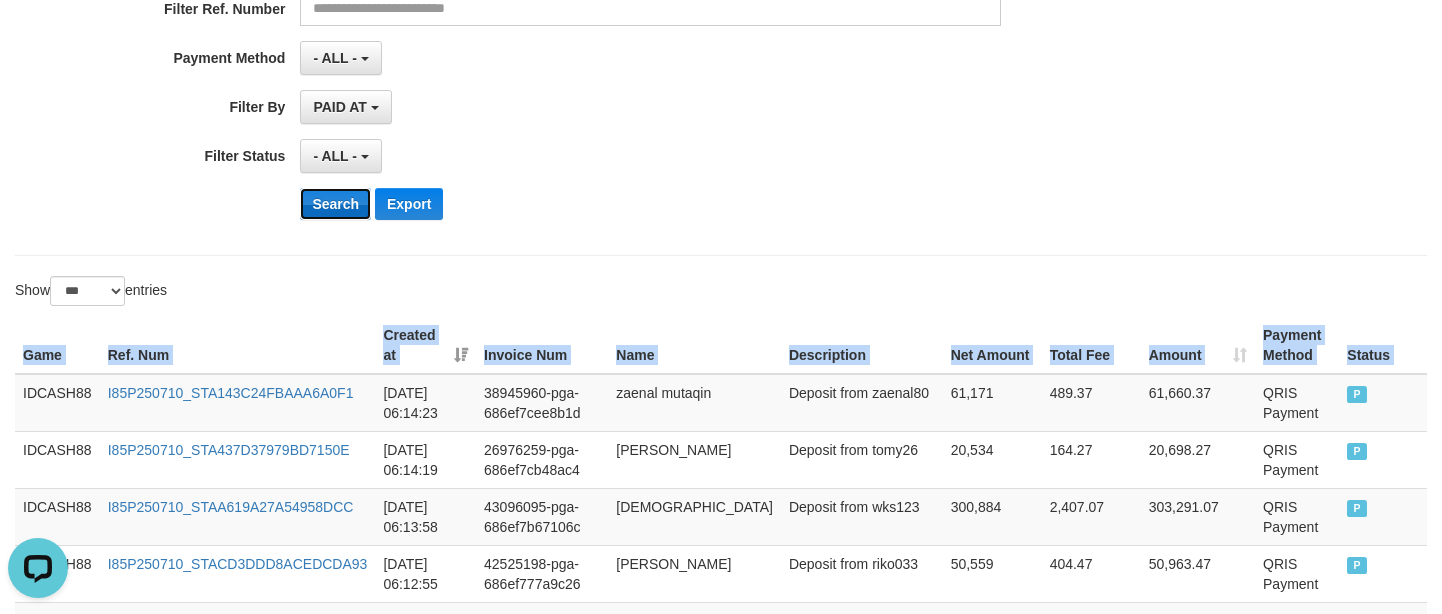 click on "Search" at bounding box center (335, 204) 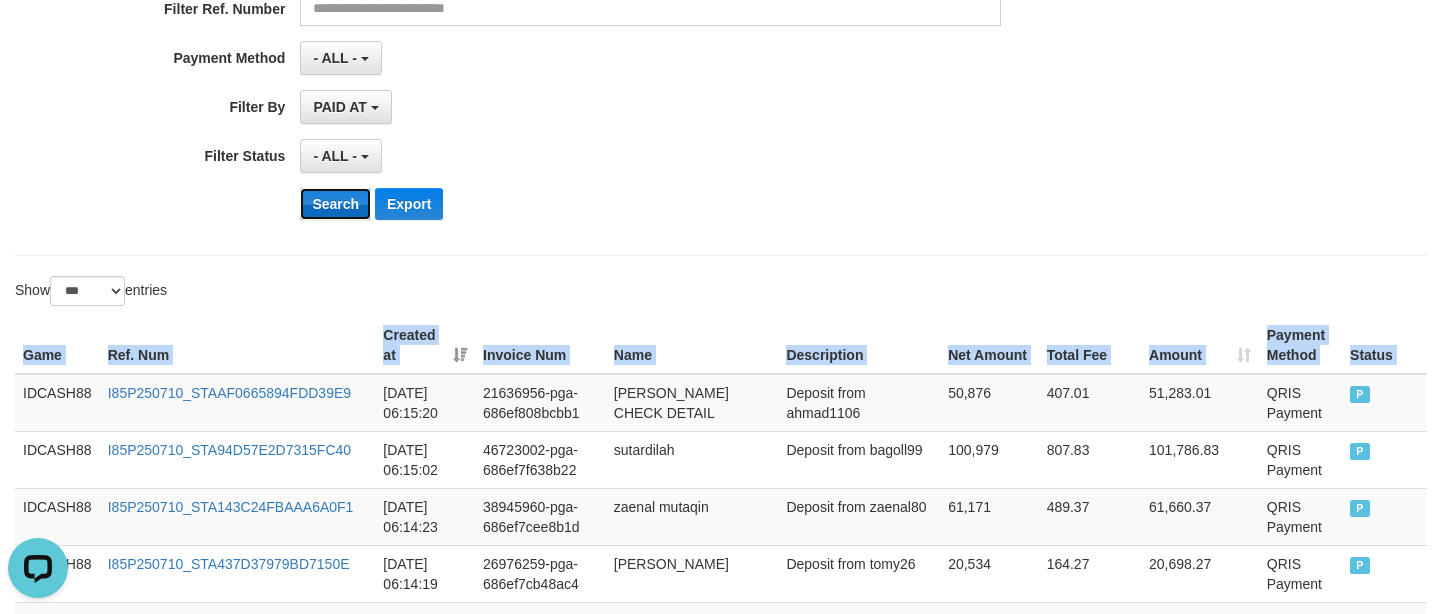 click on "Search" at bounding box center (335, 204) 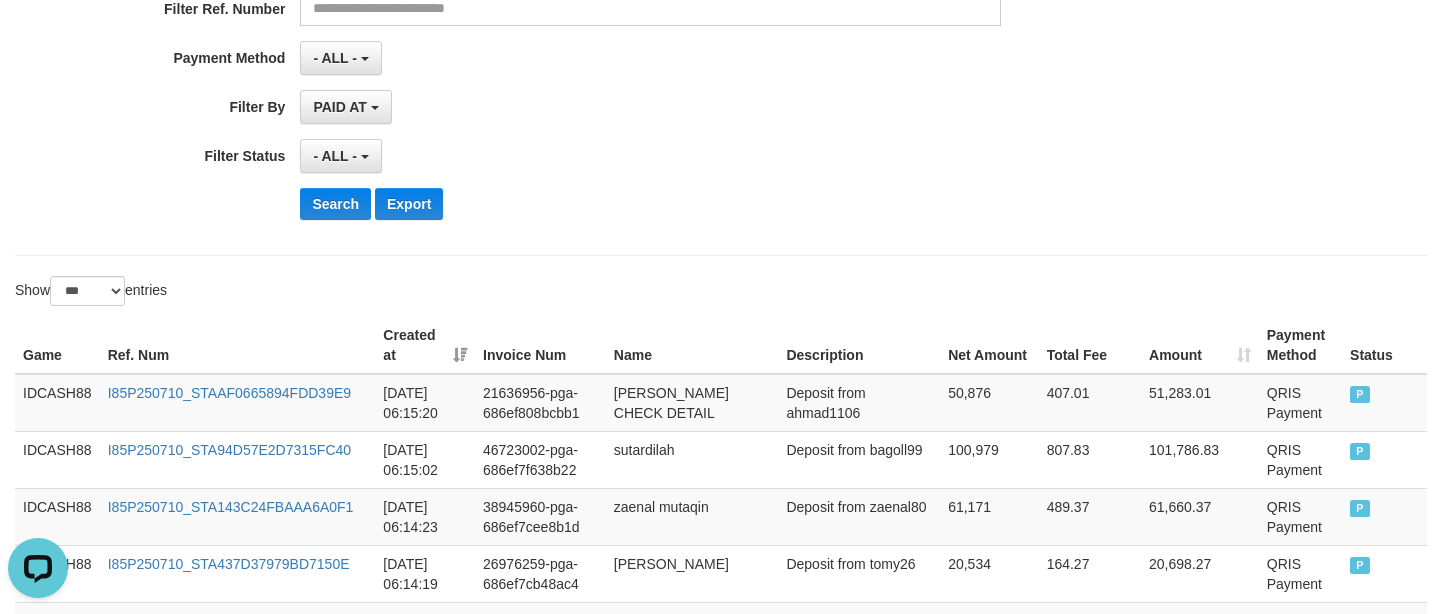 click on "Show  ** ** ** ***  entries" at bounding box center (360, 293) 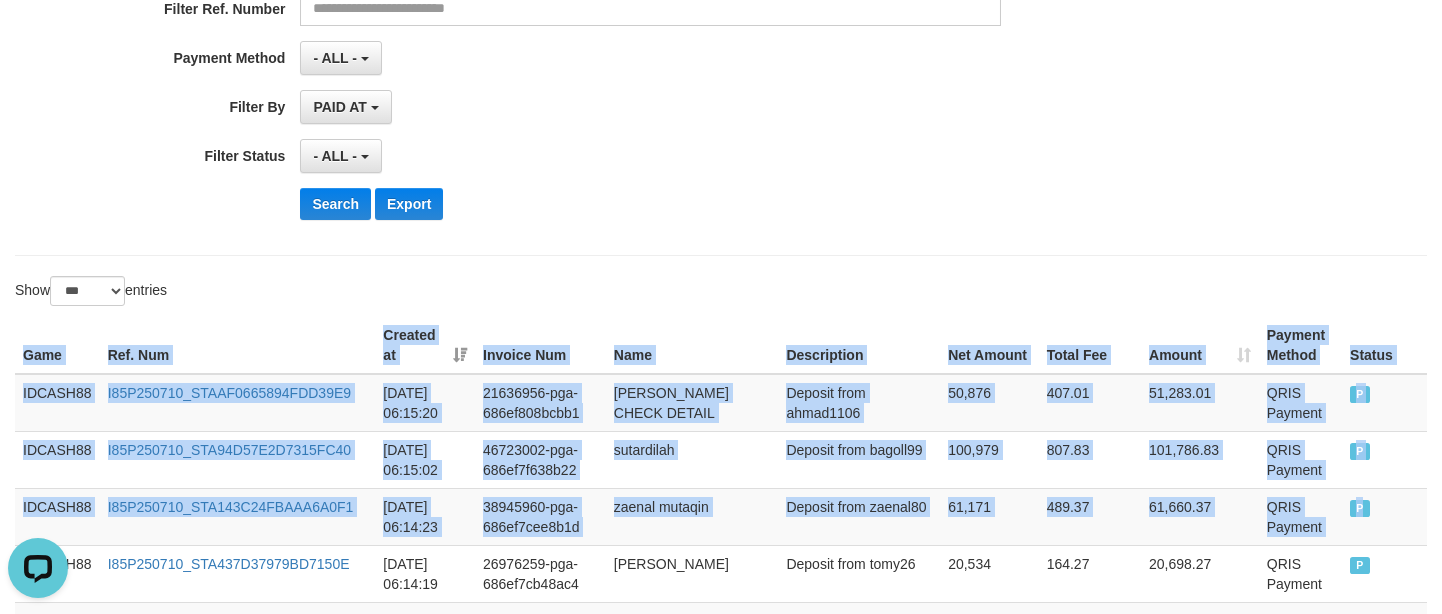 copy on "Game Ref. Num Created at Invoice Num Name Description Net Amount Total Fee Amount Payment Method Status
Game Ref. Num Created at Invoice Num Name Description Rp. 252,616,230 Rp. 2,020,929.74 Rp. 254,637,159.74 Payment Method Status
IDCASH88 I85P250710_STAAF0665894FDD39E9 [DATE] 06:15:20 21636956-pga-686ef808bcbb1 [PERSON_NAME] CHECK DETAIL Deposit from ahmad1106 50,876 407.01 51,283.01 QRIS Payment P   IDCASH88 I85P250710_STA94D57E2D7315FC40 [DATE] 06:15:02 46723002-pga-686ef7f638b22 sutardilah Deposit from bagoll99 100,979 807.83 101,786.83 QRIS Payment P   IDCASH88 I85P250710_STA143C24FBAAA6A0F1 [DATE] 06:14:23 38945960-pga-686ef7cee8b1d zaenal mutaqin Deposit from zaenal80 61,171 489.37 61,660.37 QRIS Payment P" 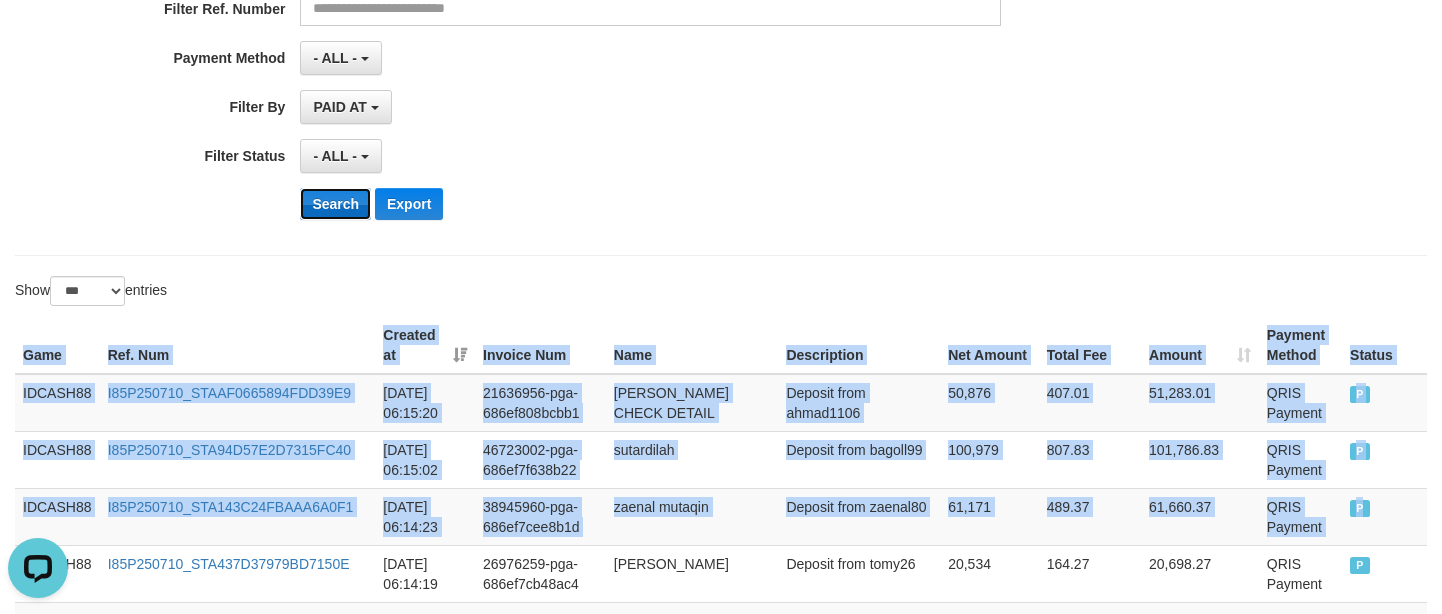 click on "Search" at bounding box center [335, 204] 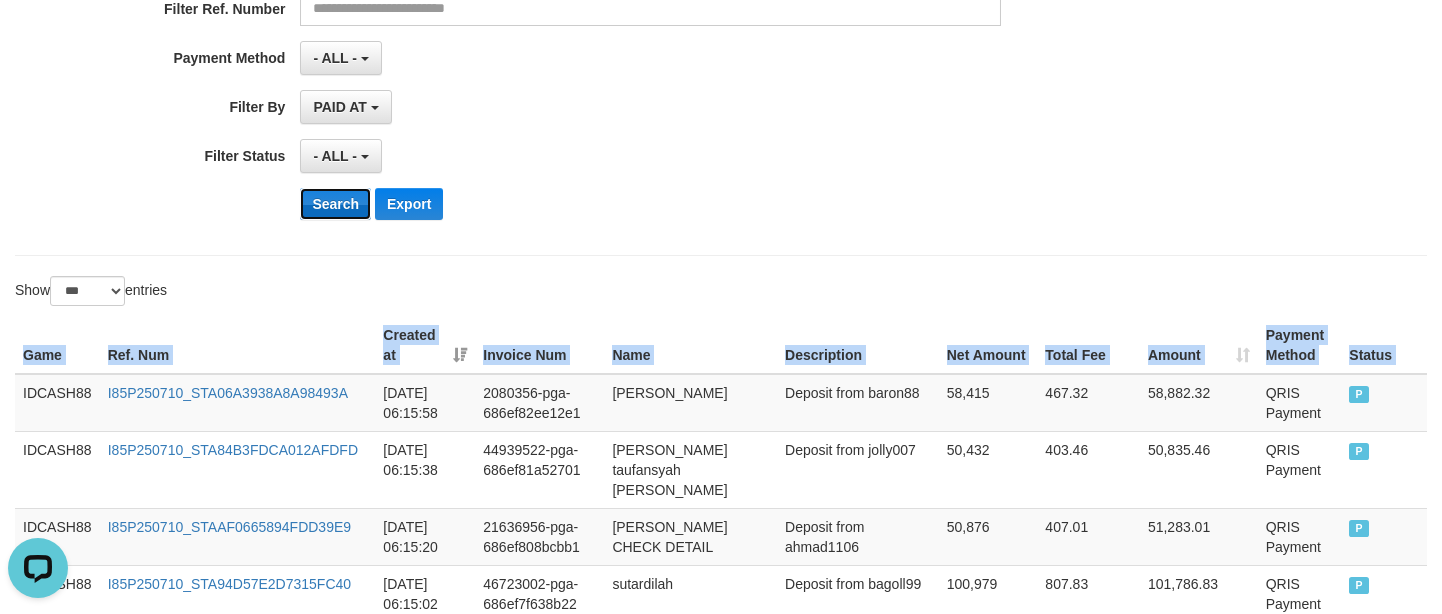 click on "Search" at bounding box center [335, 204] 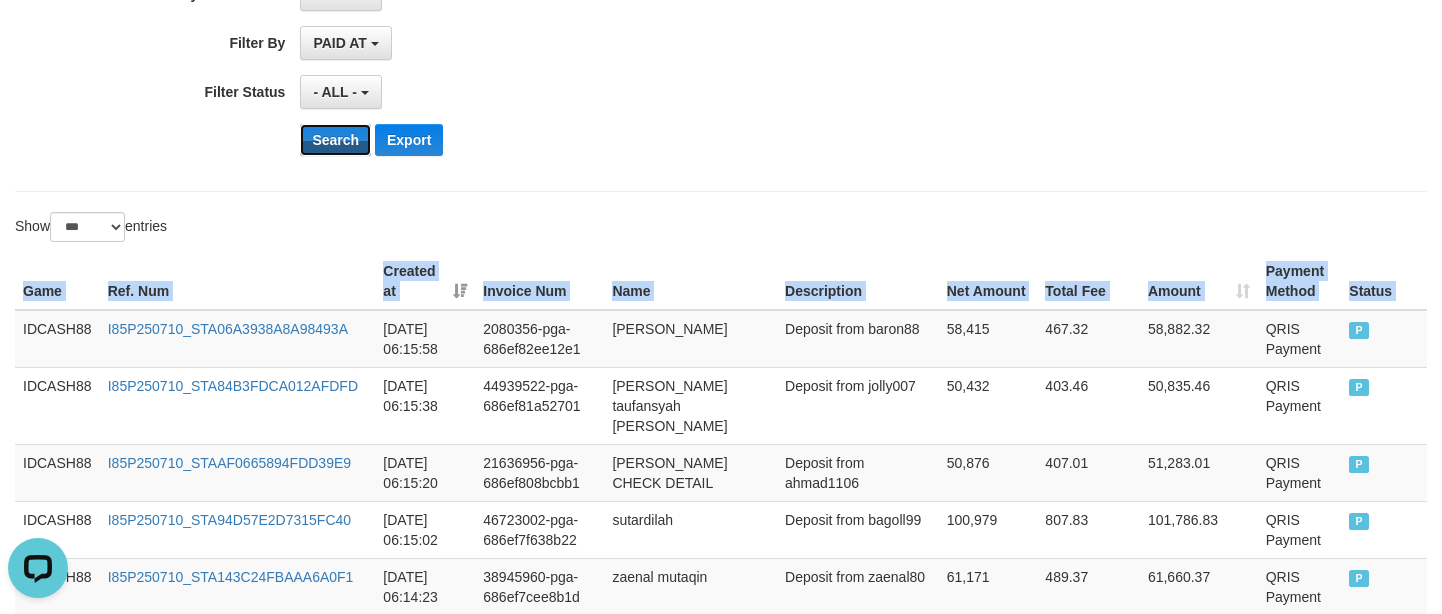 scroll, scrollTop: 406, scrollLeft: 0, axis: vertical 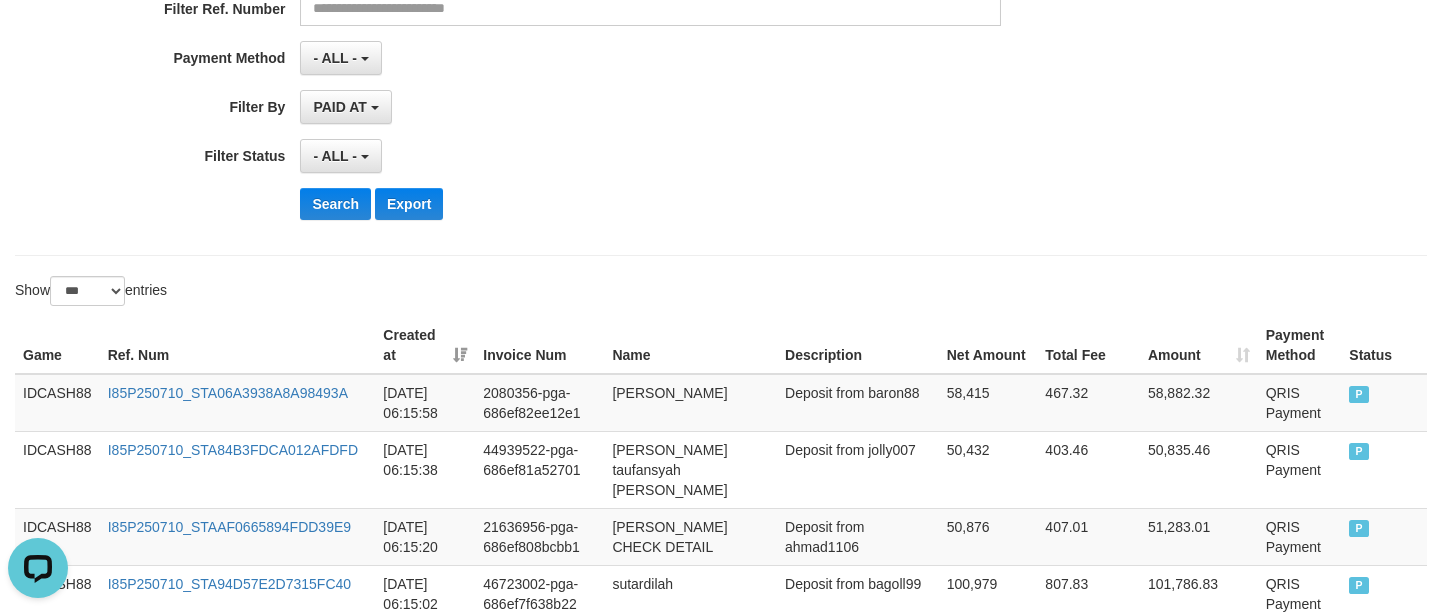 click on "Show  ** ** ** ***  entries" at bounding box center (360, 293) 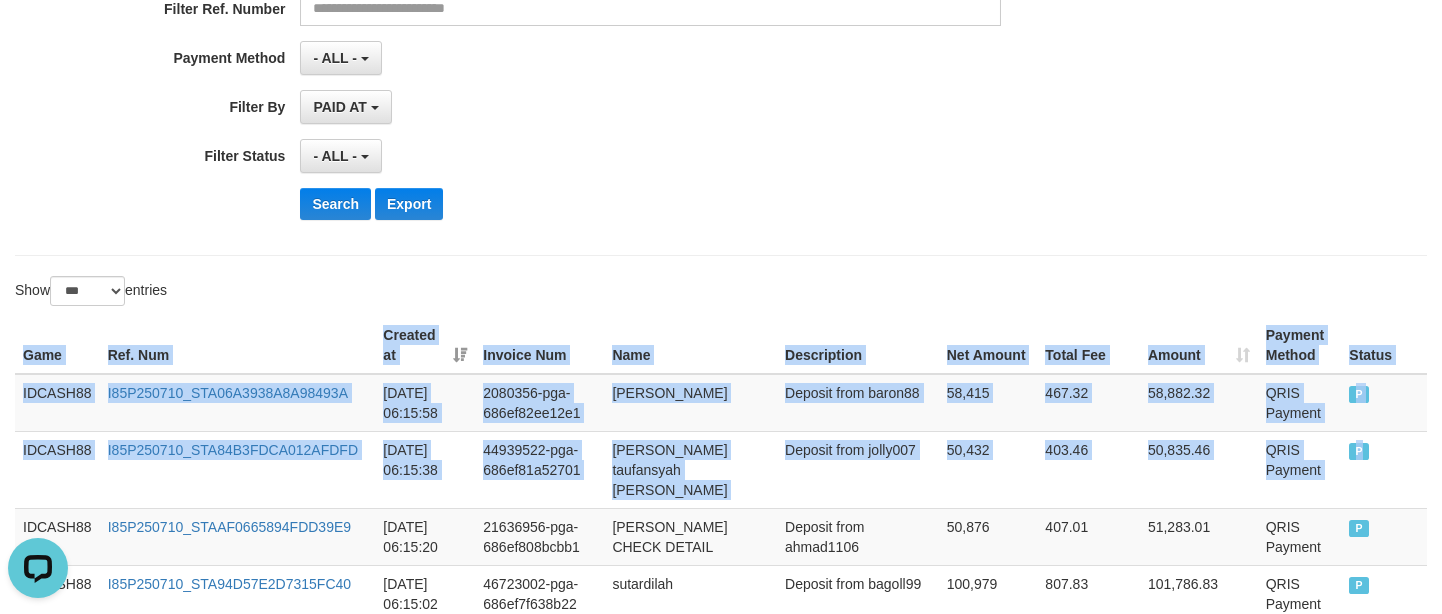 copy on "Game Ref. Num Created at Invoice Num Name Description Net Amount Total Fee Amount Payment Method Status
Game Ref. Num Created at Invoice Num Name Description Rp. 252,725,077 Rp. 2,021,800.52 Rp. 254,746,877.52 Payment Method Status
IDCASH88 I85P250710_STA06A3938A8A98493A [DATE] 06:15:58 2080356-pga-686ef82ee12e1 [PERSON_NAME] from baron88 58,415 467.32 58,882.32 QRIS Payment P   IDCASH88 I85P250710_STA84B3FDCA012AFDFD [DATE] 06:15:38 44939522-pga-686ef81a52701 [PERSON_NAME] taufansyah [PERSON_NAME] Deposit from jolly007 50,432 403.46 50,835.46 QRIS Payment P" 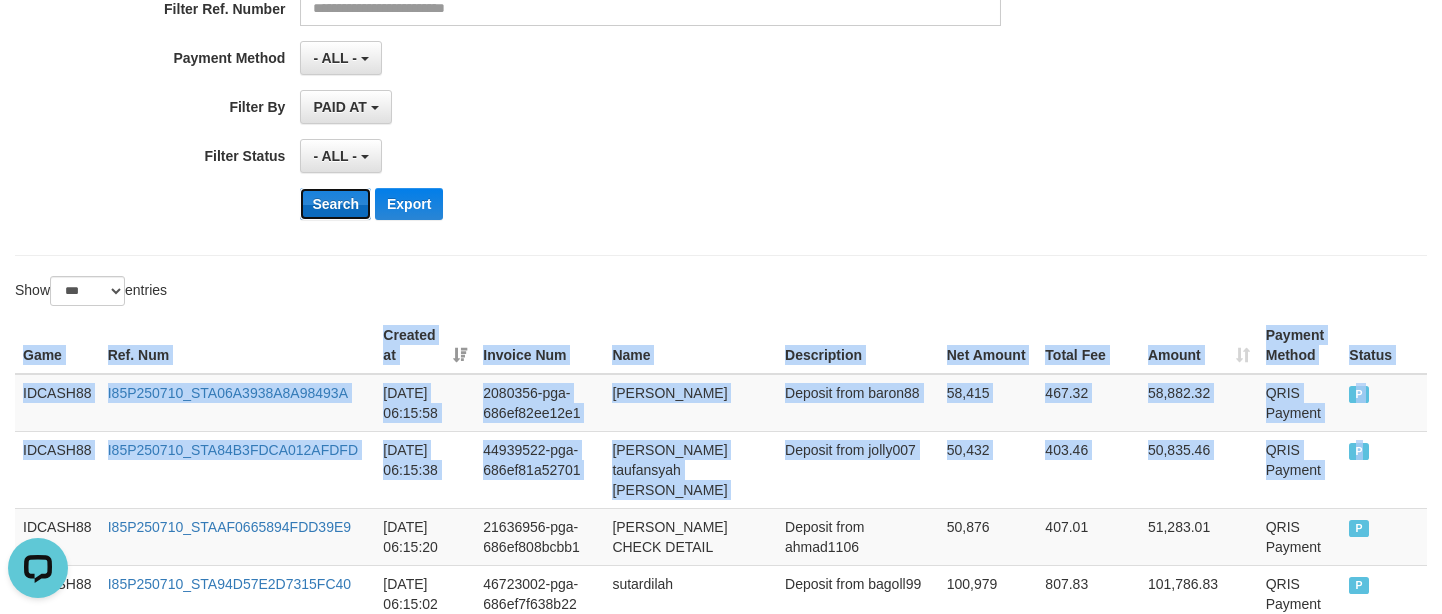 click on "Search" at bounding box center (335, 204) 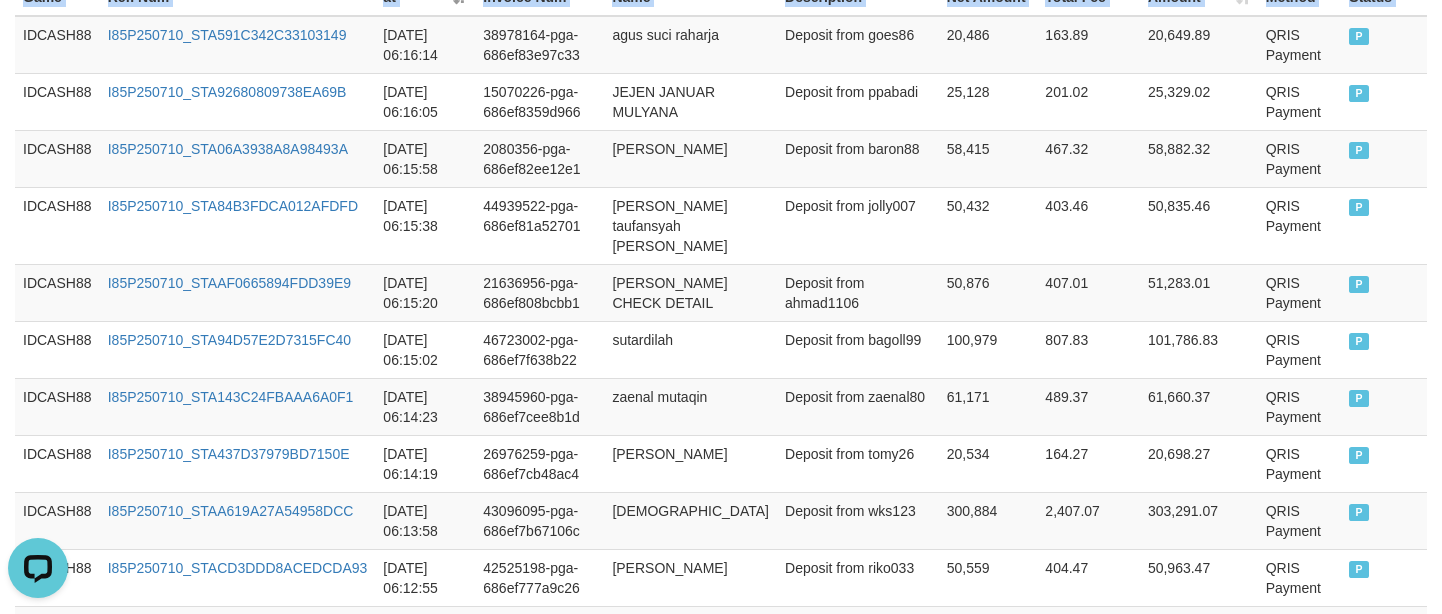 scroll, scrollTop: 406, scrollLeft: 0, axis: vertical 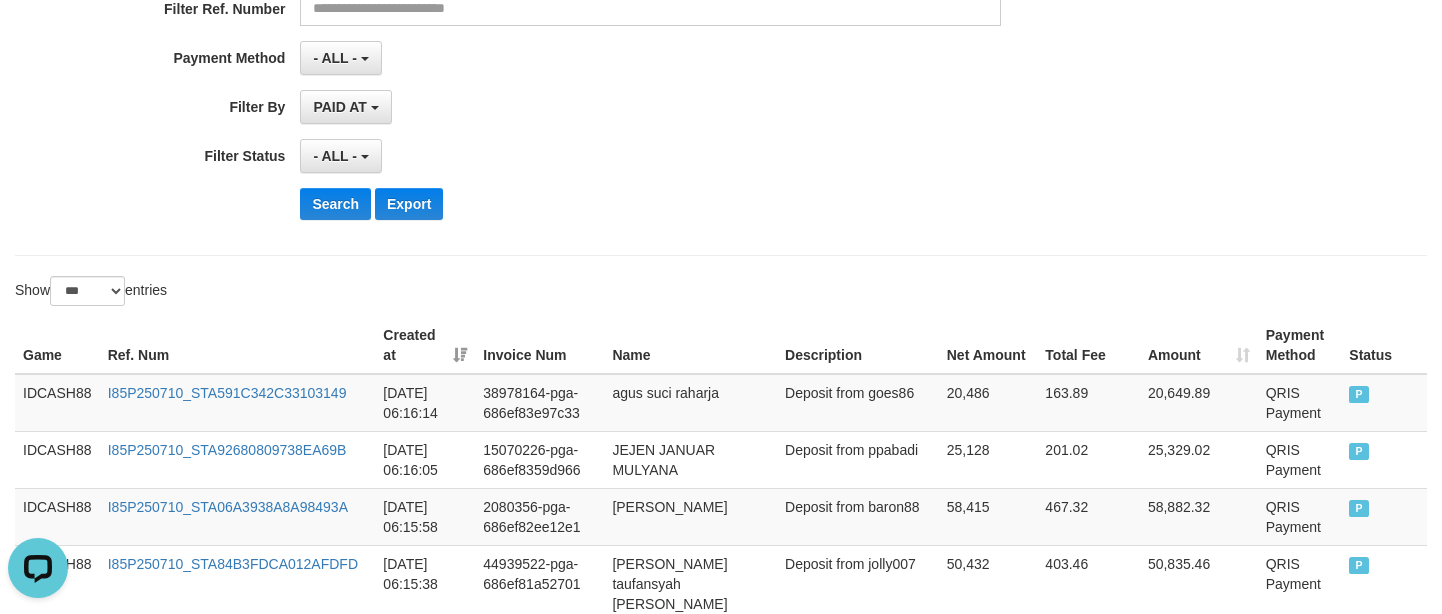 click on "**********" at bounding box center (721, -9) 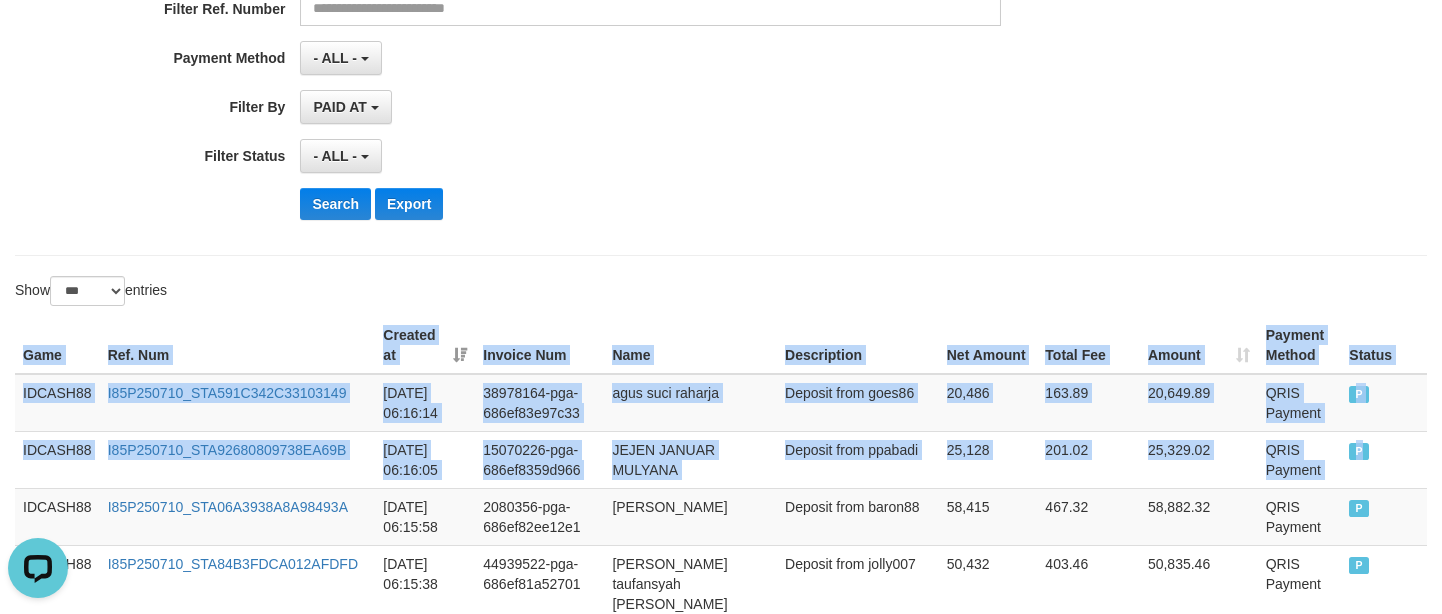 drag, startPoint x: 1388, startPoint y: 459, endPoint x: -17, endPoint y: 342, distance: 1409.8632 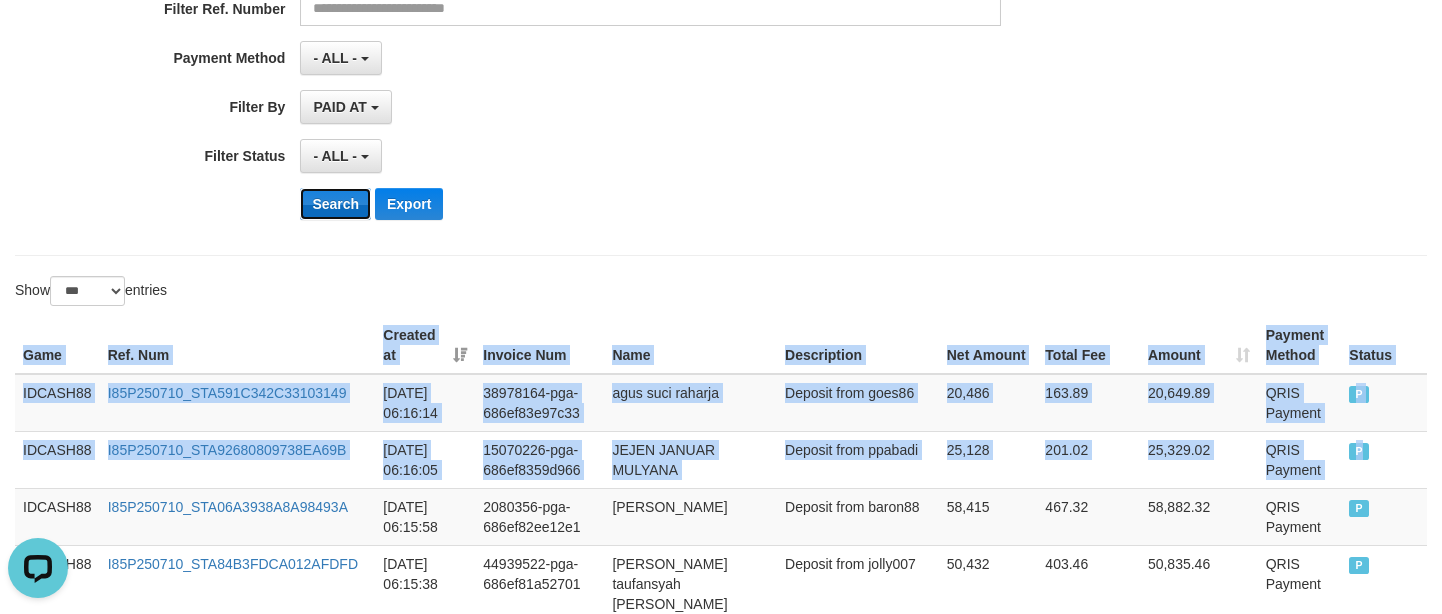 click on "Search" at bounding box center [335, 204] 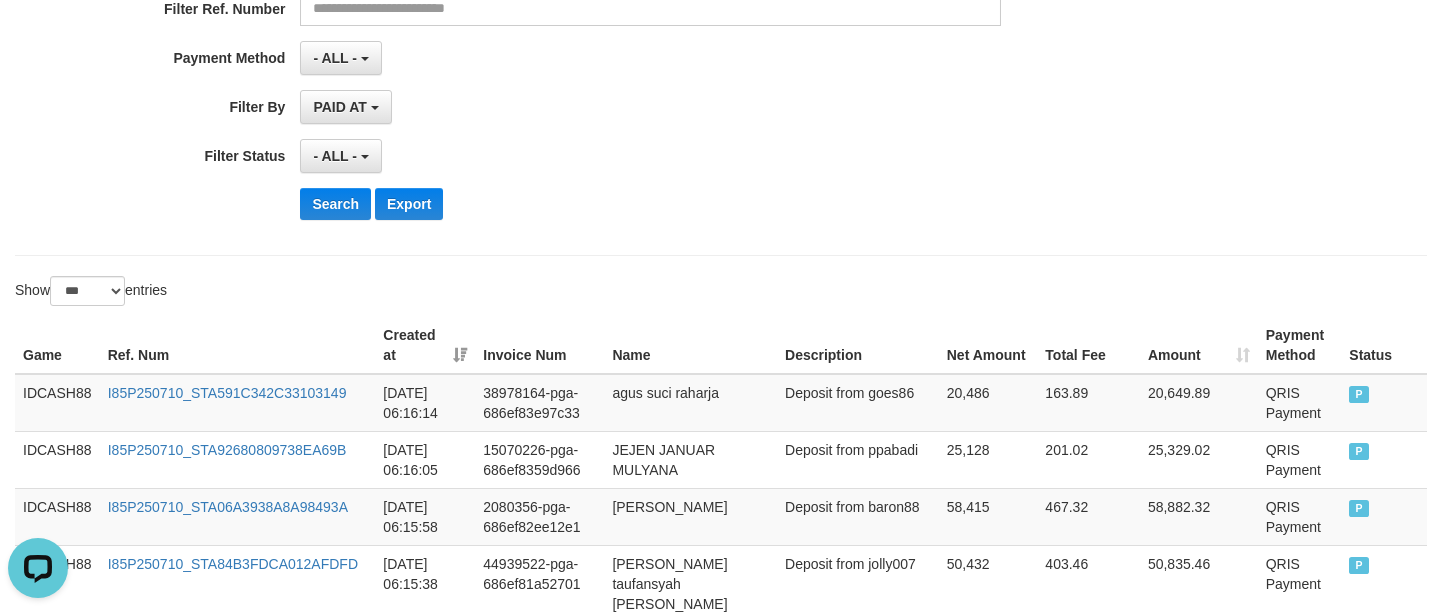 click on "Show  ** ** ** ***  entries" at bounding box center (360, 293) 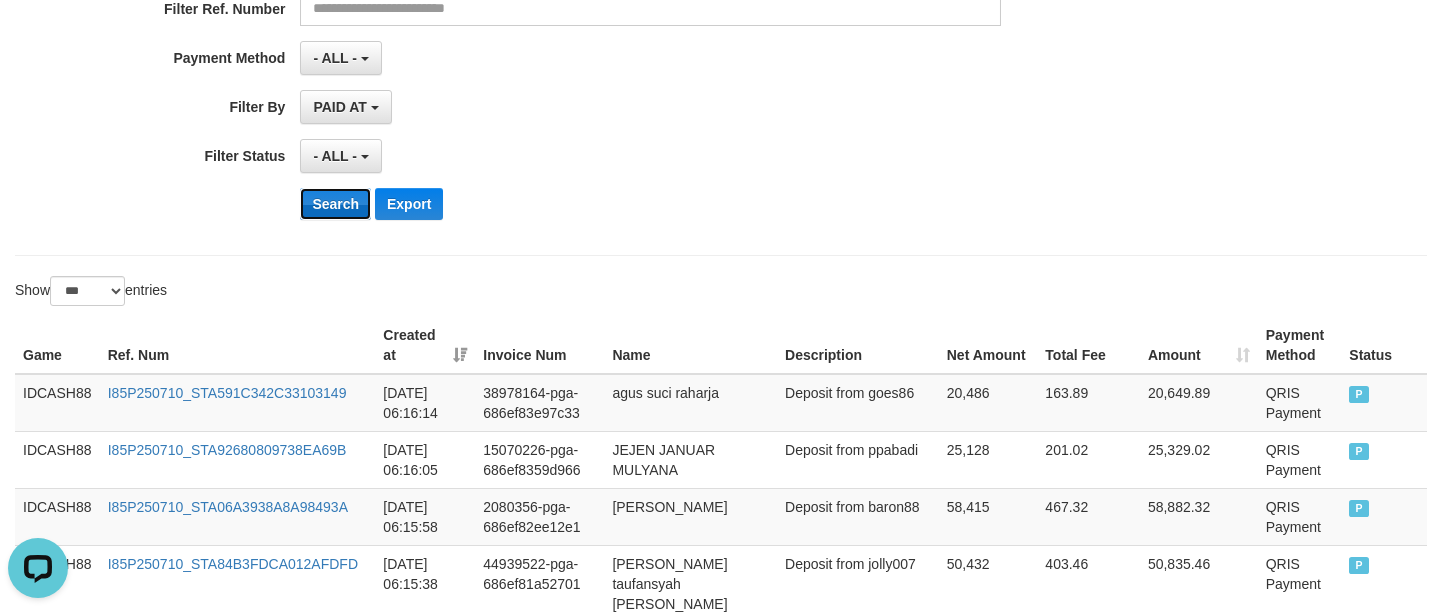 click on "Search" at bounding box center (335, 204) 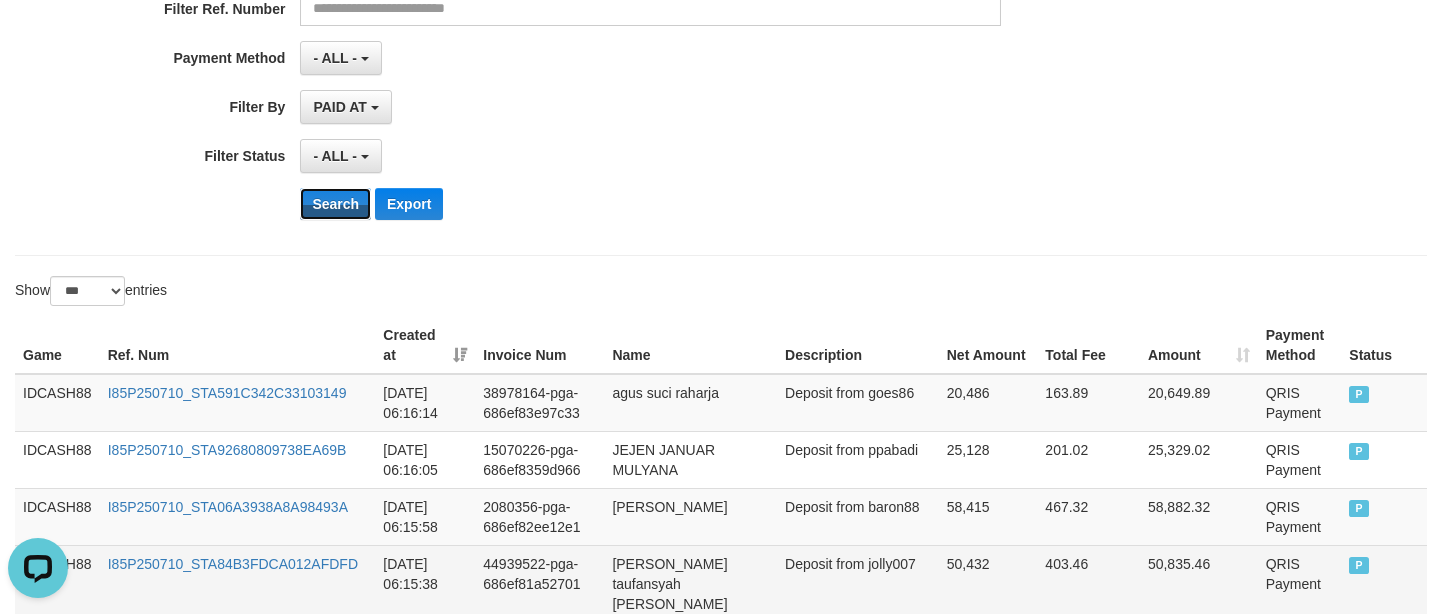 type 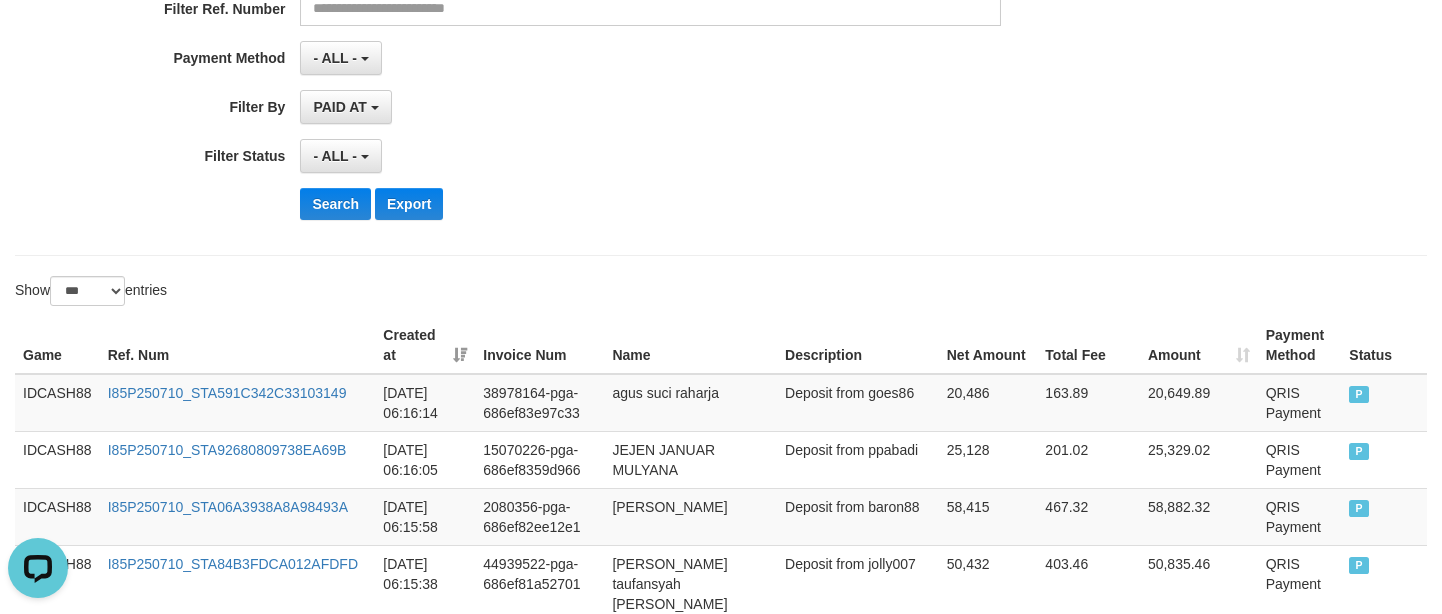 click on "Show  ** ** ** ***  entries" at bounding box center (360, 293) 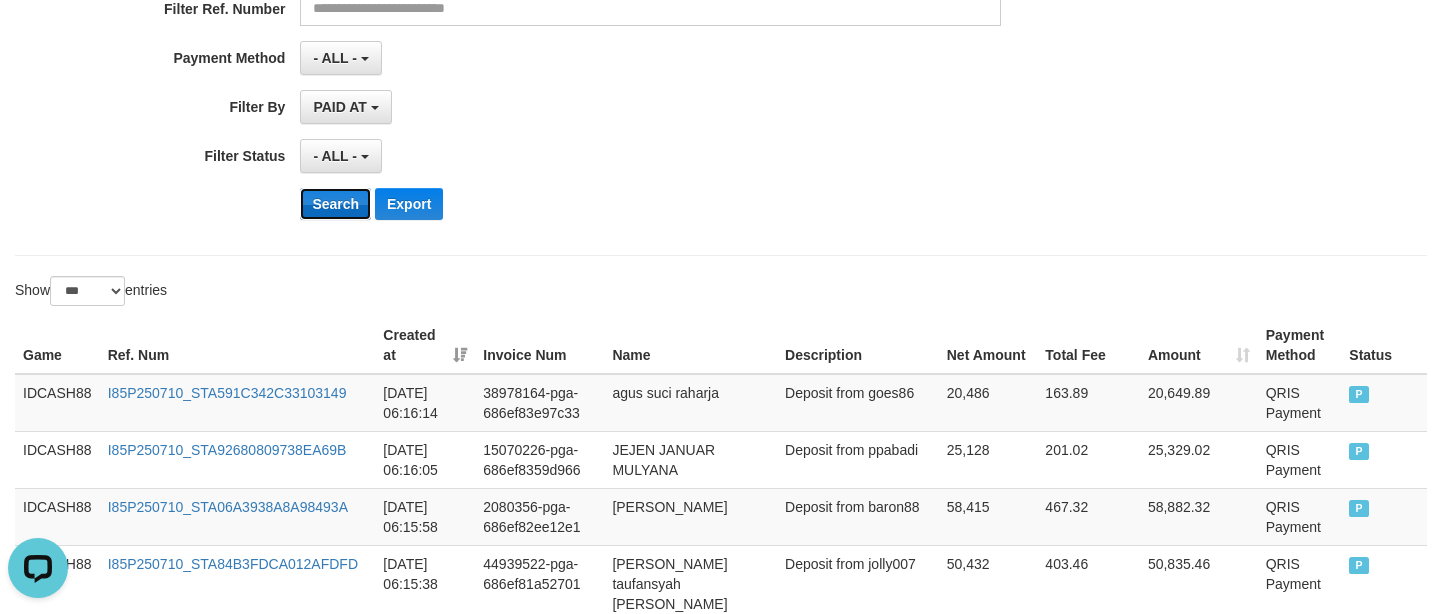 click on "Search" at bounding box center [335, 204] 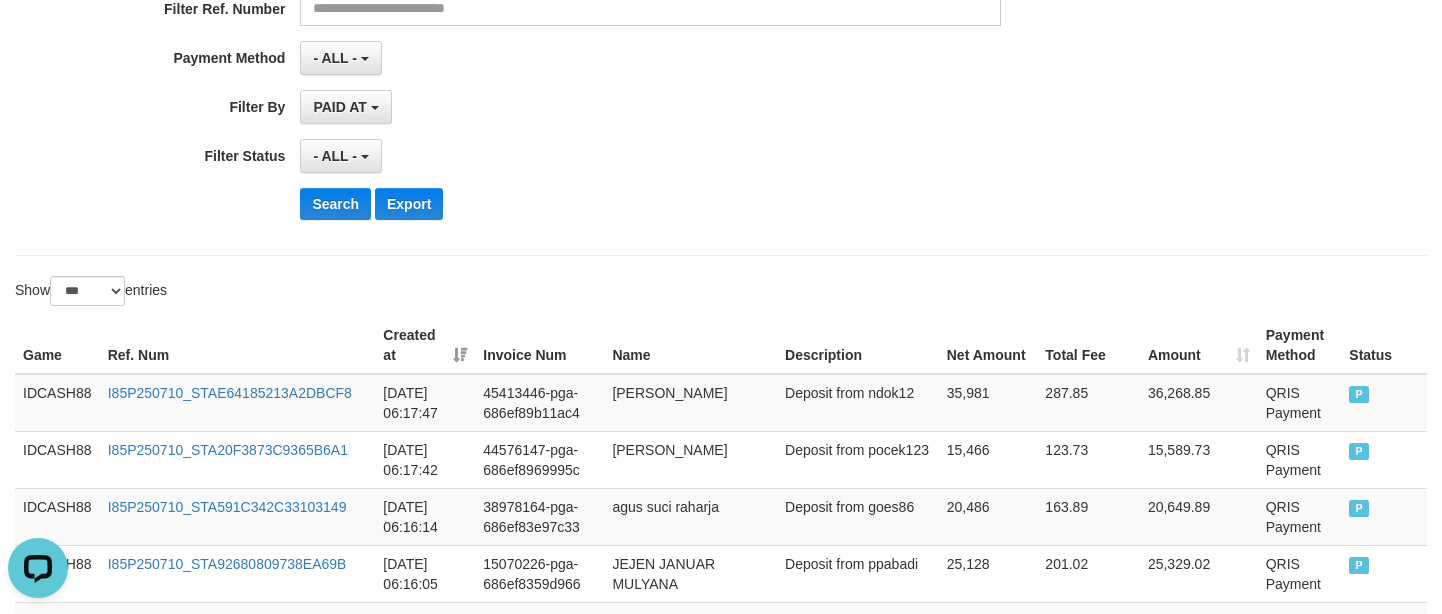 click on "Show  ** ** ** ***  entries" at bounding box center [360, 293] 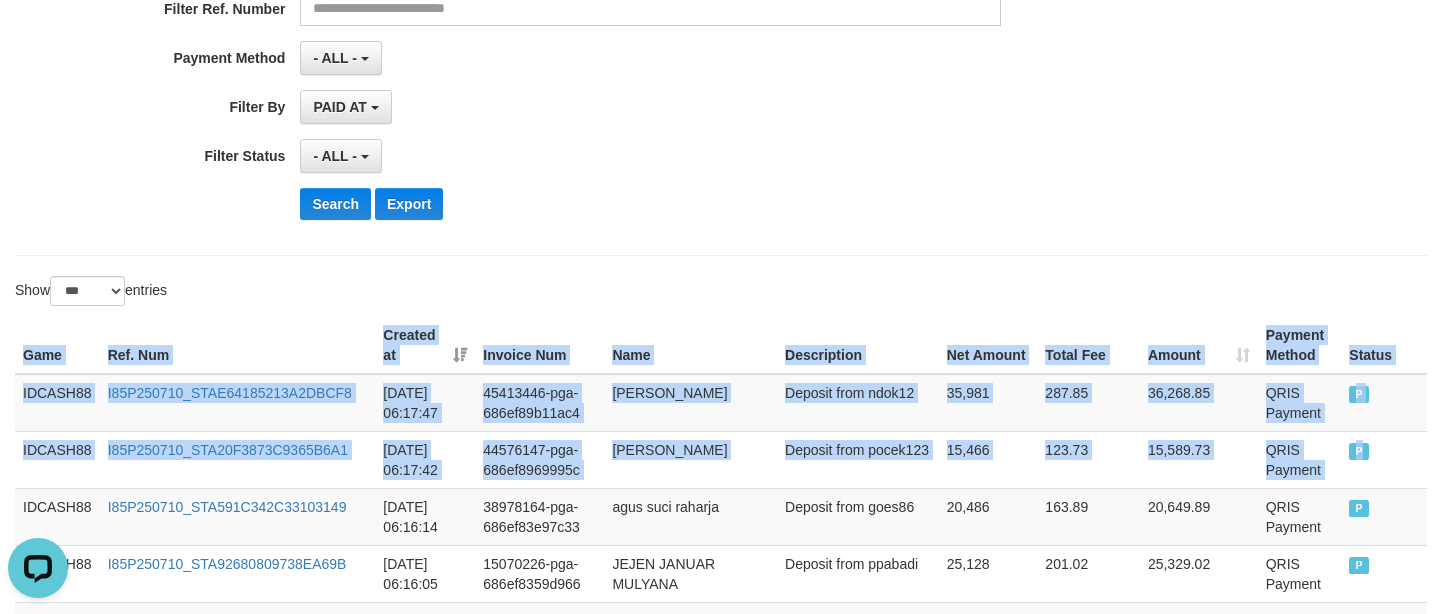 drag, startPoint x: 1386, startPoint y: 445, endPoint x: 49, endPoint y: 219, distance: 1355.9664 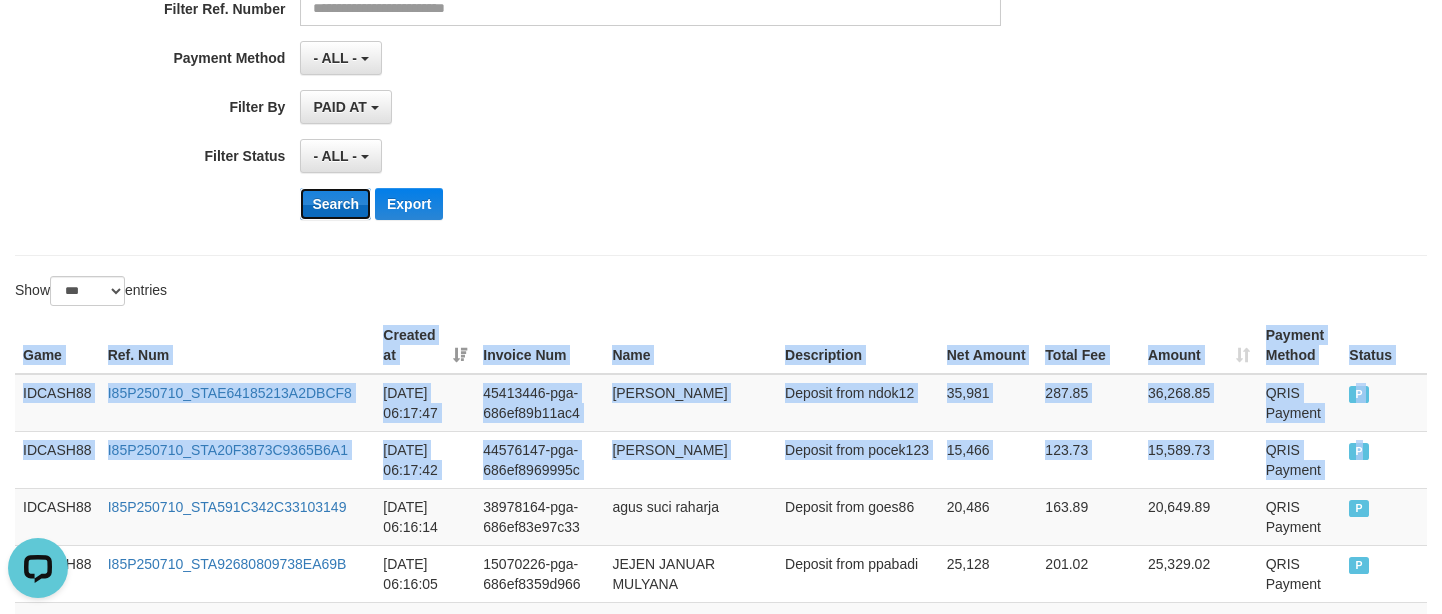 click on "Search" at bounding box center [335, 204] 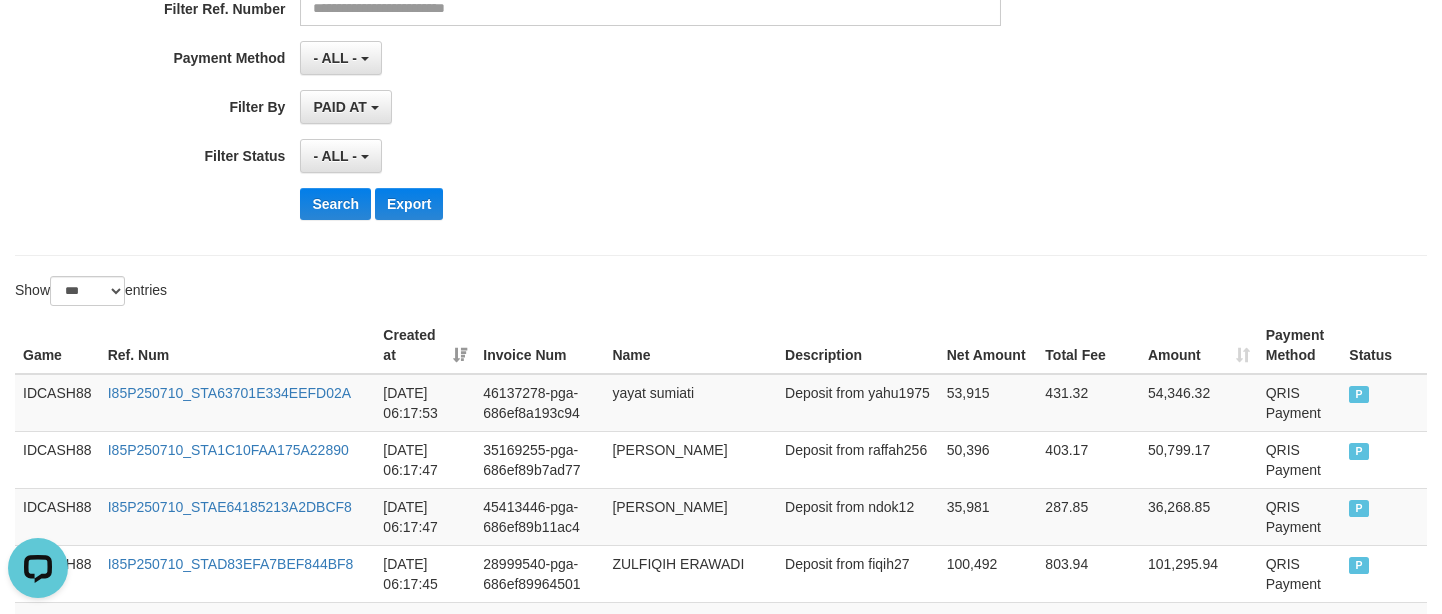 click on "Show  ** ** ** ***  entries" at bounding box center [360, 293] 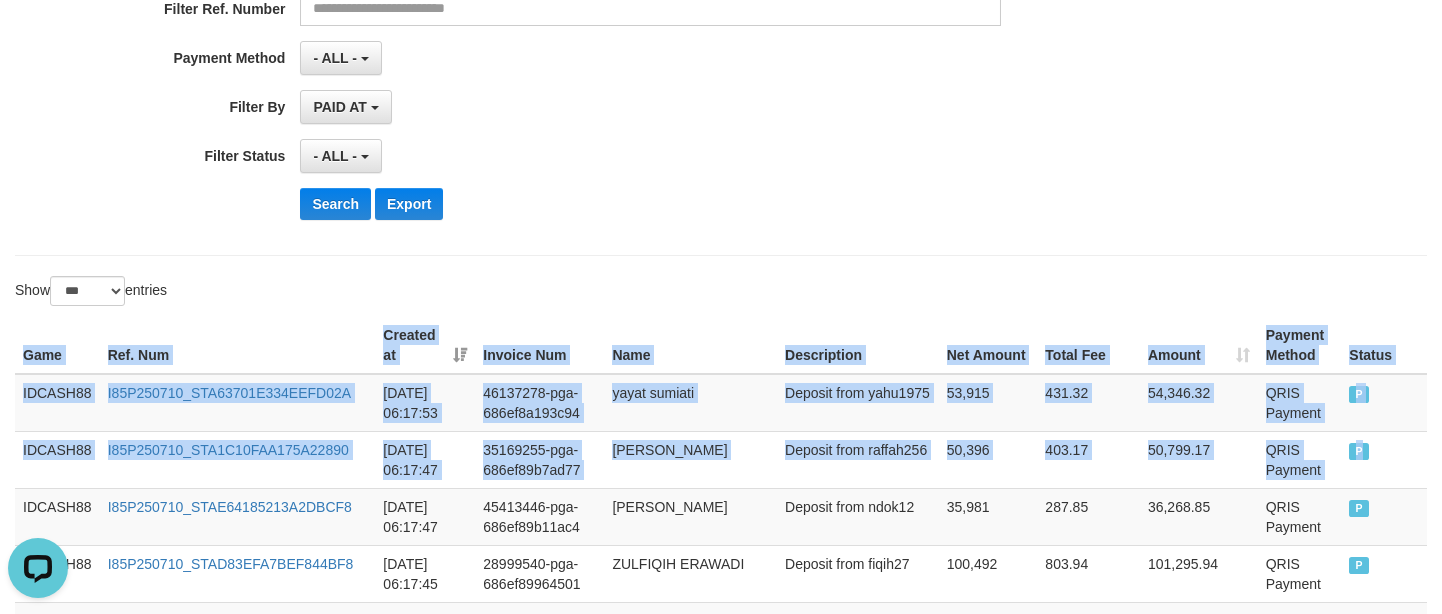drag, startPoint x: 1378, startPoint y: 461, endPoint x: -95, endPoint y: 325, distance: 1479.265 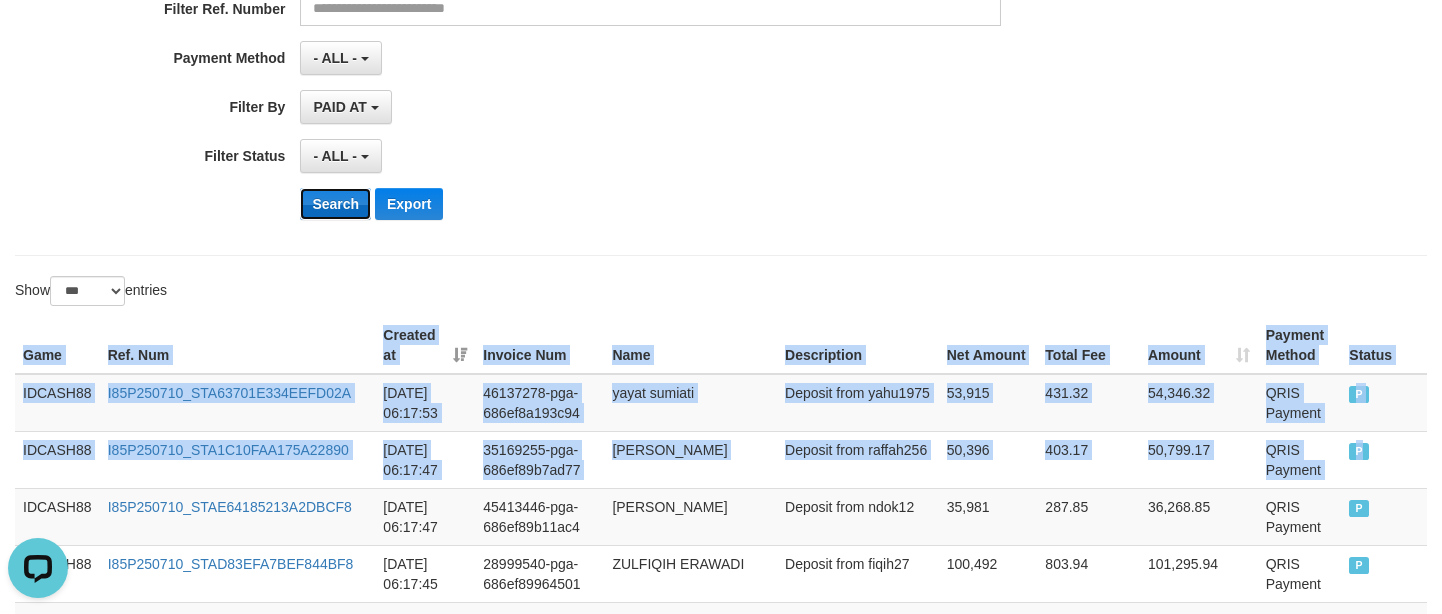 click on "Search" at bounding box center (335, 204) 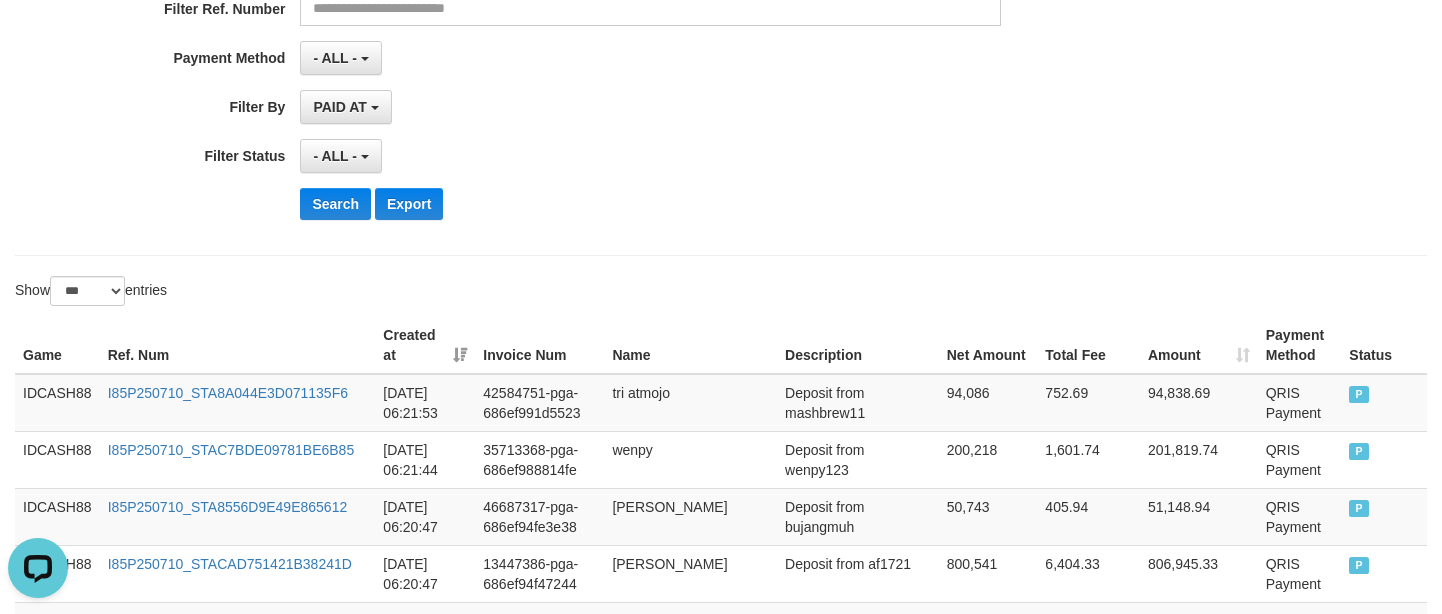 click on "Show  ** ** ** ***  entries" at bounding box center (360, 293) 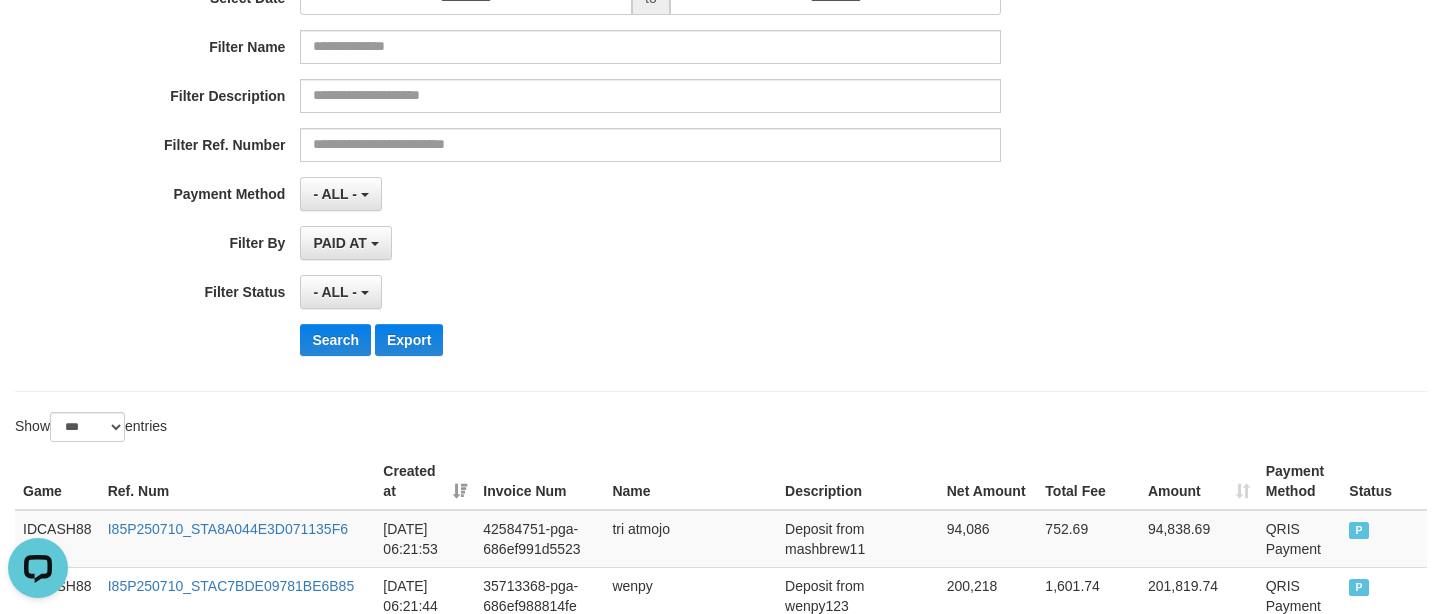 scroll, scrollTop: 73, scrollLeft: 0, axis: vertical 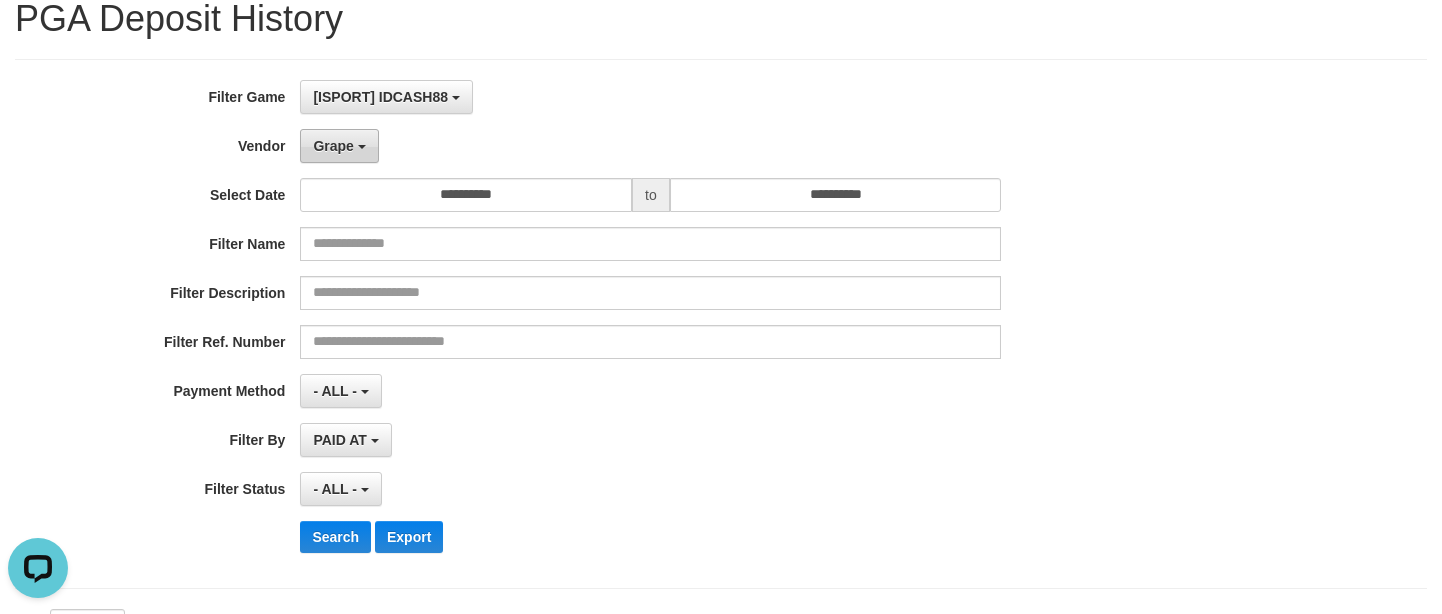 click on "Grape" at bounding box center [339, 146] 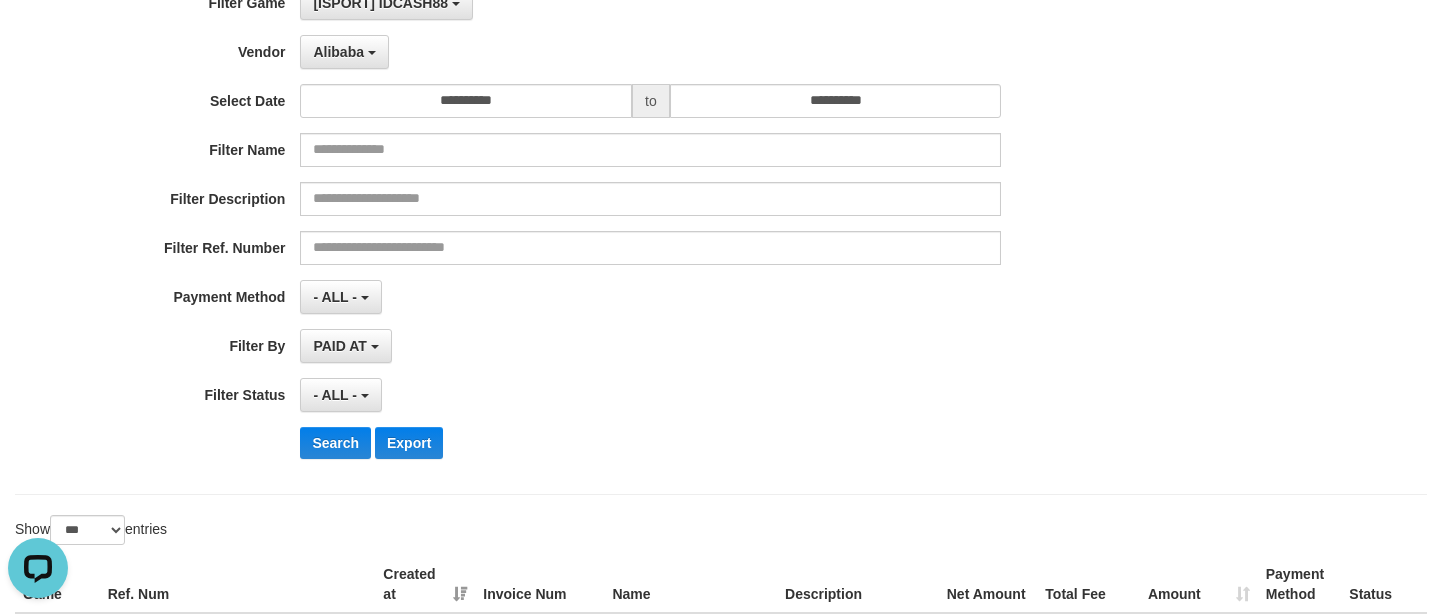 scroll, scrollTop: 240, scrollLeft: 0, axis: vertical 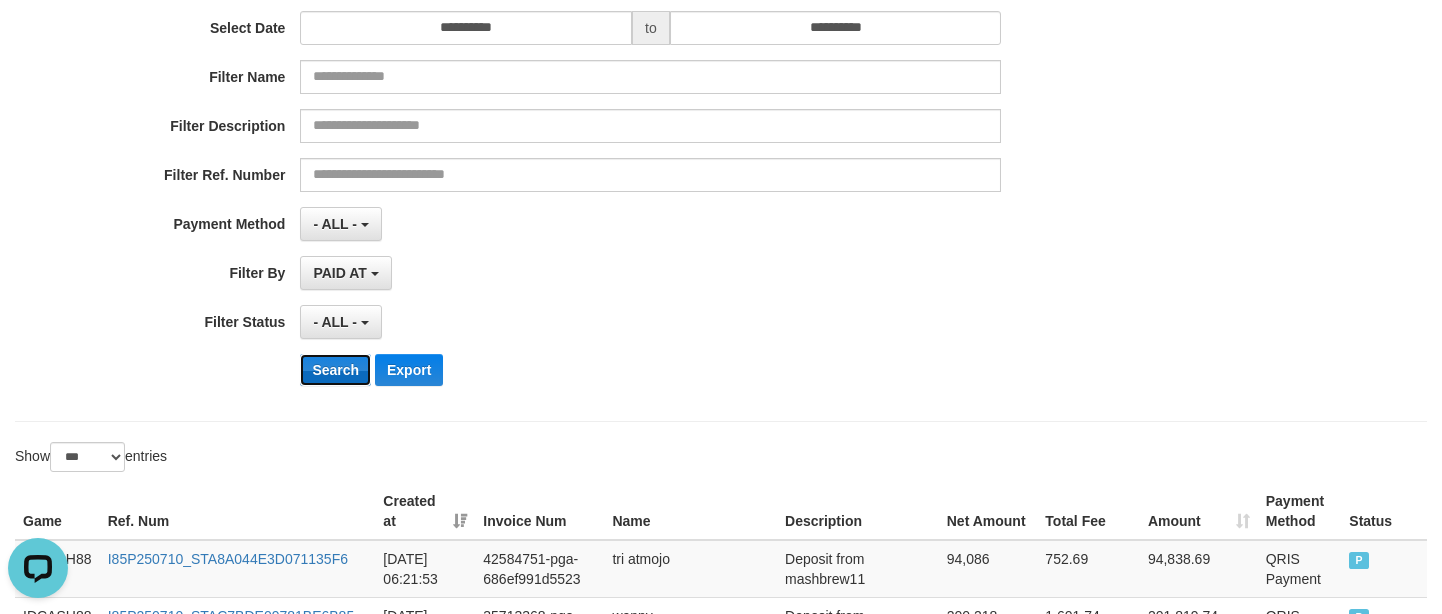 click on "Search" at bounding box center [335, 370] 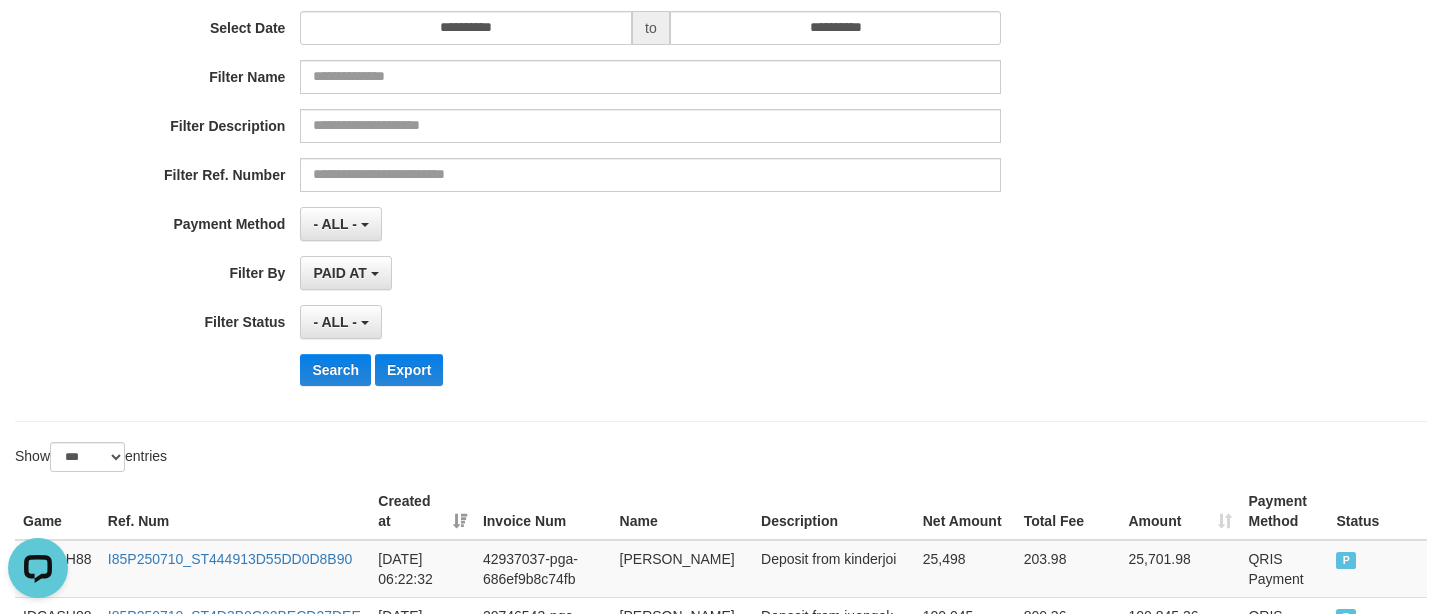 click on "**********" at bounding box center [601, 157] 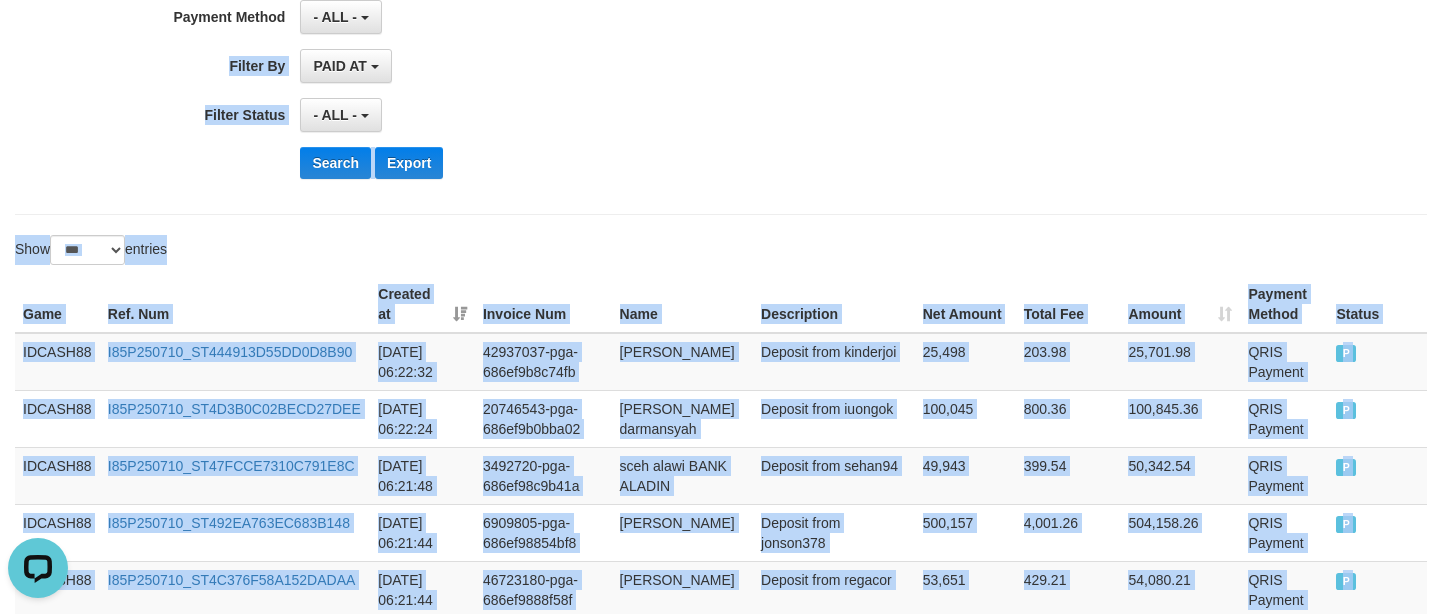 scroll, scrollTop: 366, scrollLeft: 0, axis: vertical 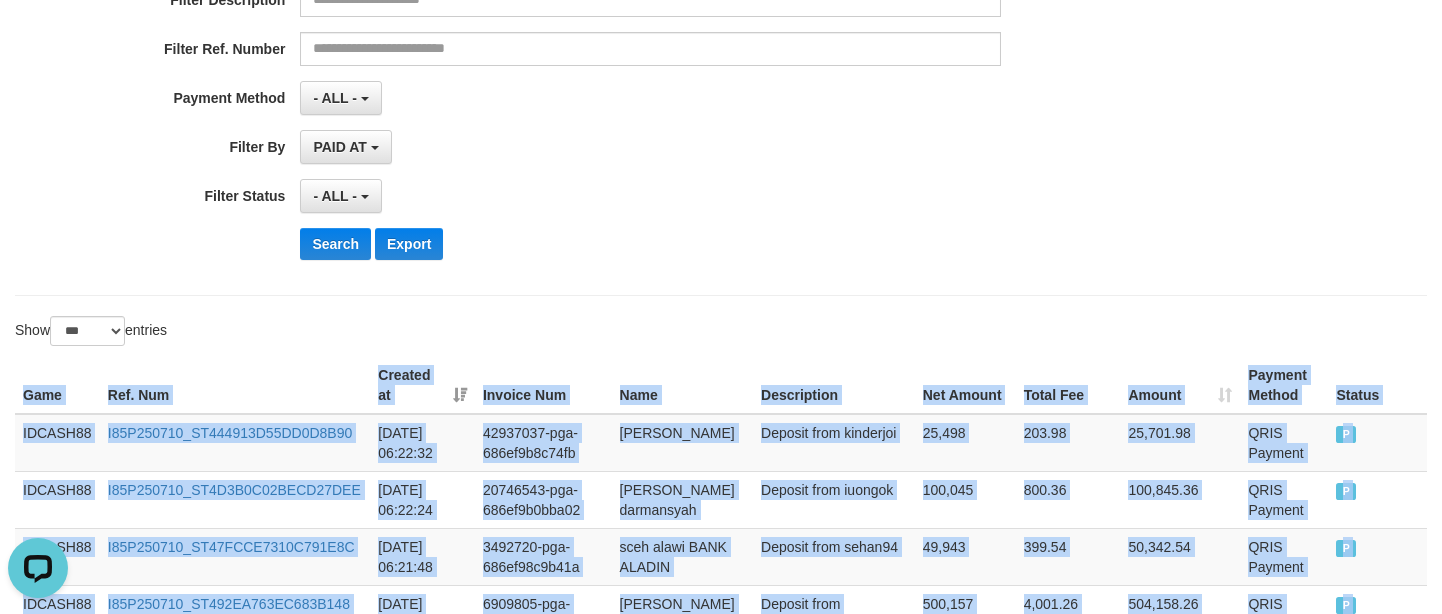 drag, startPoint x: 1363, startPoint y: 229, endPoint x: -14, endPoint y: 376, distance: 1384.8242 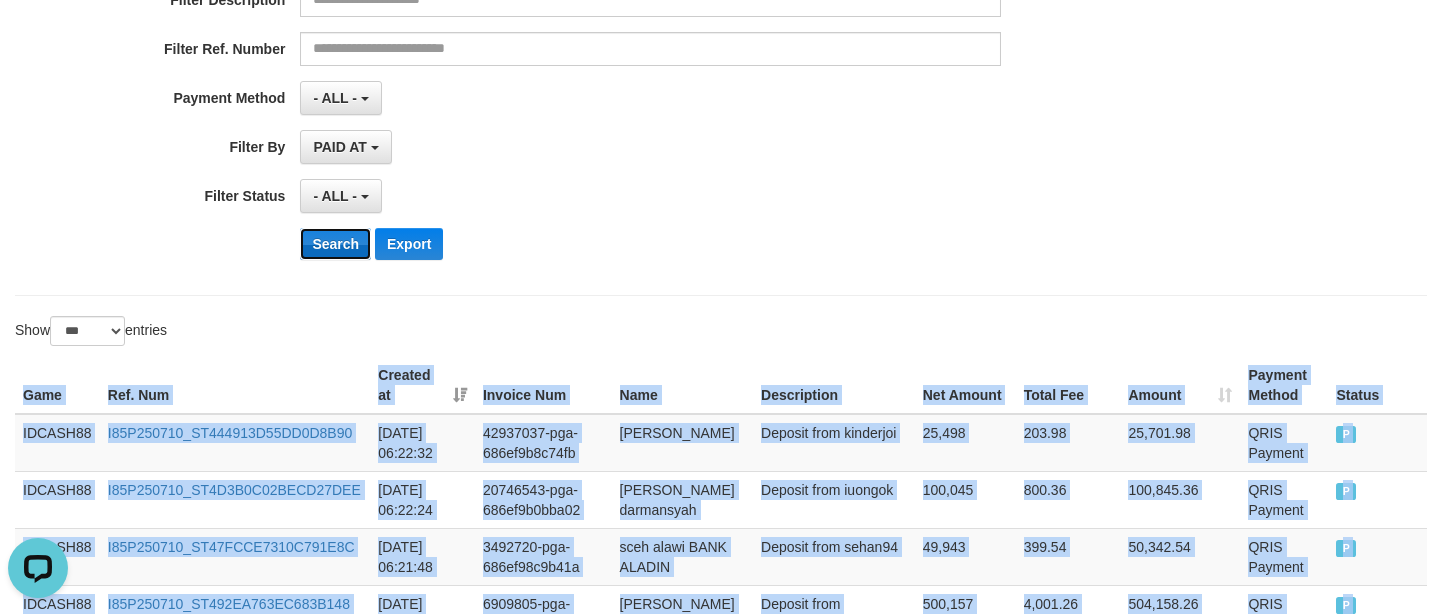 click on "Search" at bounding box center [335, 244] 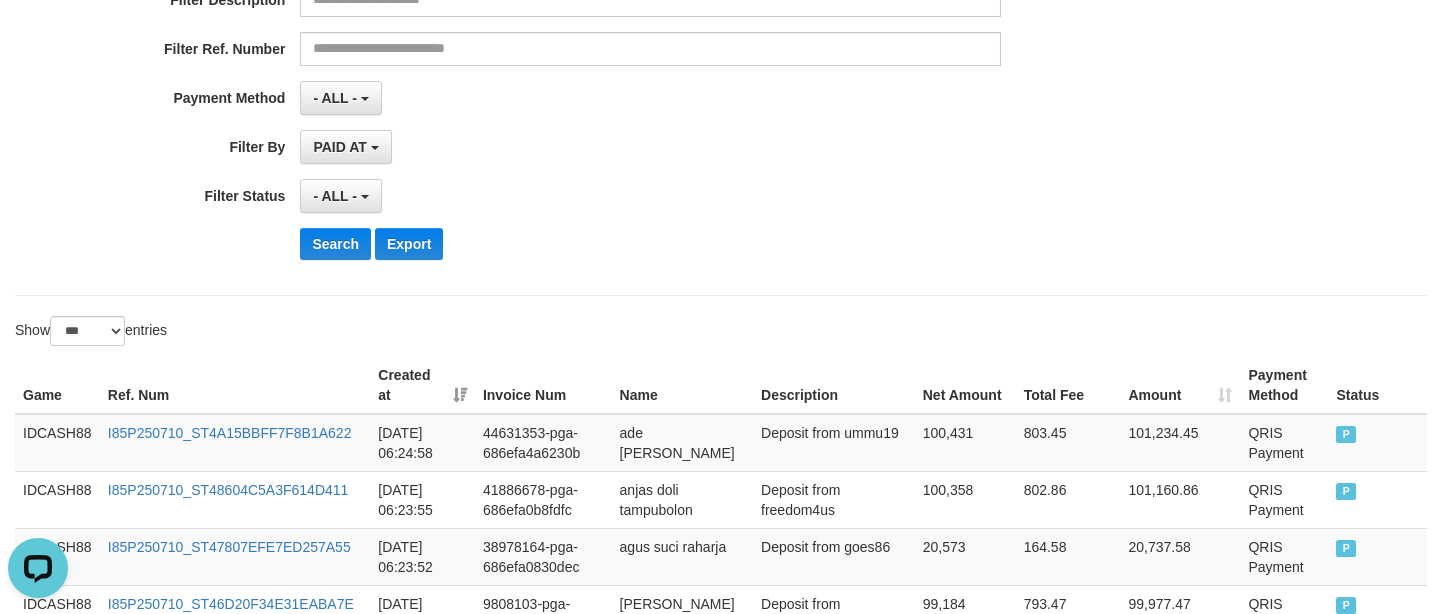 click on "**********" at bounding box center (721, 3013) 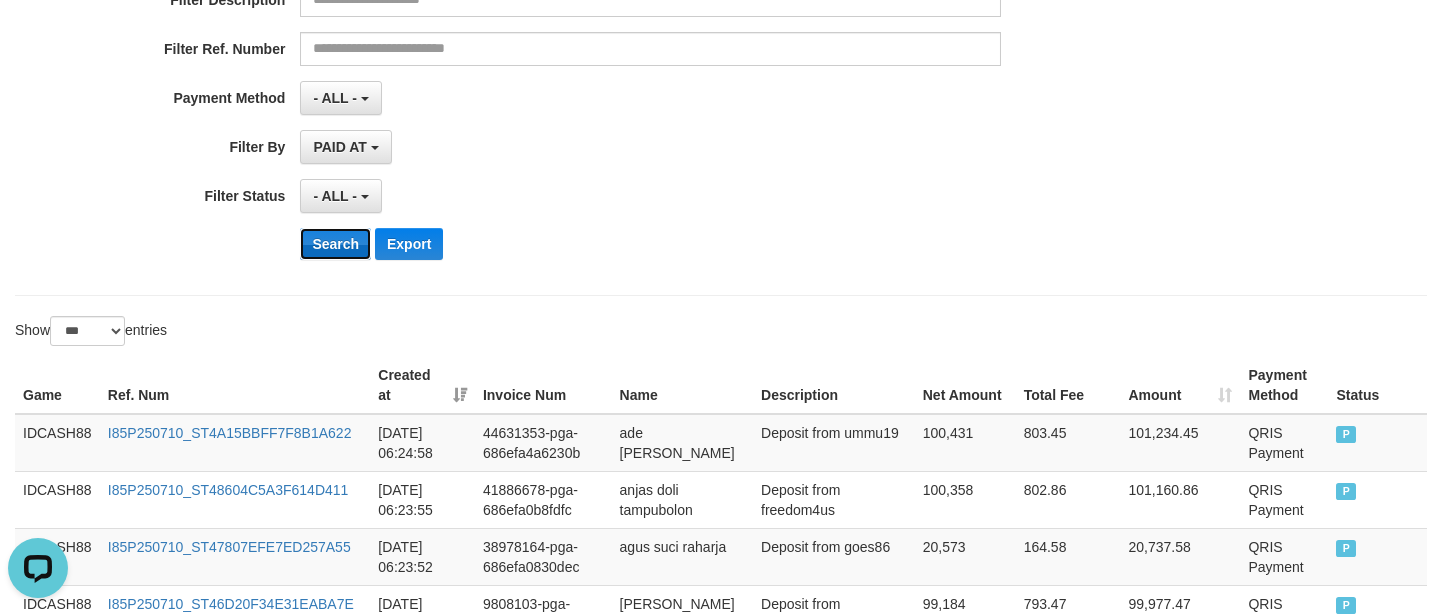 click on "Search" at bounding box center (335, 244) 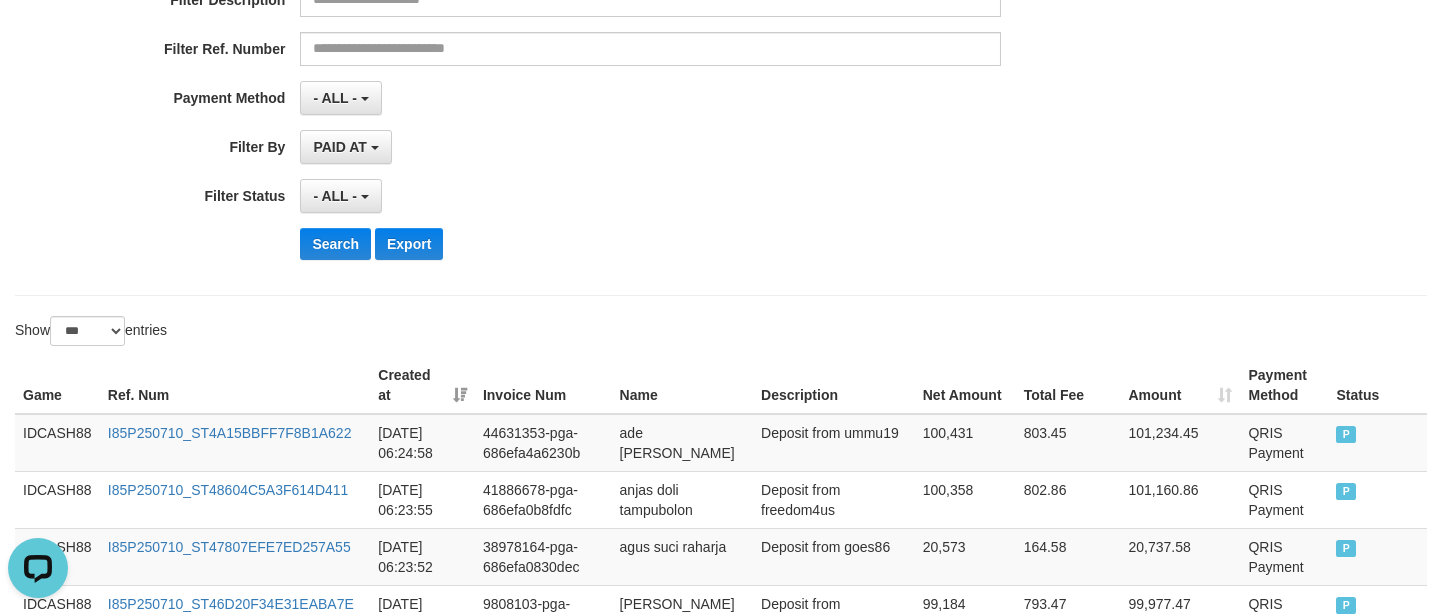 click on "**********" at bounding box center [721, 3013] 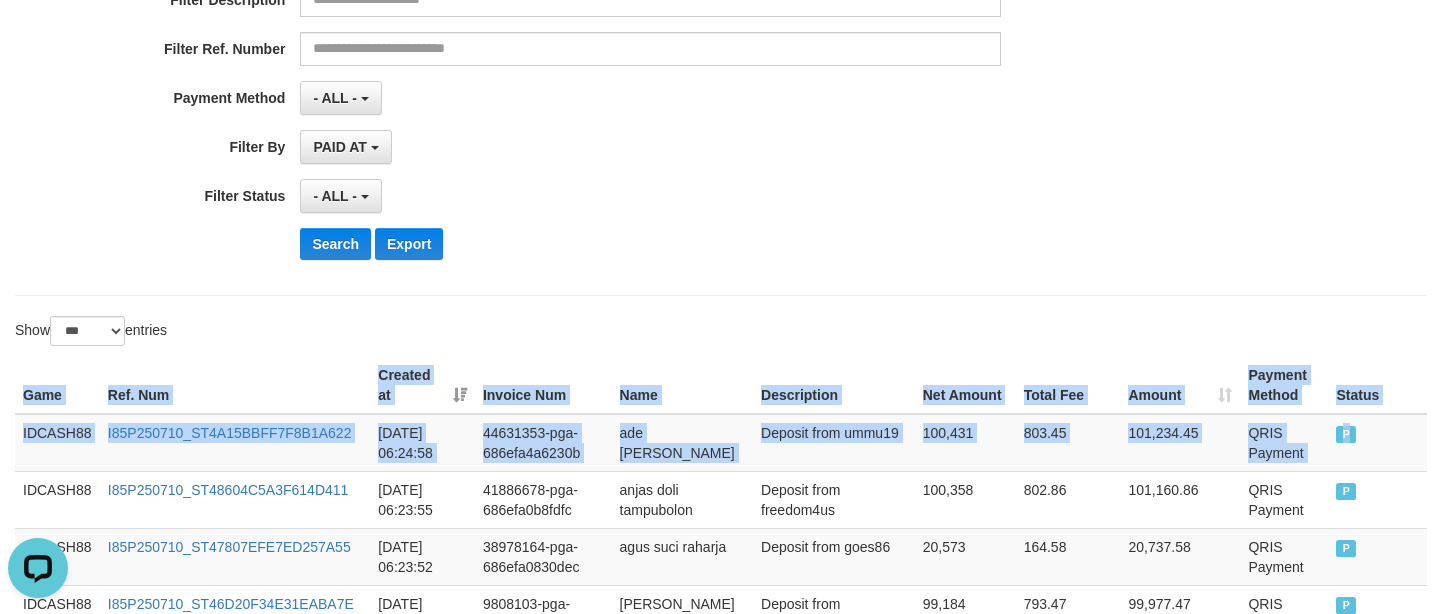drag, startPoint x: 1368, startPoint y: 442, endPoint x: 24, endPoint y: 207, distance: 1364.3904 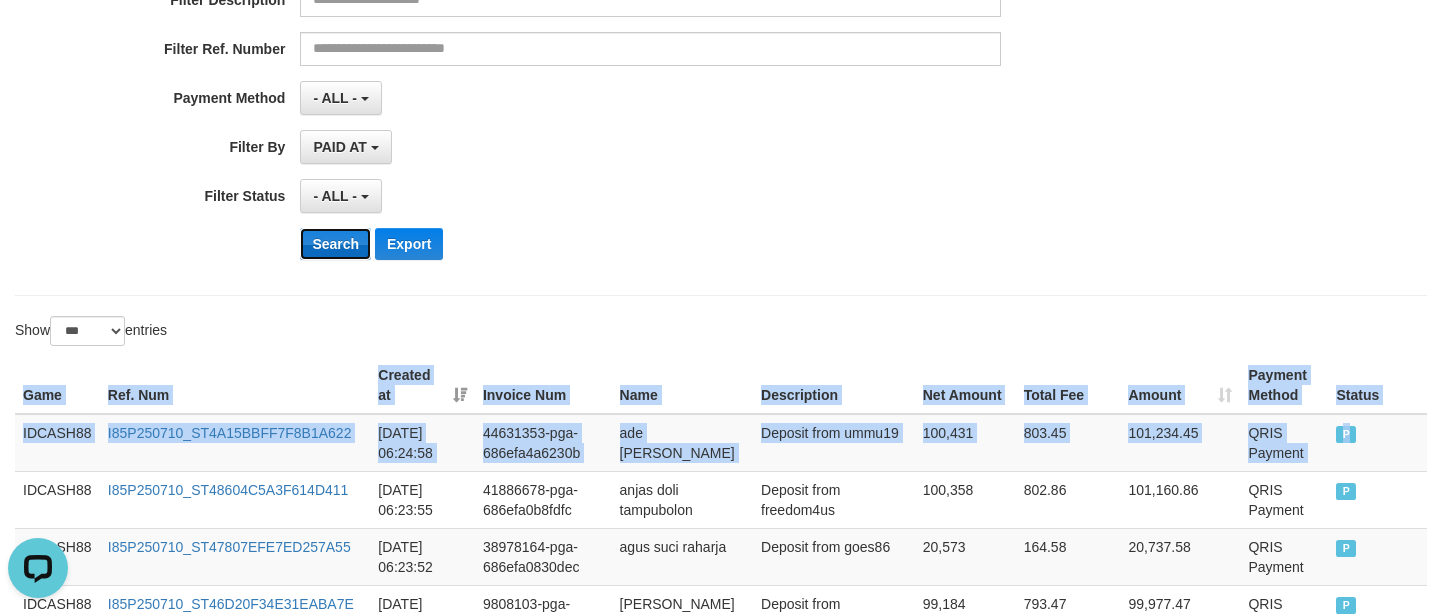 click on "Search" at bounding box center (335, 244) 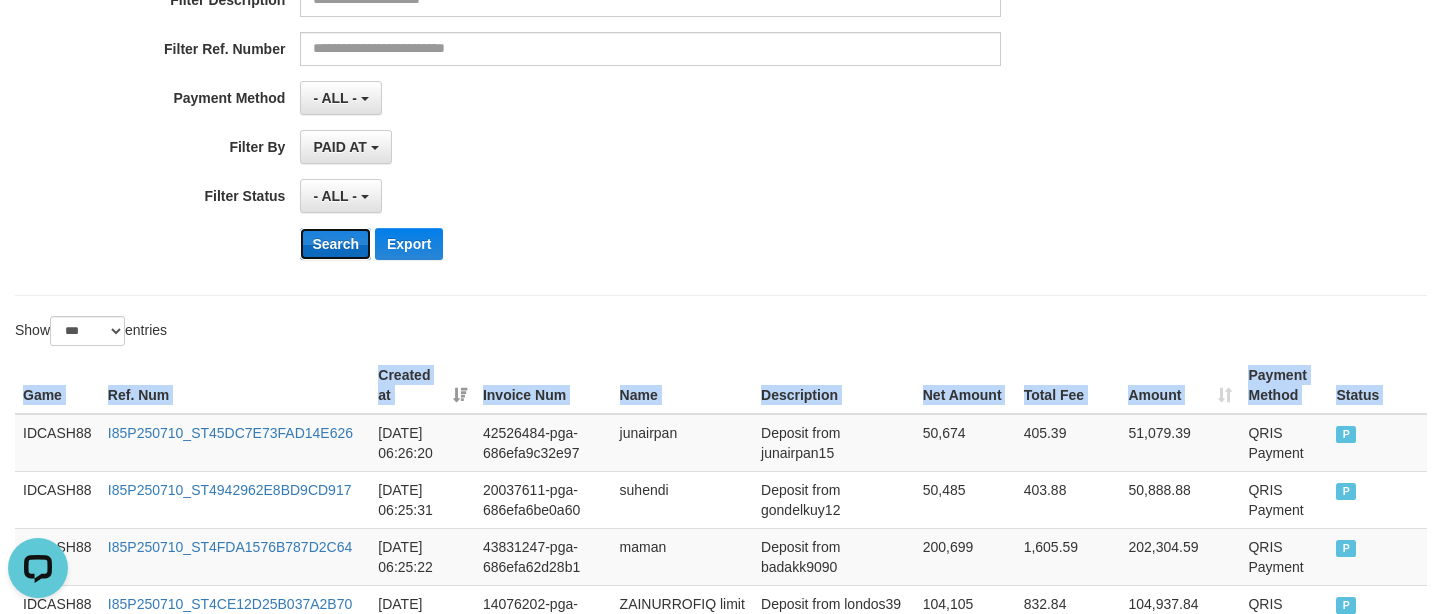 click on "Search" at bounding box center (335, 244) 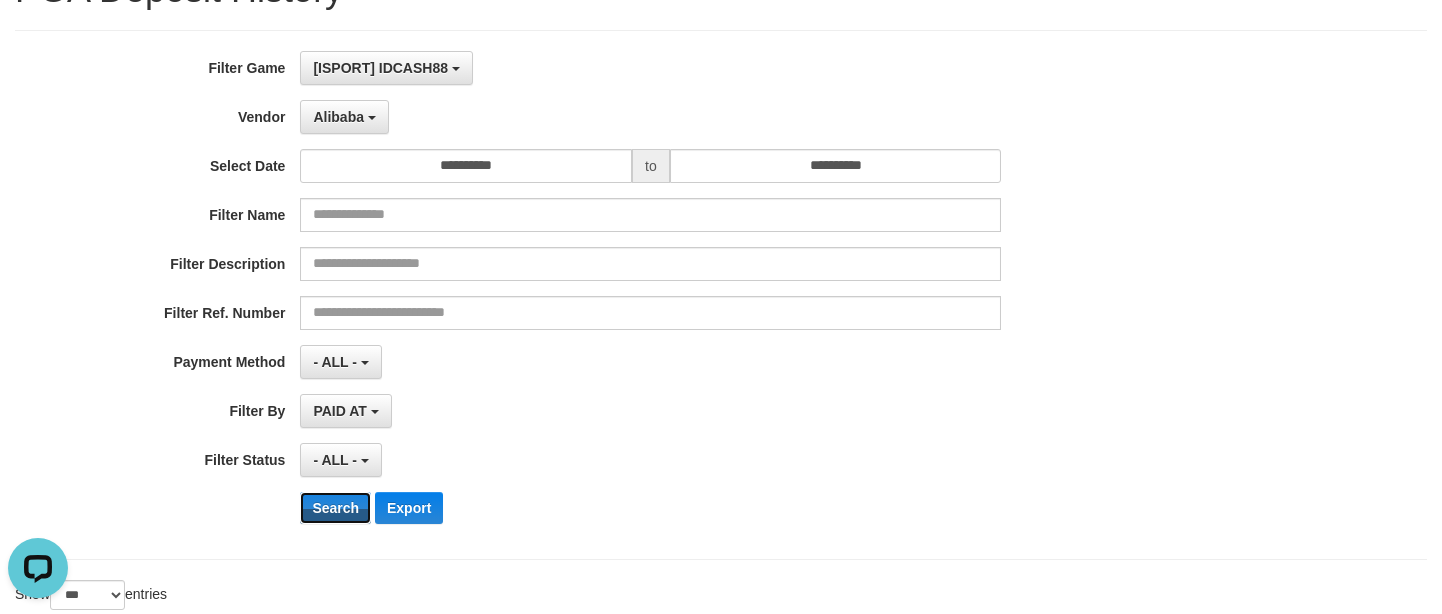 scroll, scrollTop: 32, scrollLeft: 0, axis: vertical 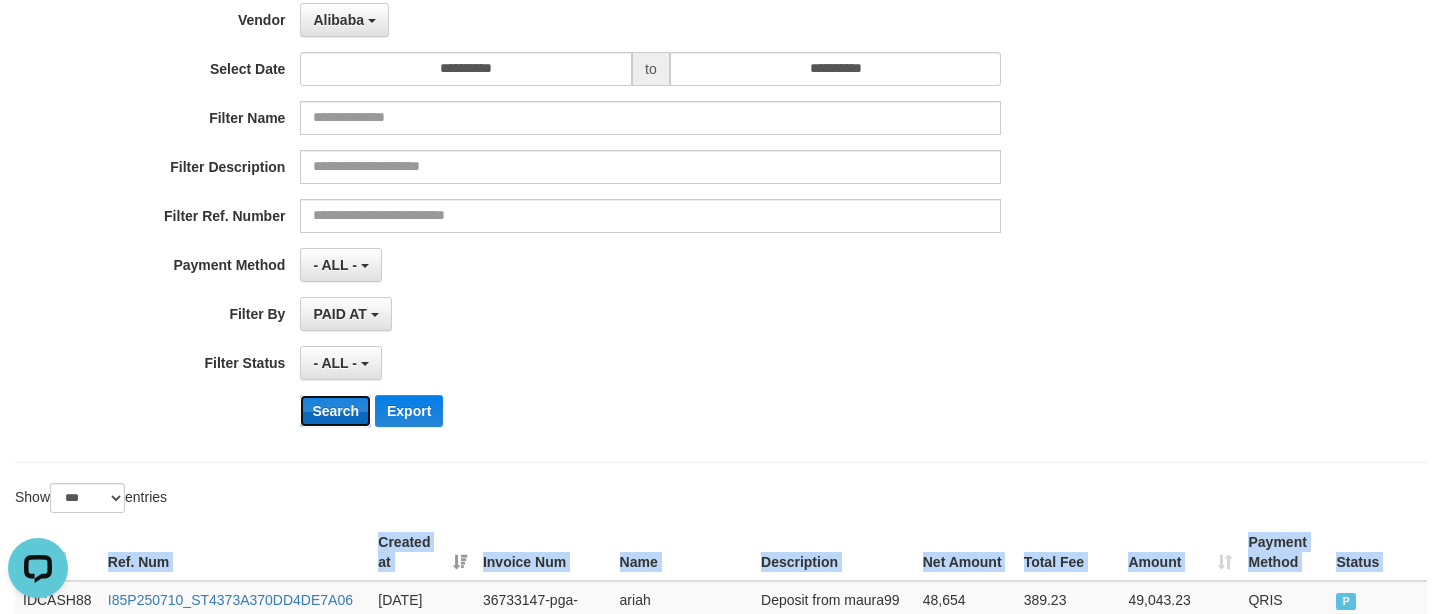 click on "Search" at bounding box center (335, 411) 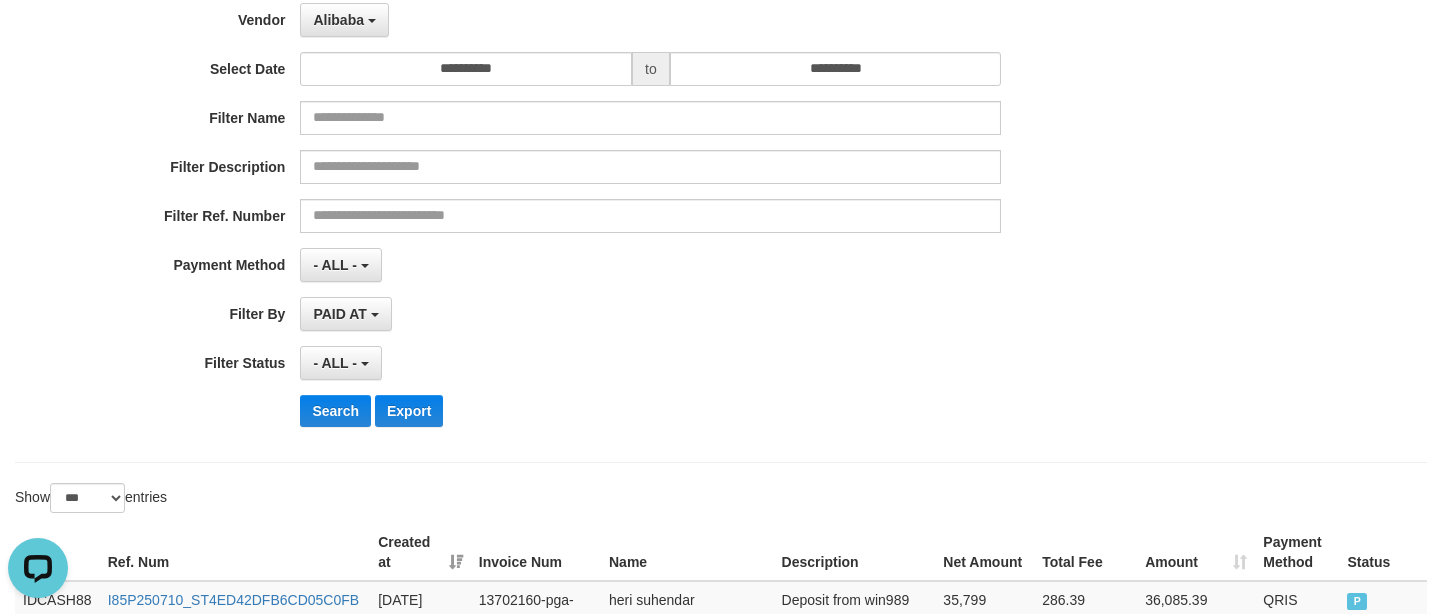 click on "**********" at bounding box center [601, 198] 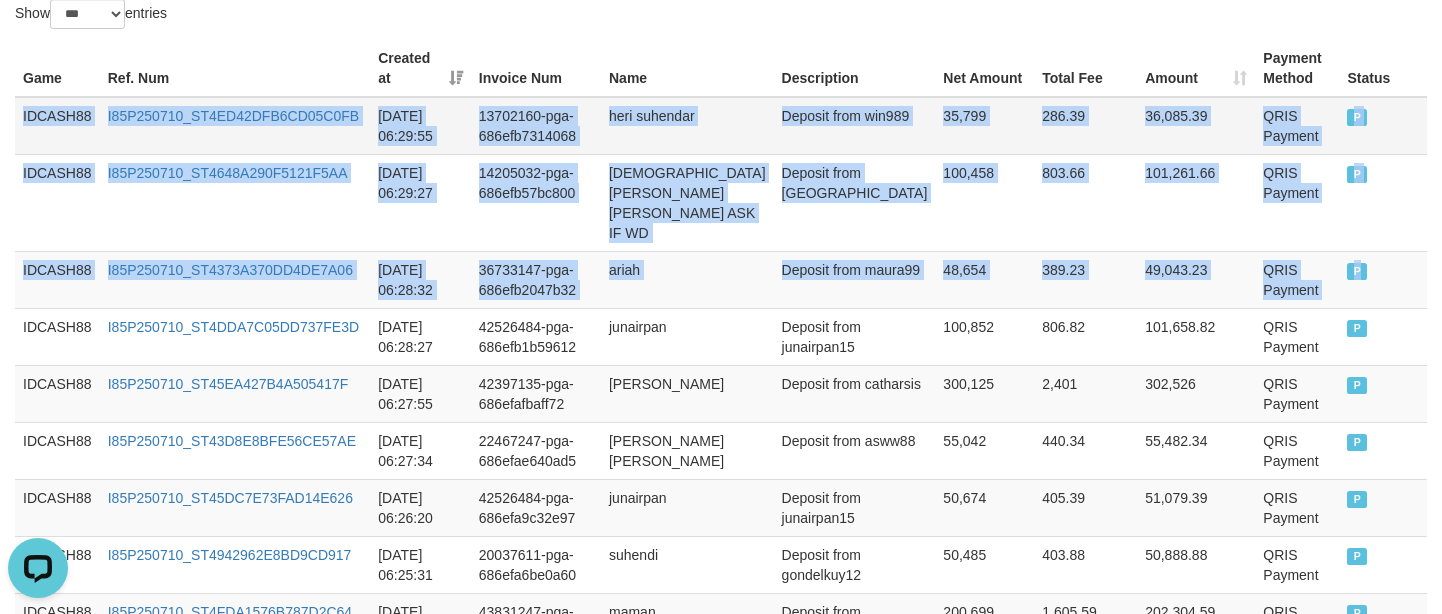 drag, startPoint x: 1366, startPoint y: 237, endPoint x: 20, endPoint y: 100, distance: 1352.9542 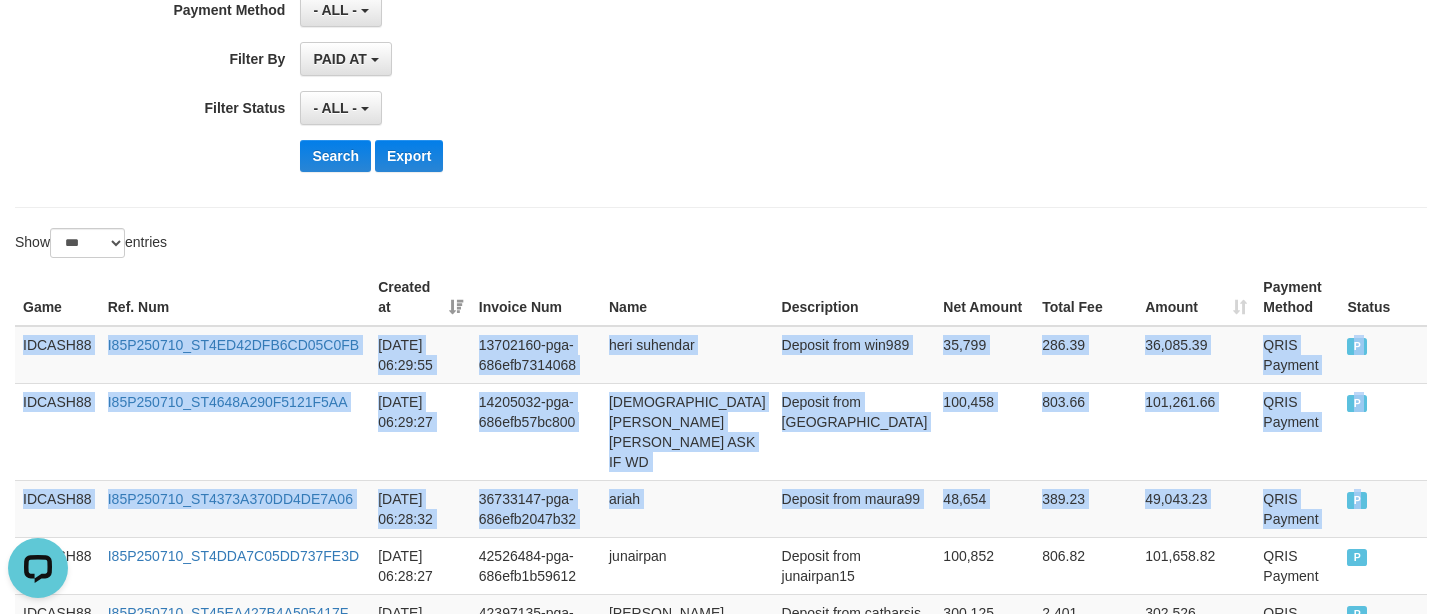 scroll, scrollTop: 350, scrollLeft: 0, axis: vertical 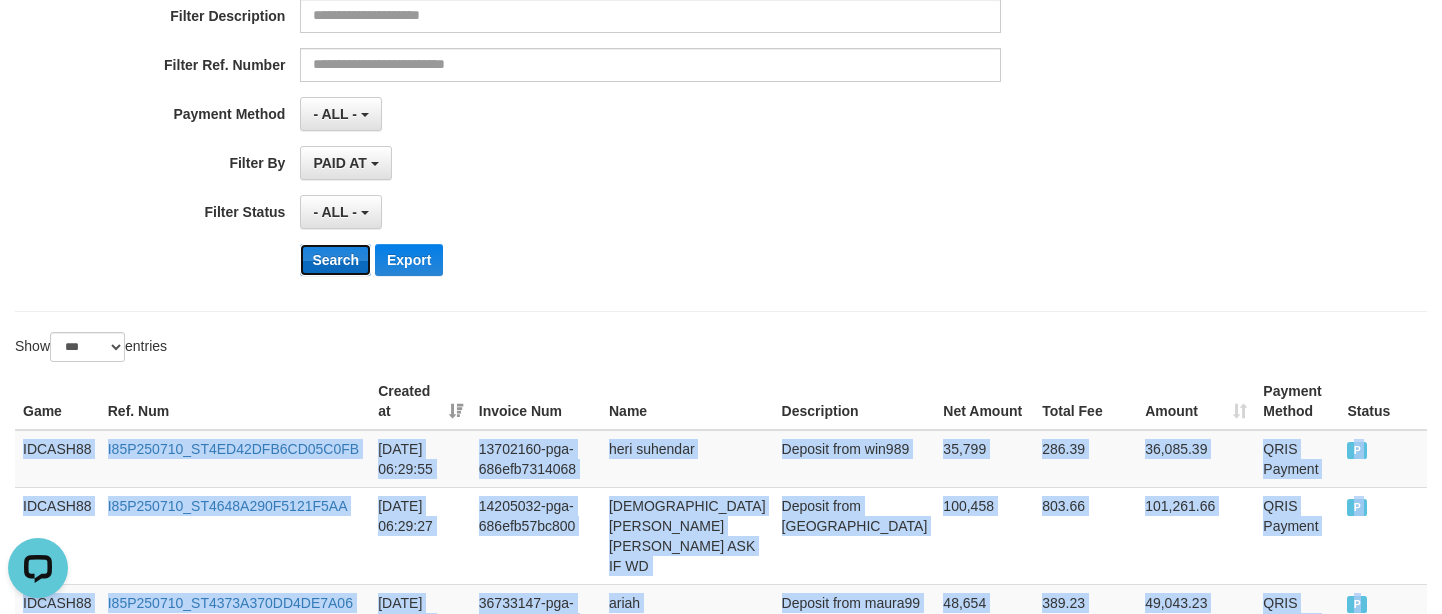 click on "Search" at bounding box center [335, 260] 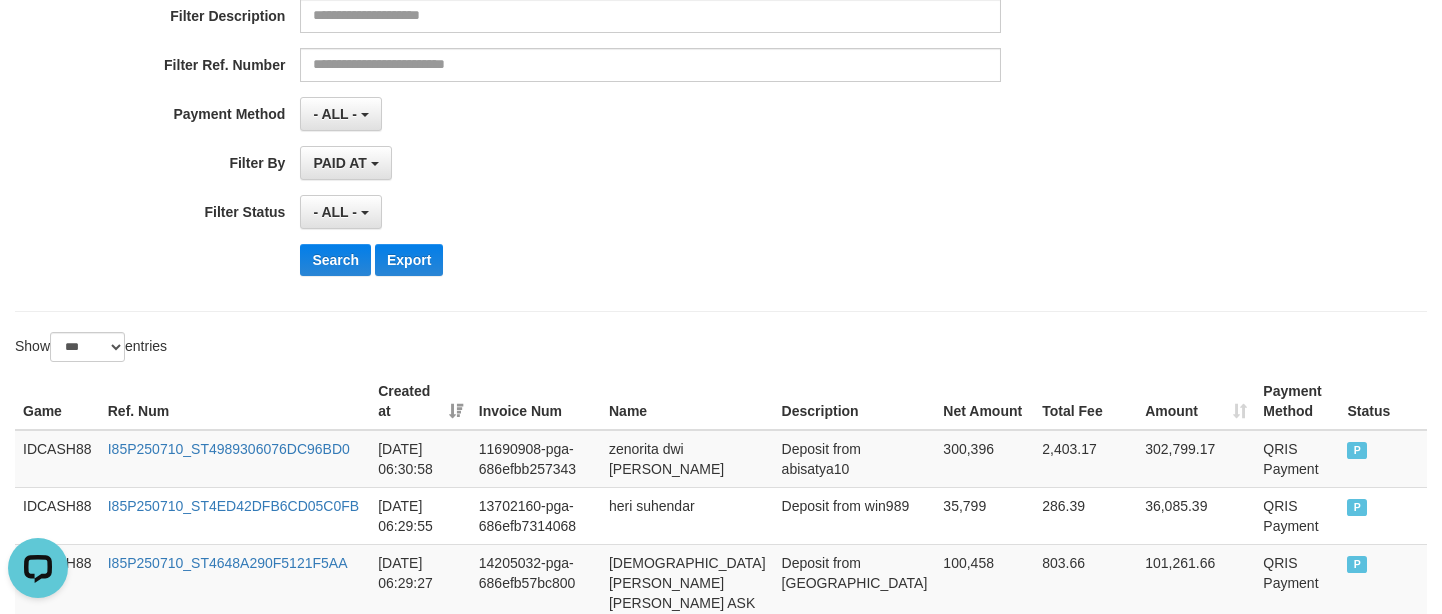 click on "Show  ** ** ** ***  entries" at bounding box center (721, 349) 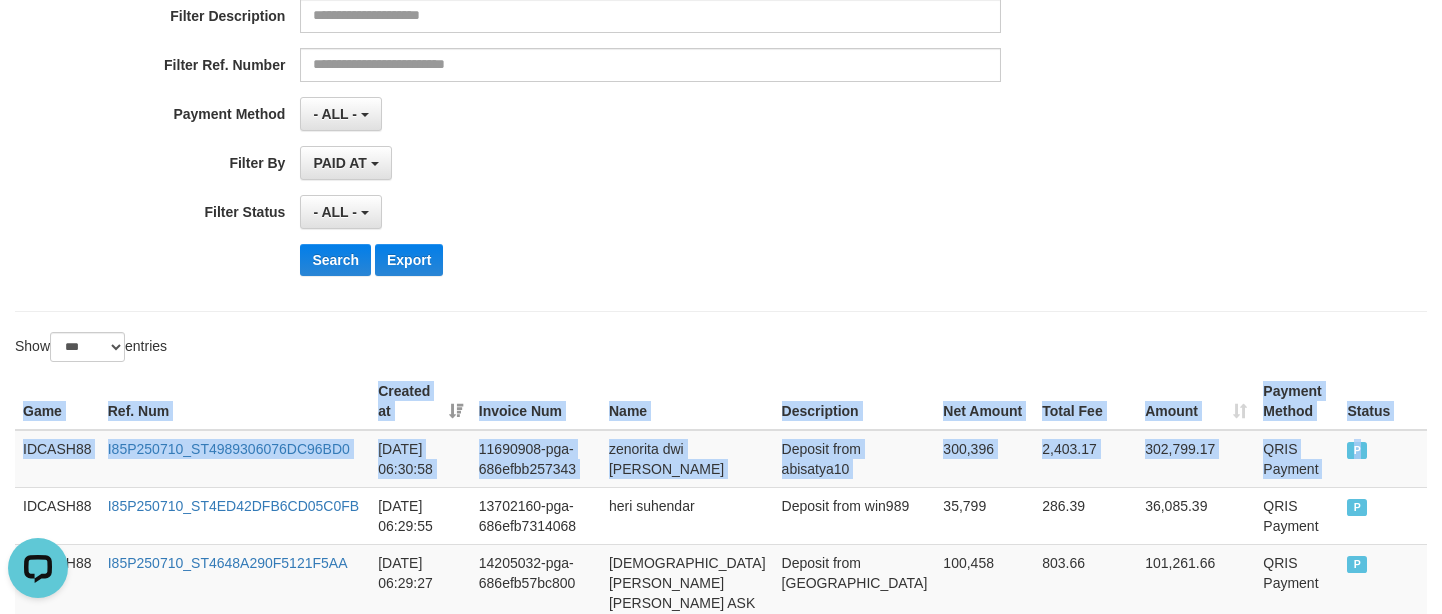 drag, startPoint x: 1398, startPoint y: 448, endPoint x: -12, endPoint y: 403, distance: 1410.7179 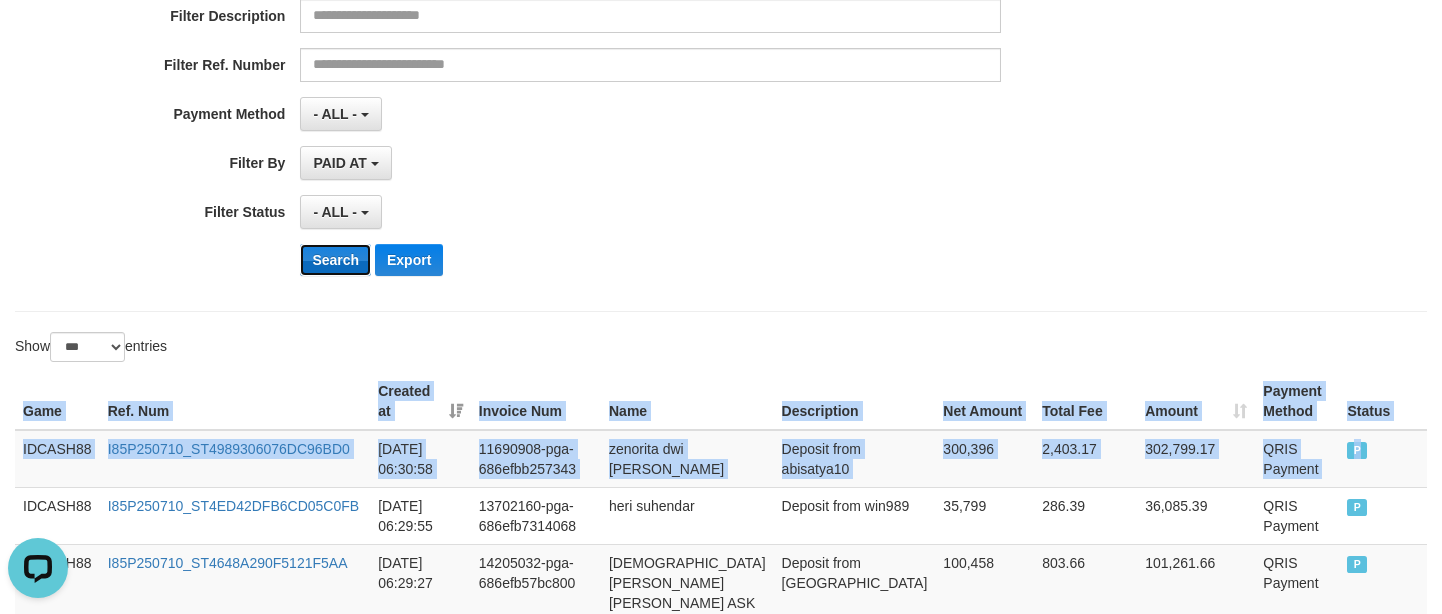 click on "Search" at bounding box center (335, 260) 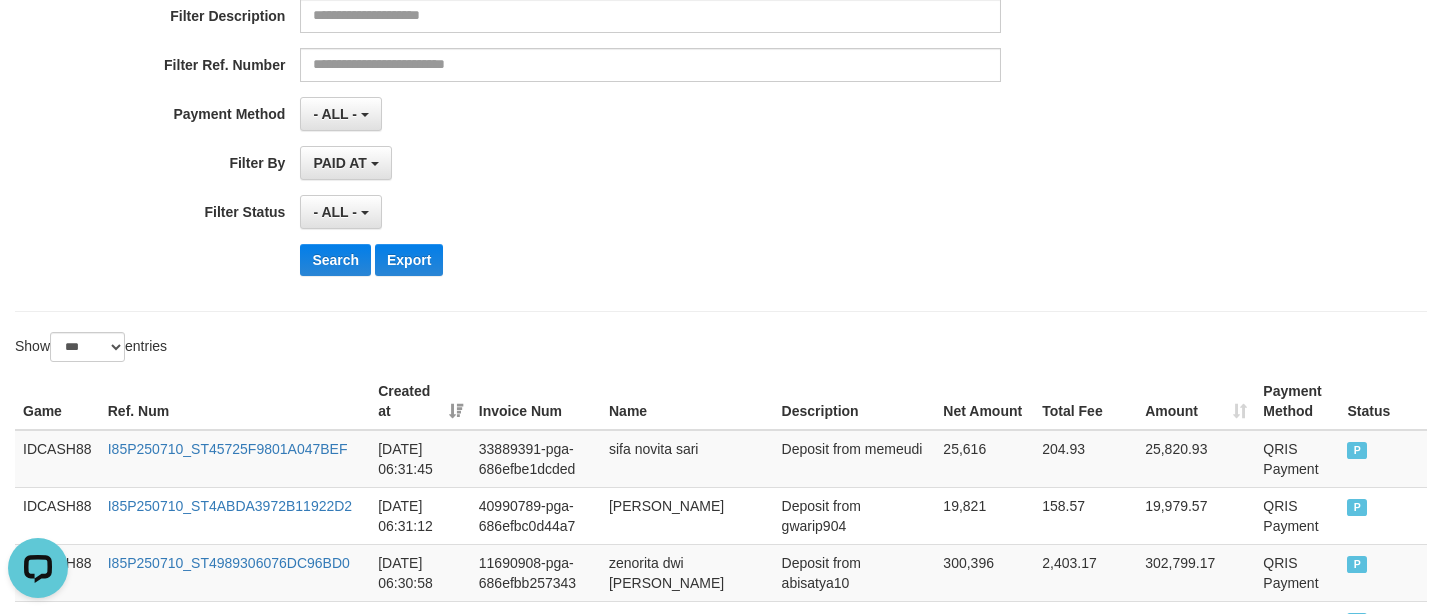 click on "**********" at bounding box center (721, 3009) 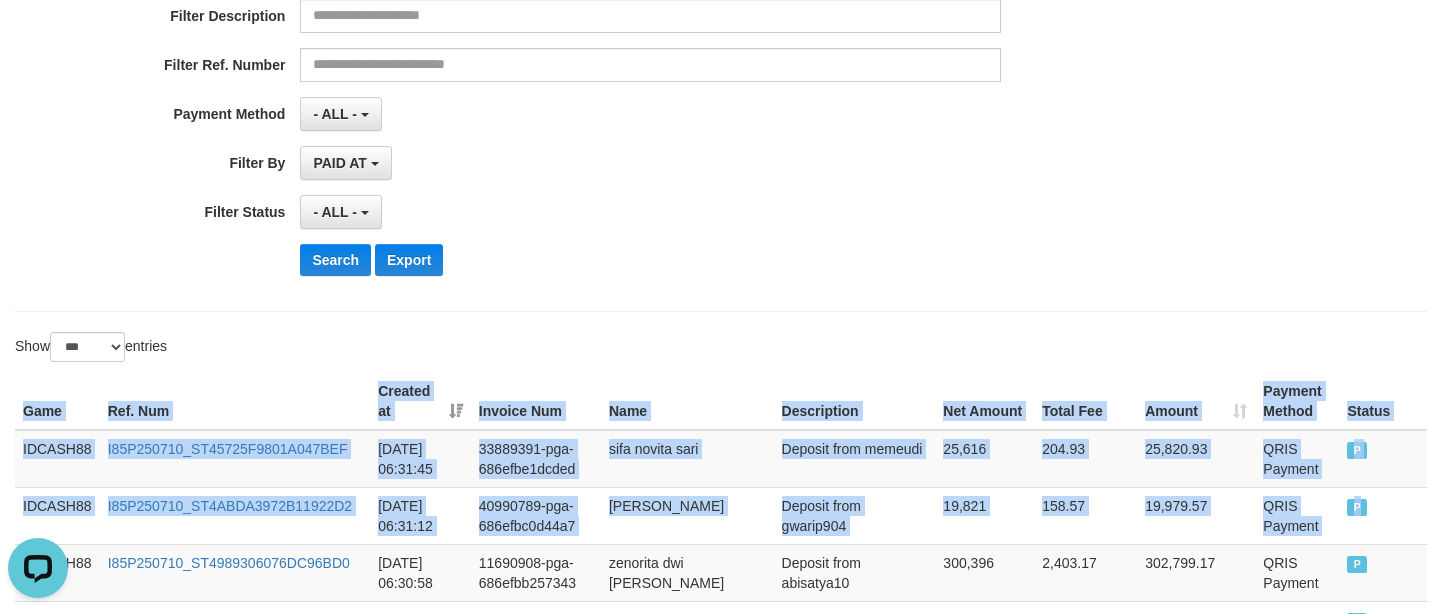 drag, startPoint x: 1367, startPoint y: 500, endPoint x: 14, endPoint y: 230, distance: 1379.6771 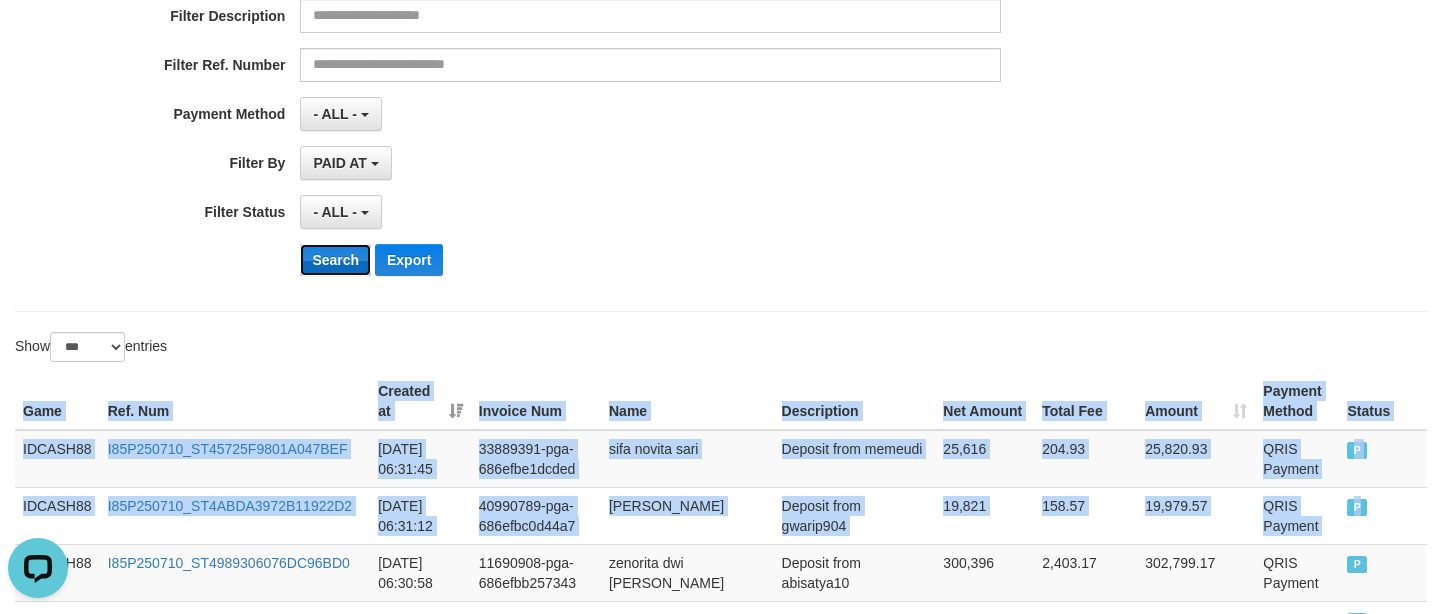 click on "Search" at bounding box center [335, 260] 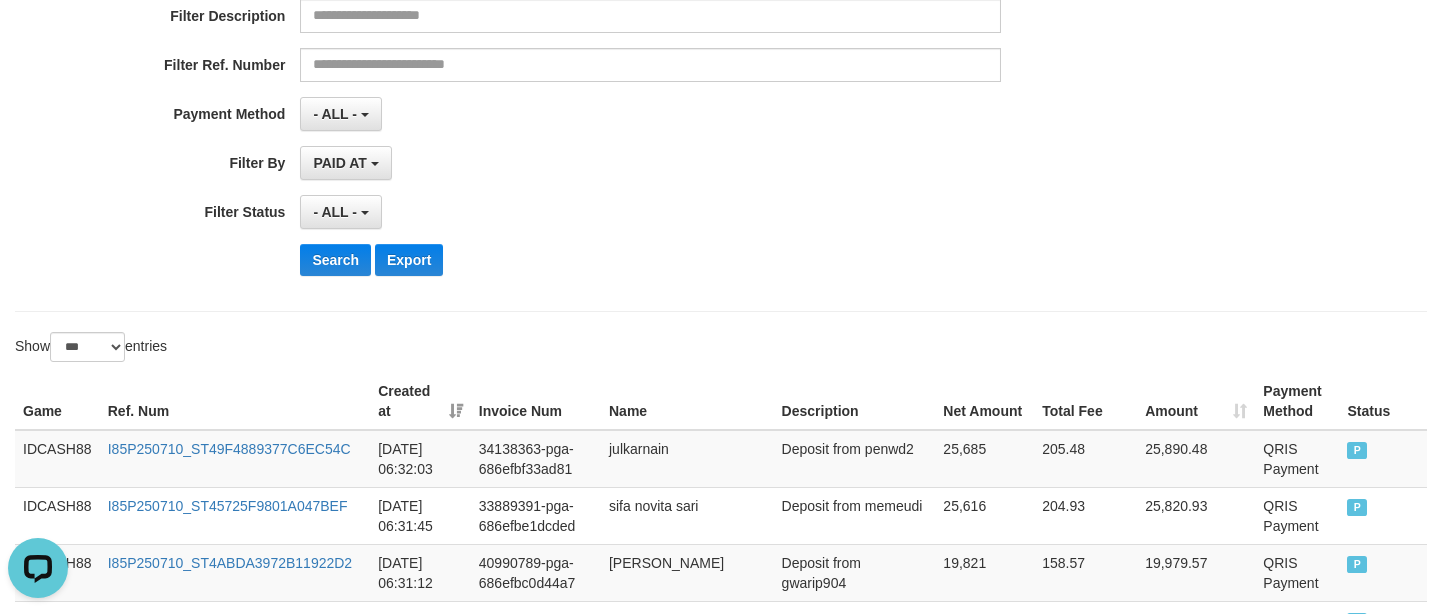 click on "Search
Export" at bounding box center (750, 260) 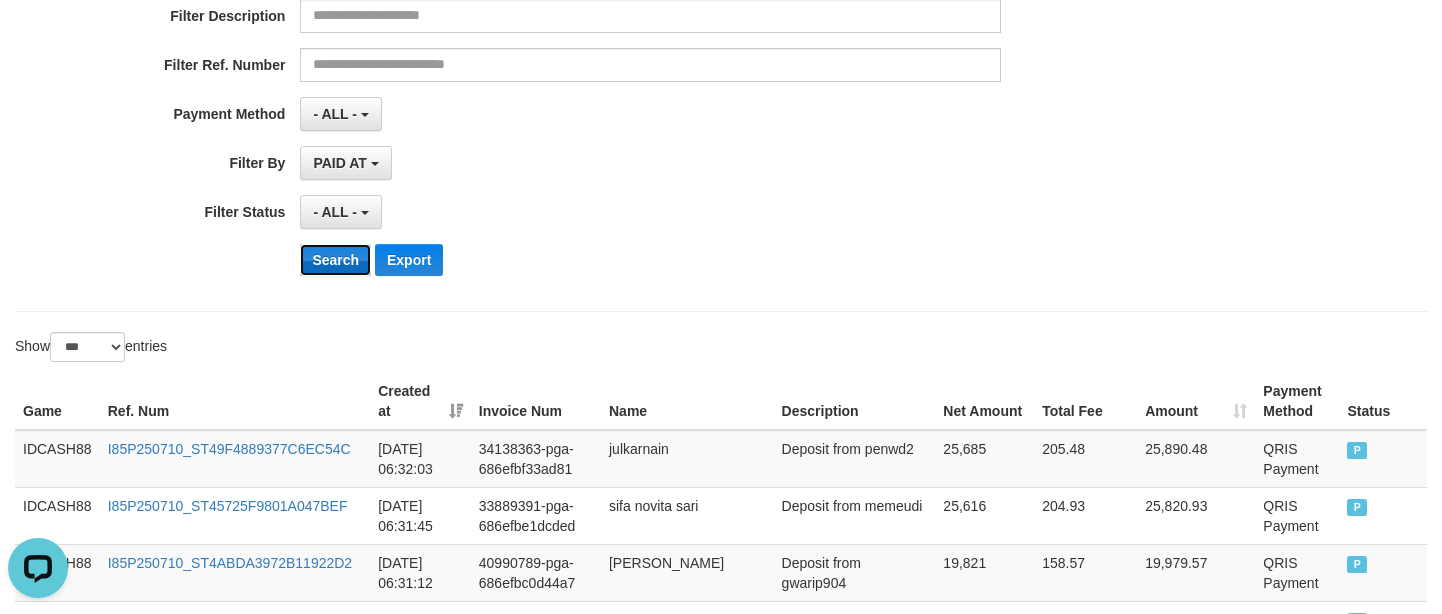 click on "Search" at bounding box center (335, 260) 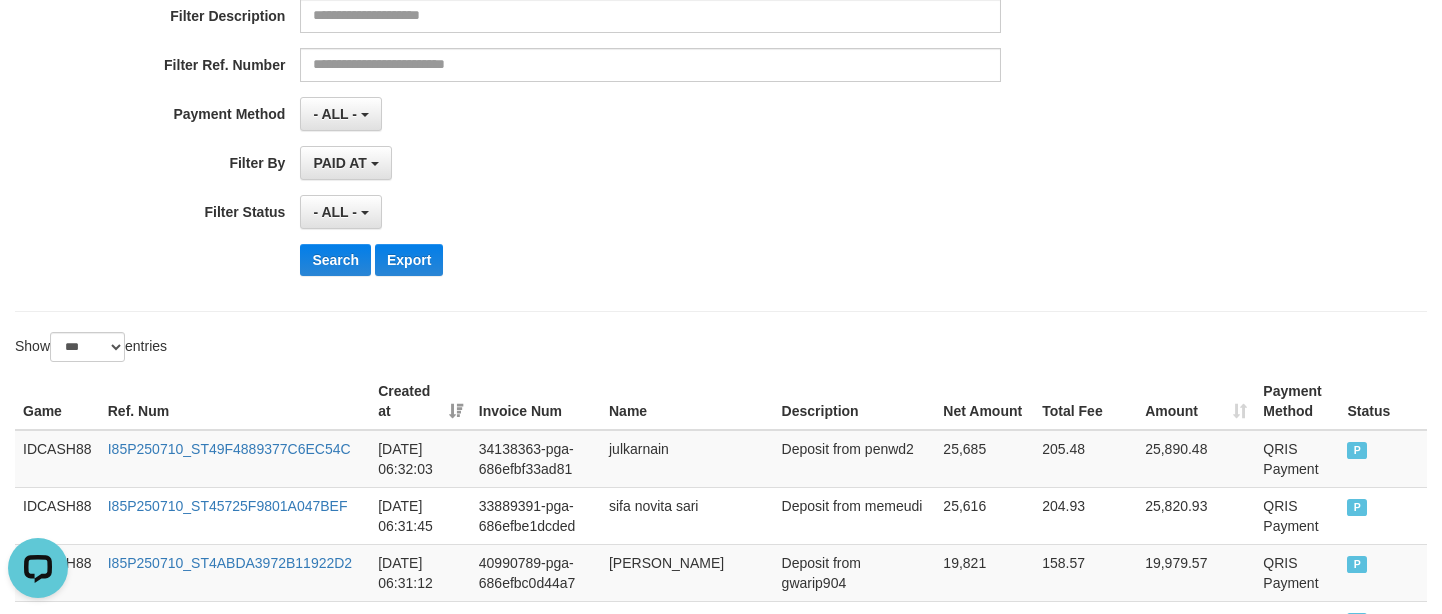 click on "Show  ** ** ** ***  entries" at bounding box center [360, 349] 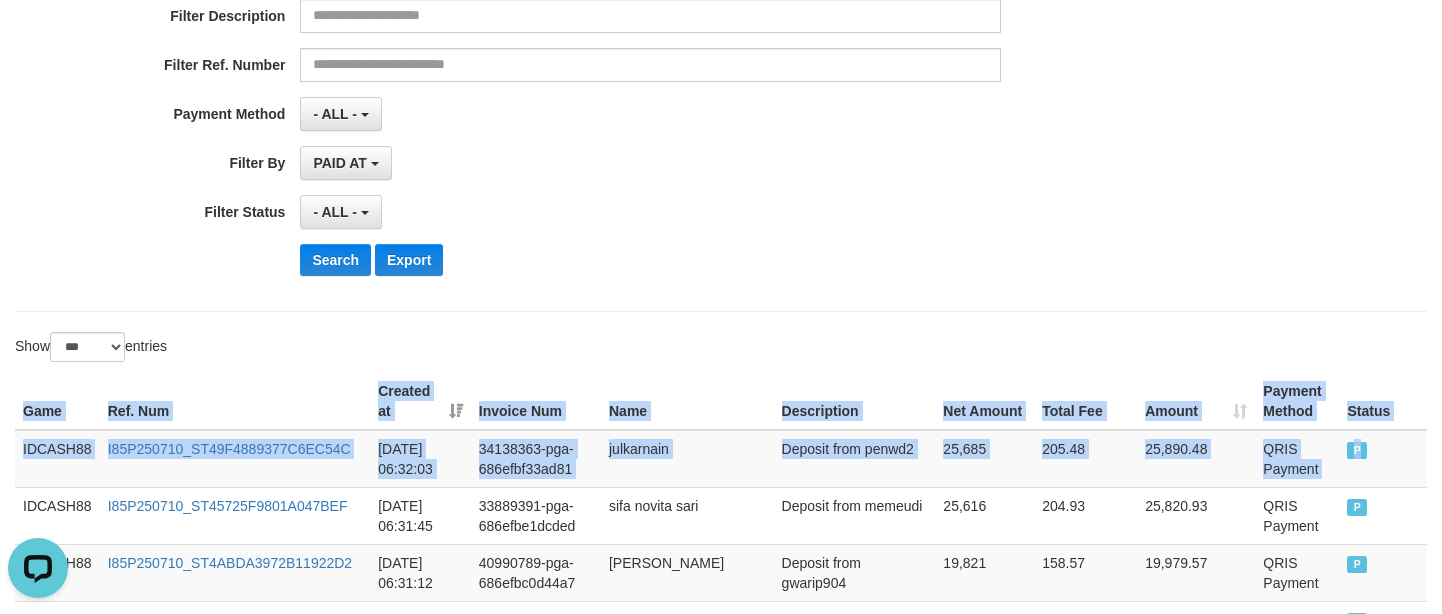 drag, startPoint x: 1374, startPoint y: 454, endPoint x: -104, endPoint y: 453, distance: 1478.0004 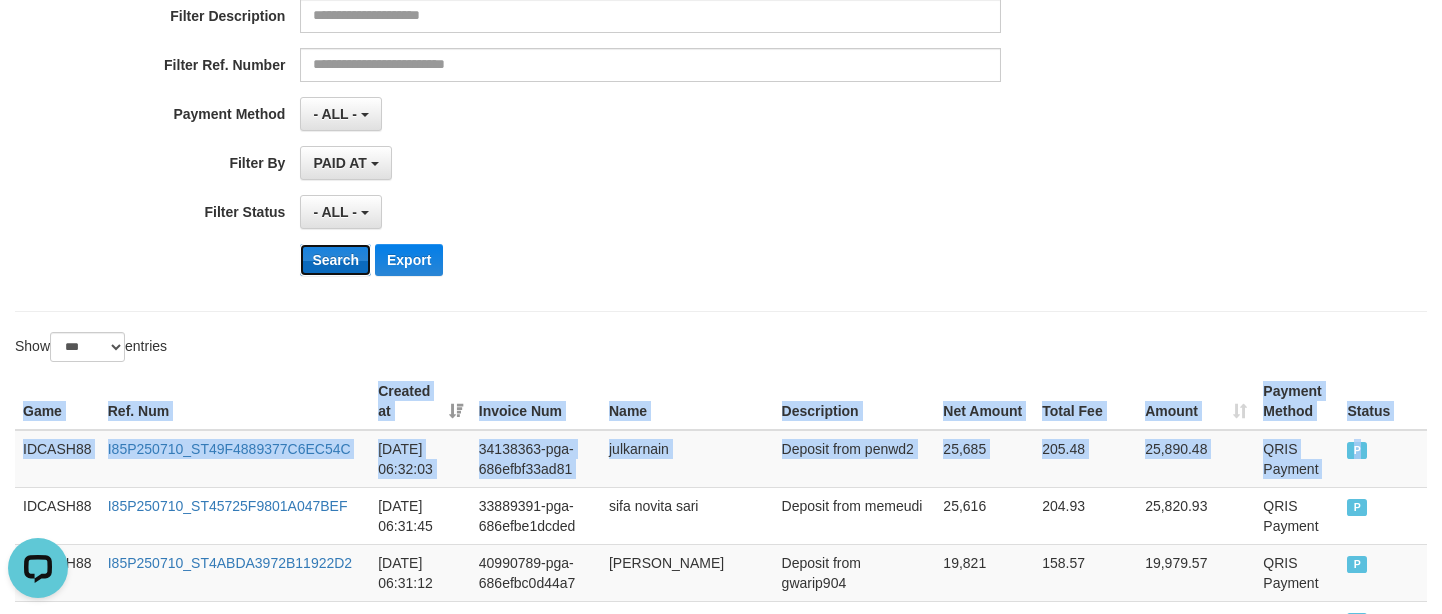 click on "Search" at bounding box center (335, 260) 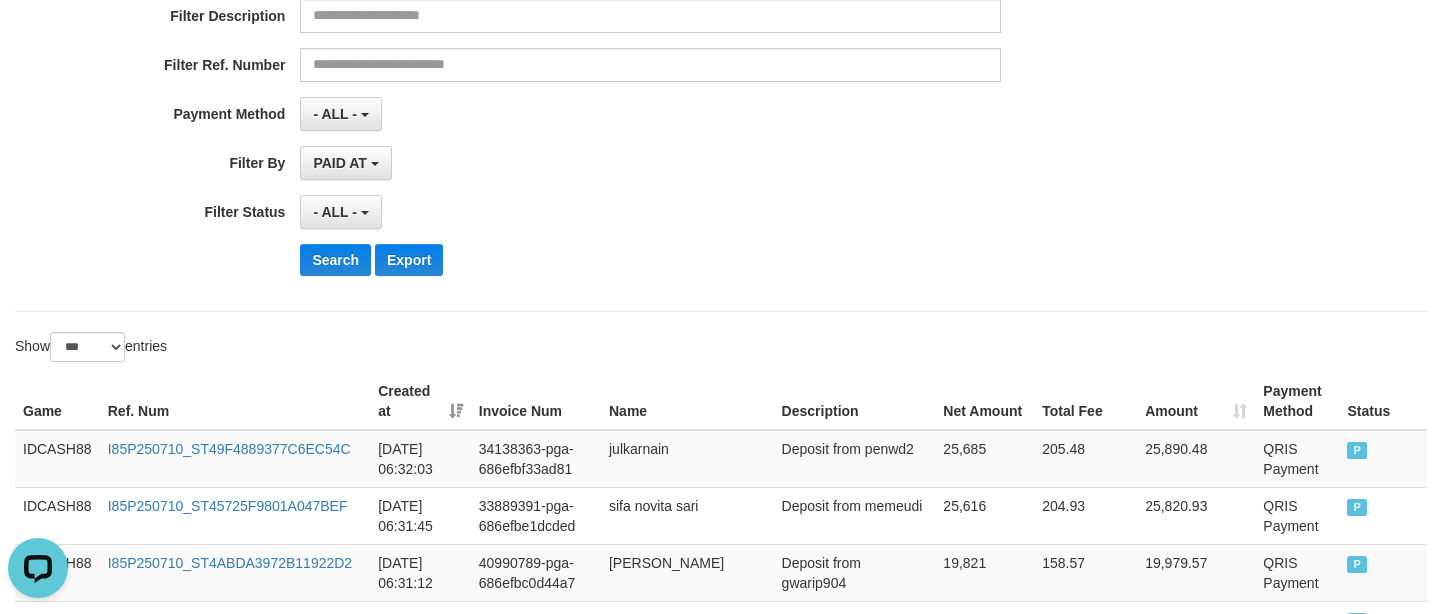 click on "**********" at bounding box center [721, 47] 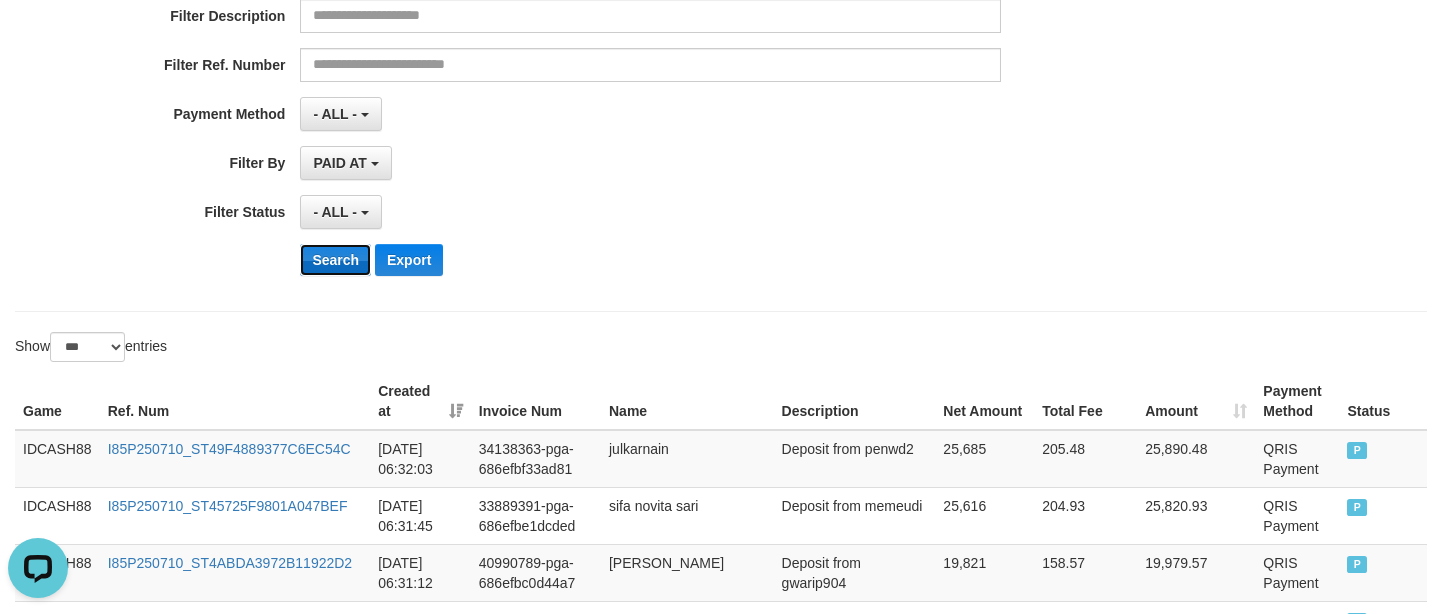 click on "Search" at bounding box center [335, 260] 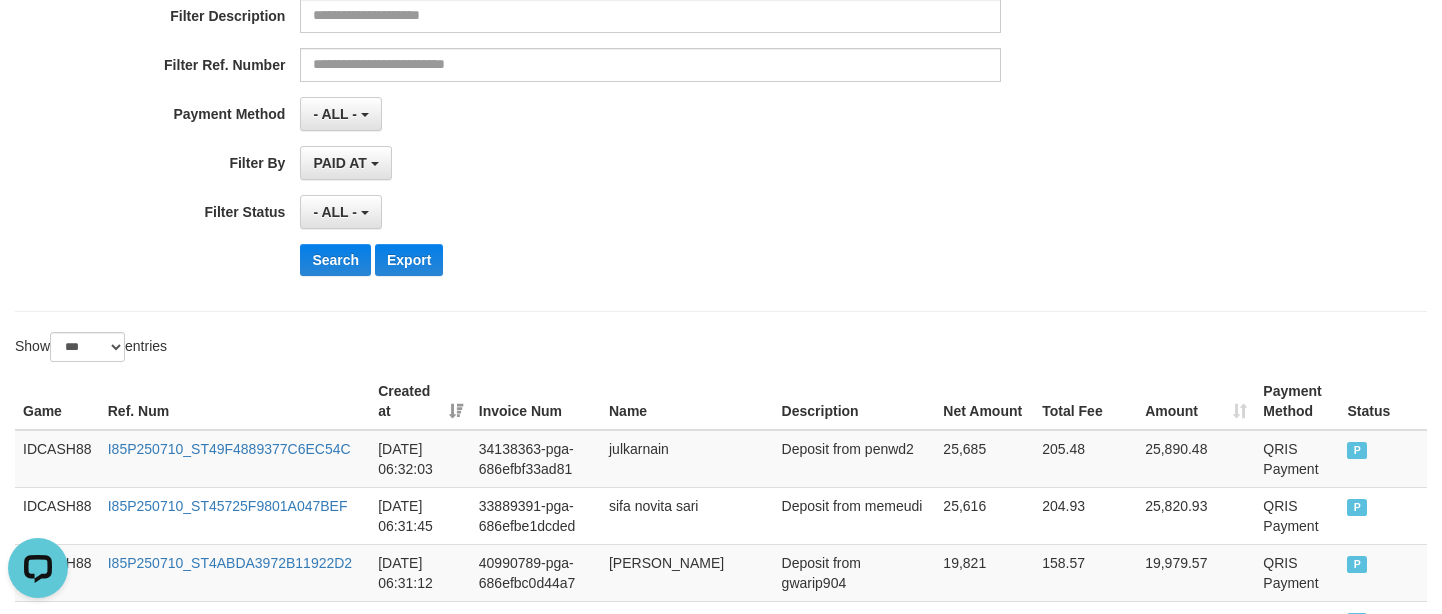 click on "**********" at bounding box center (601, 47) 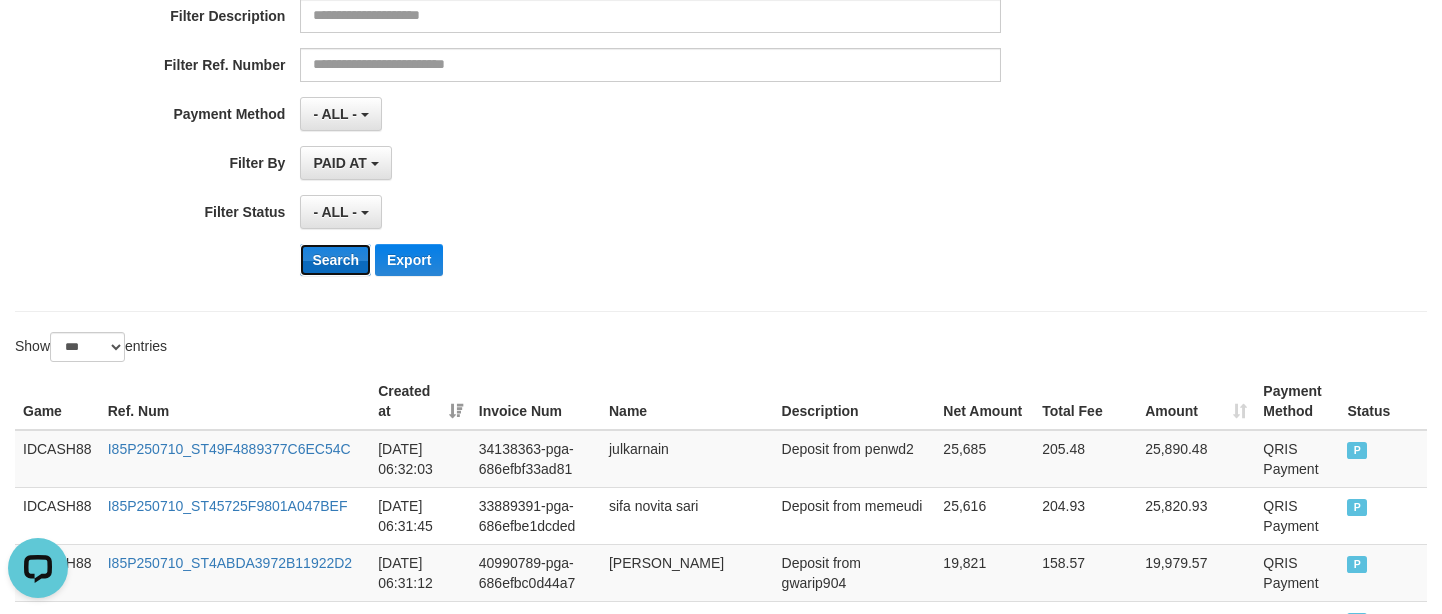 click on "Search" at bounding box center [335, 260] 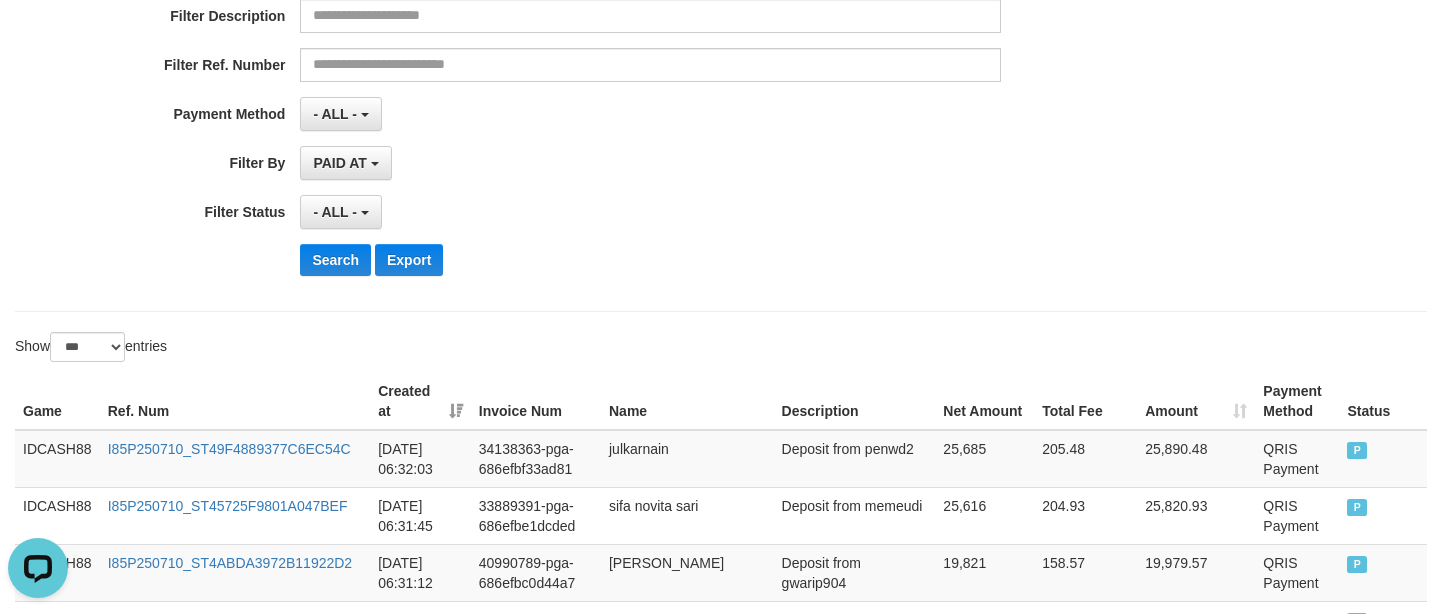 click on "**********" at bounding box center (721, 3009) 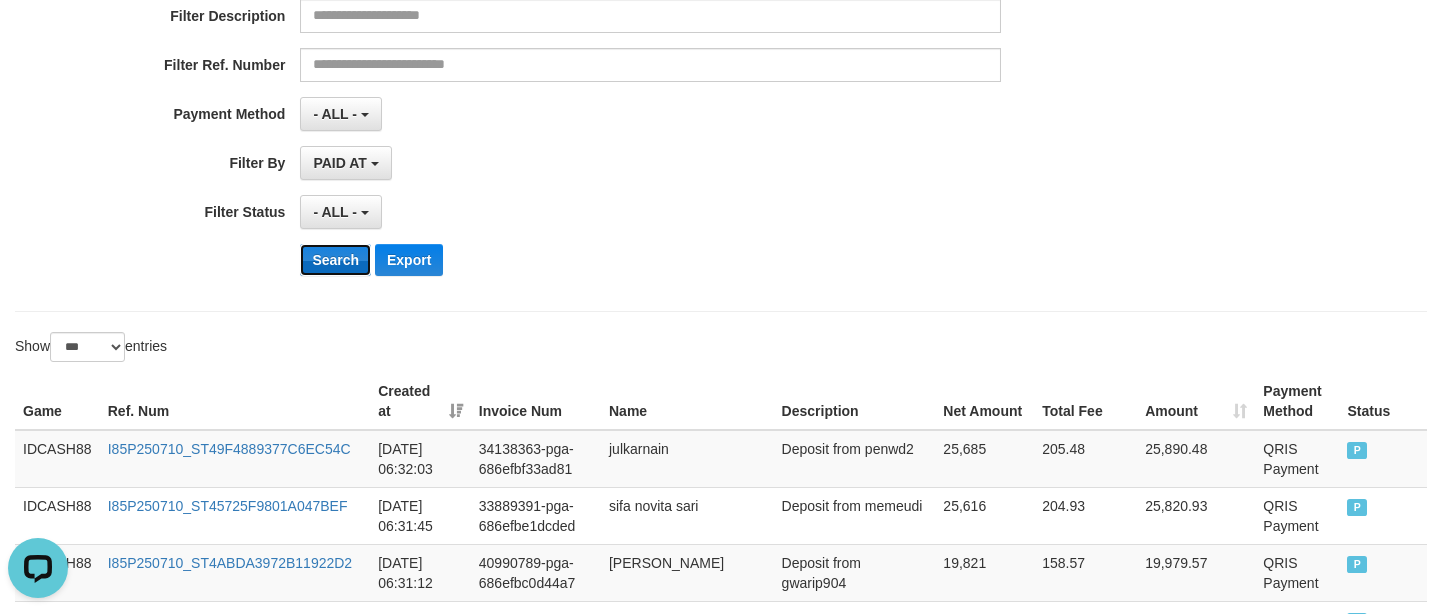 click on "Search" at bounding box center (335, 260) 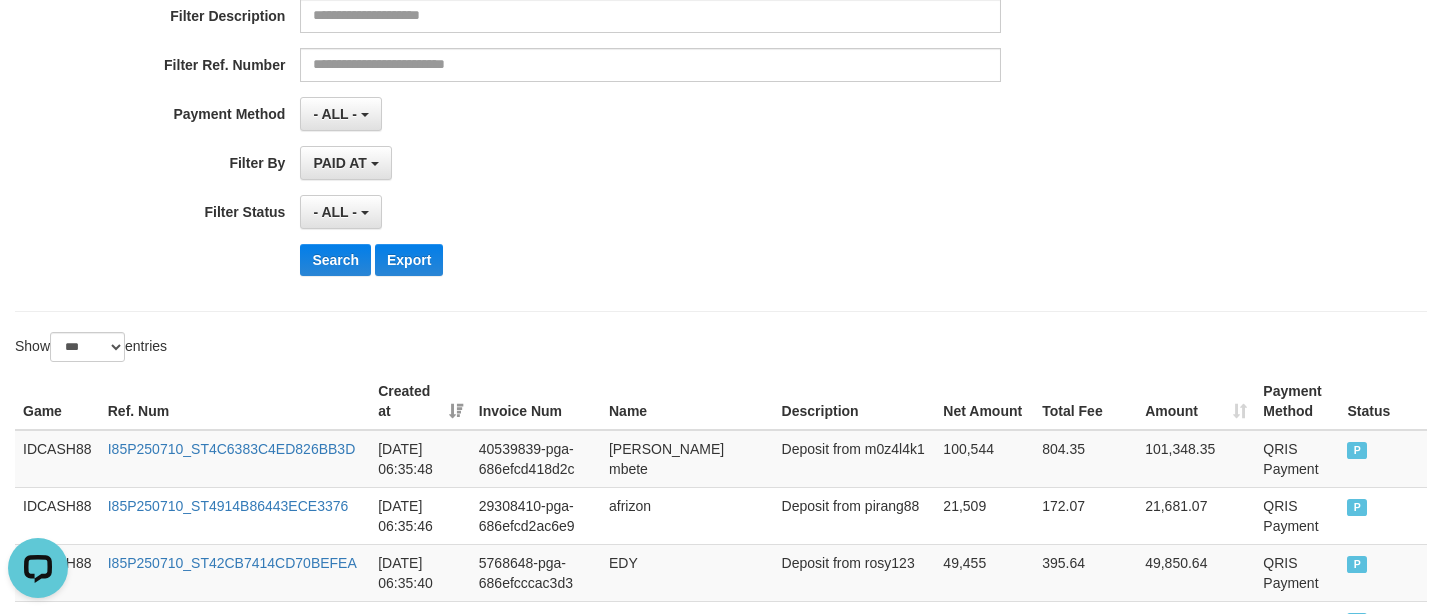 click on "**********" at bounding box center [721, 3029] 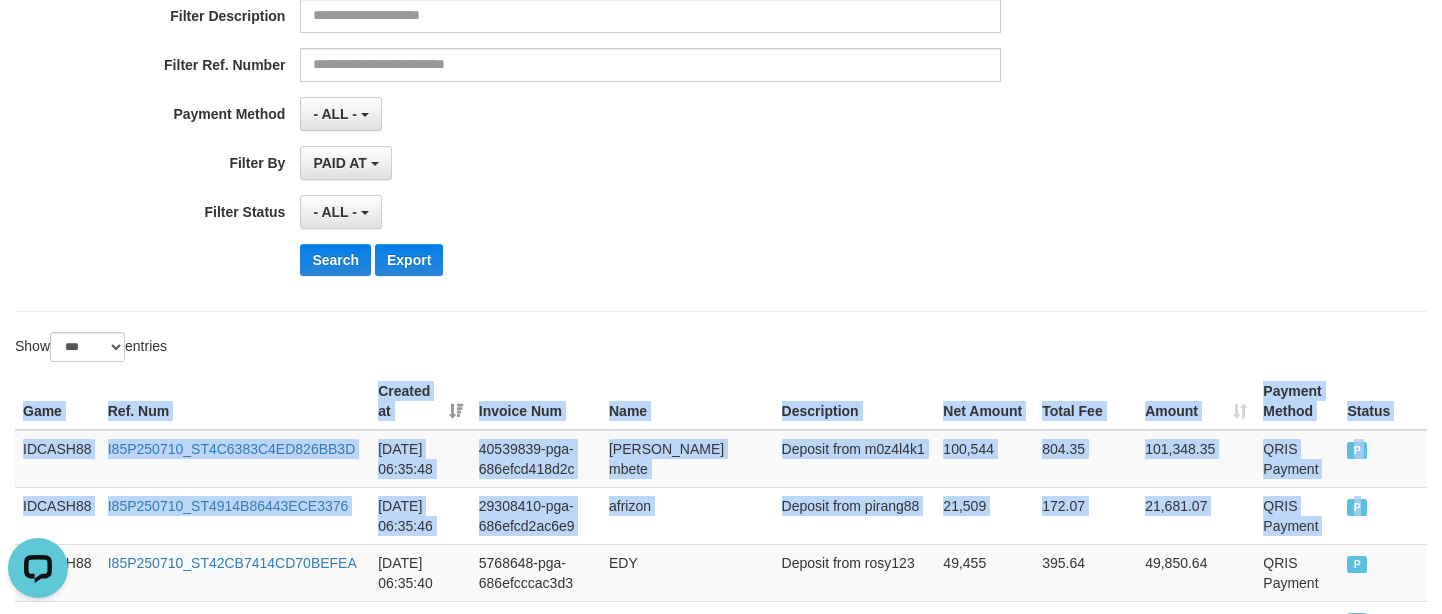 drag, startPoint x: 1394, startPoint y: 510, endPoint x: 11, endPoint y: 363, distance: 1390.7904 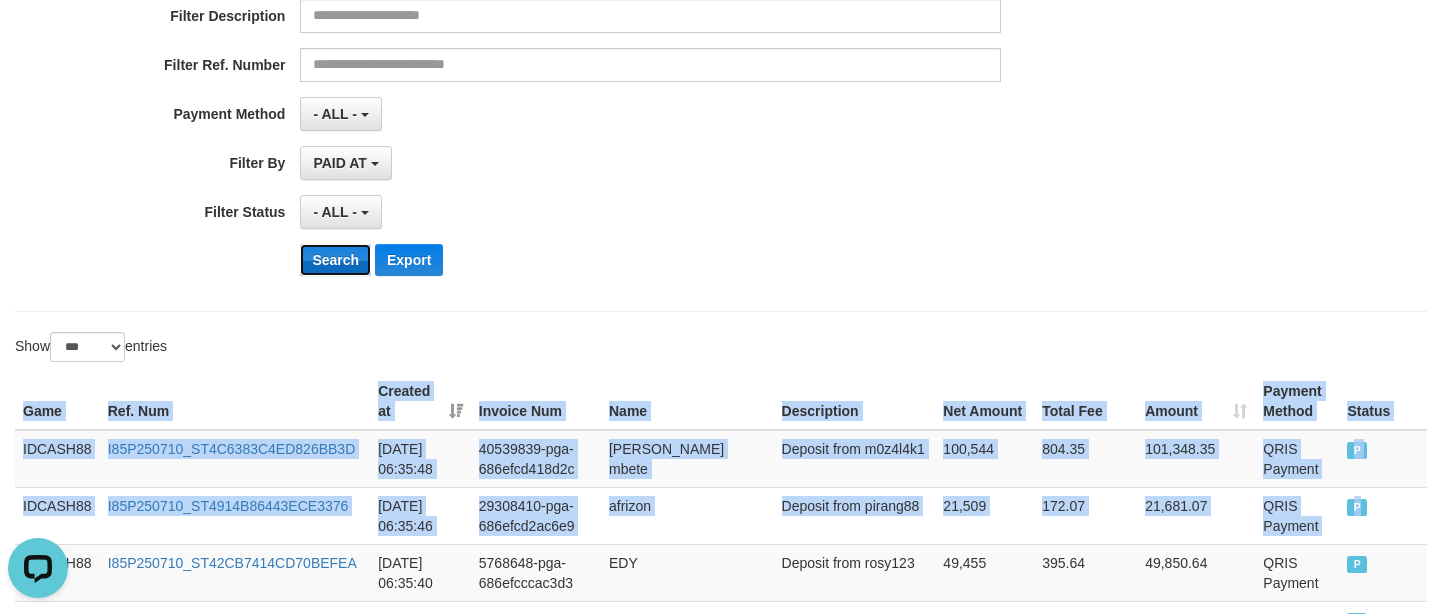 click on "Search" at bounding box center (335, 260) 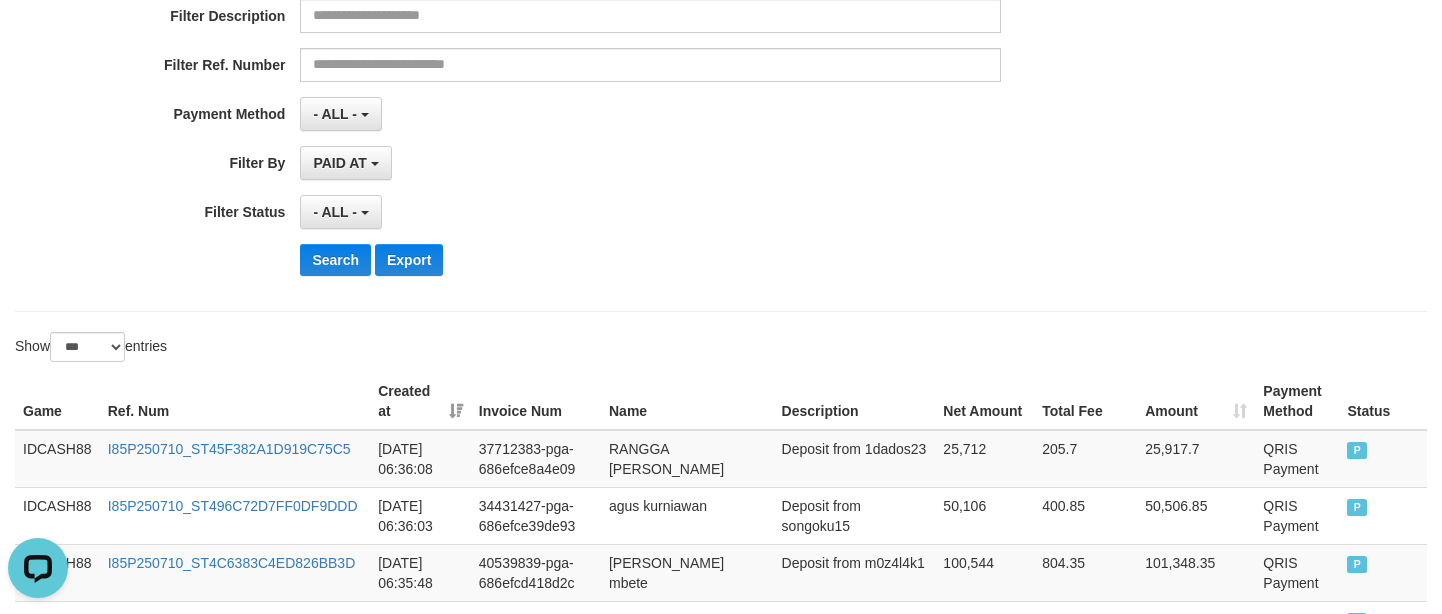 click on "**********" at bounding box center (721, 3029) 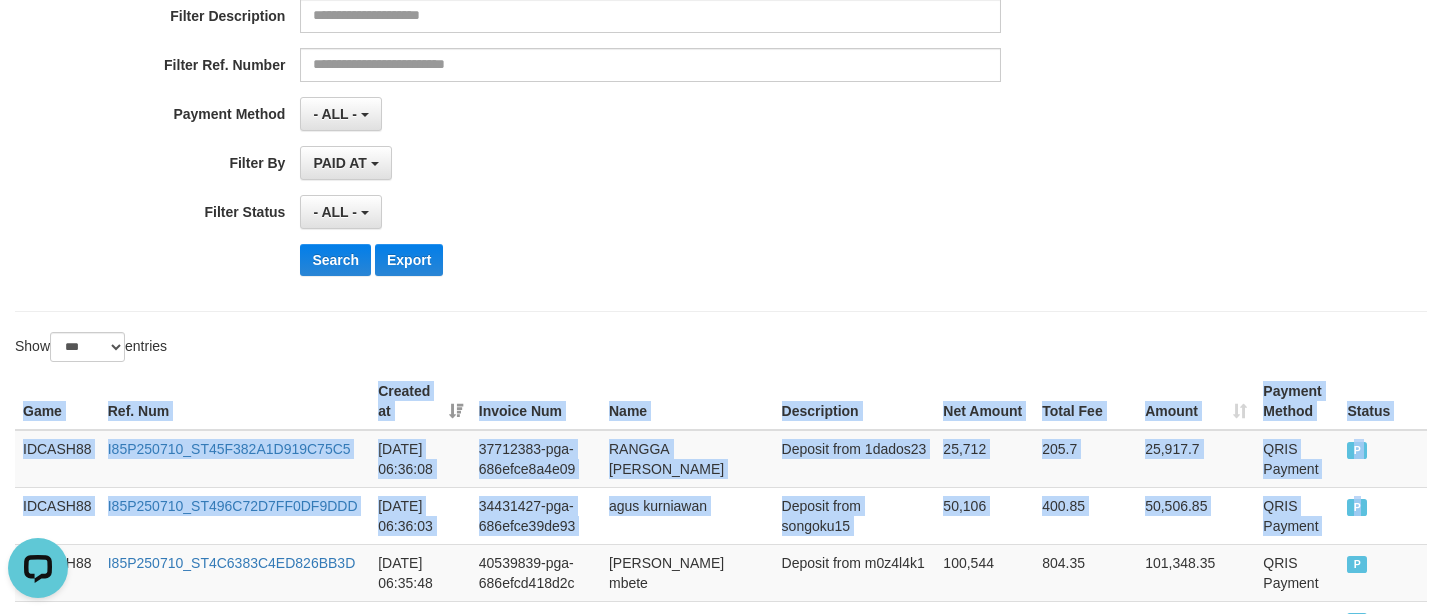 drag, startPoint x: 1299, startPoint y: 506, endPoint x: 14, endPoint y: 418, distance: 1288.0098 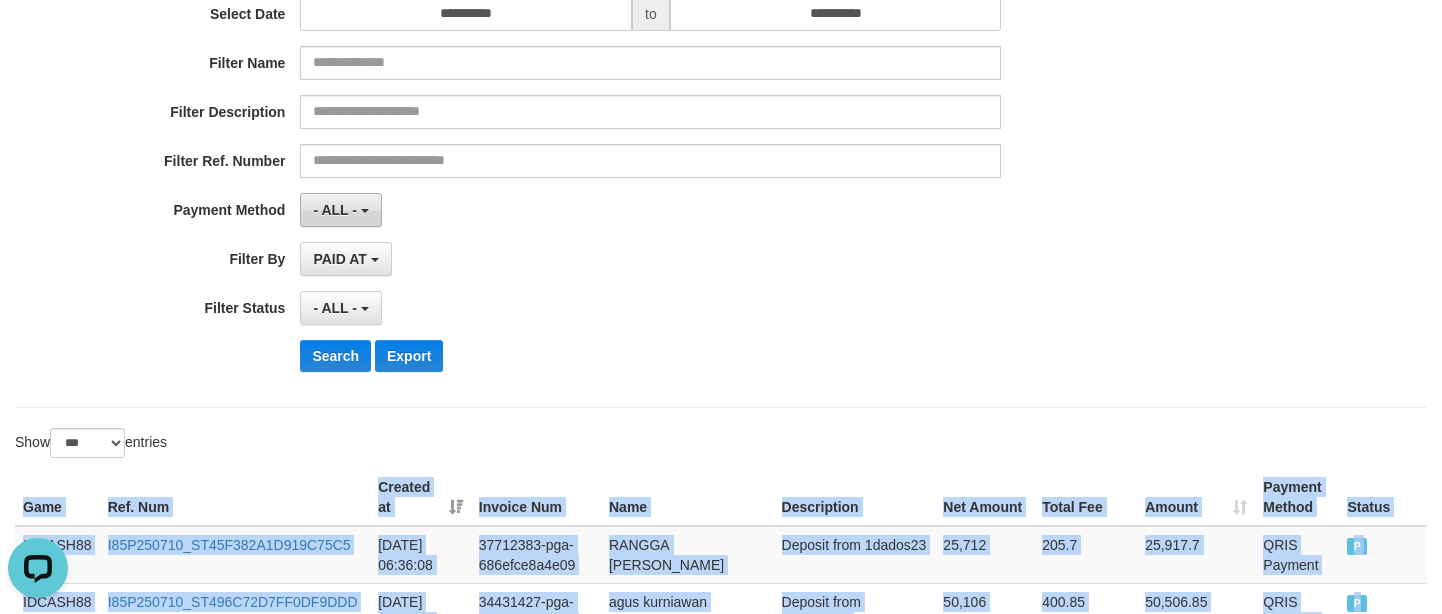 scroll, scrollTop: 183, scrollLeft: 0, axis: vertical 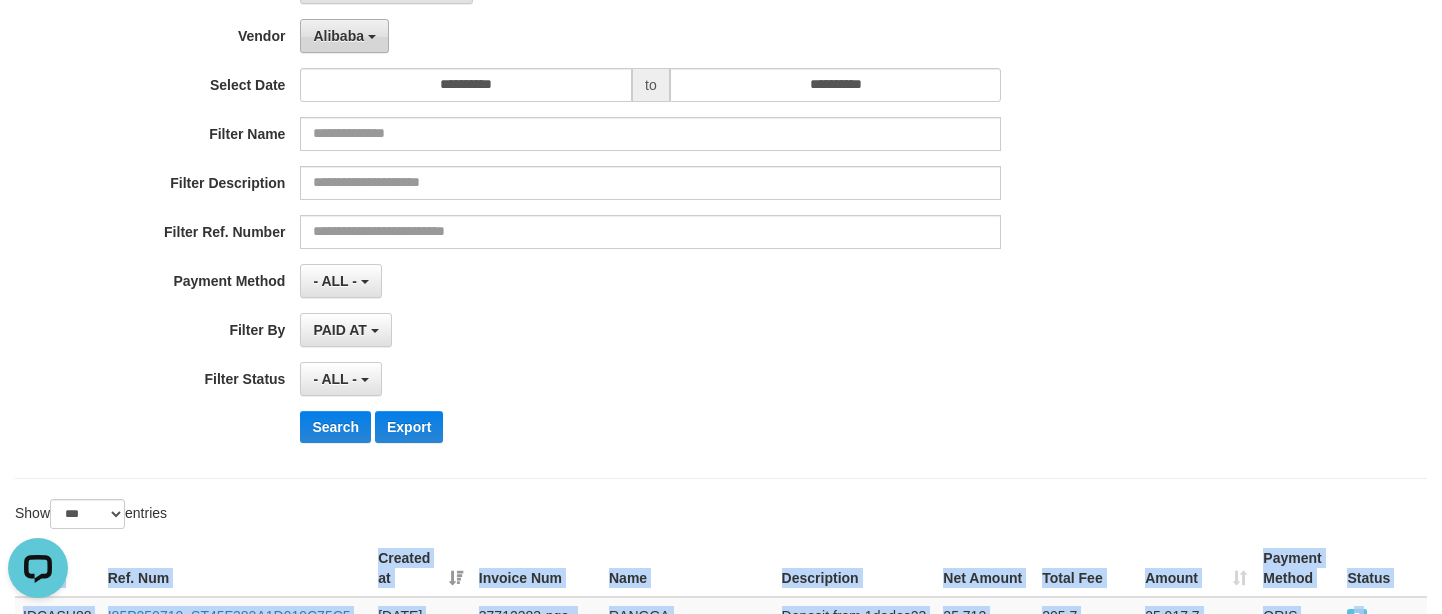 click on "Alibaba" at bounding box center [338, 36] 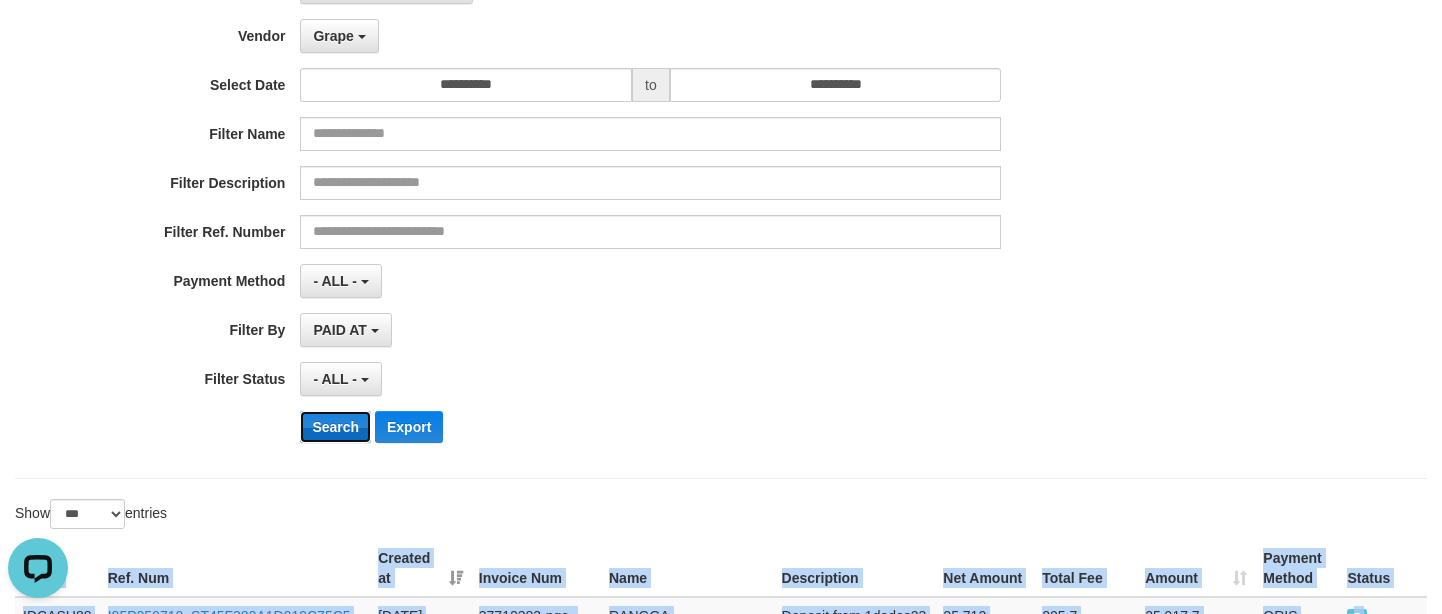 click on "Search" at bounding box center (335, 427) 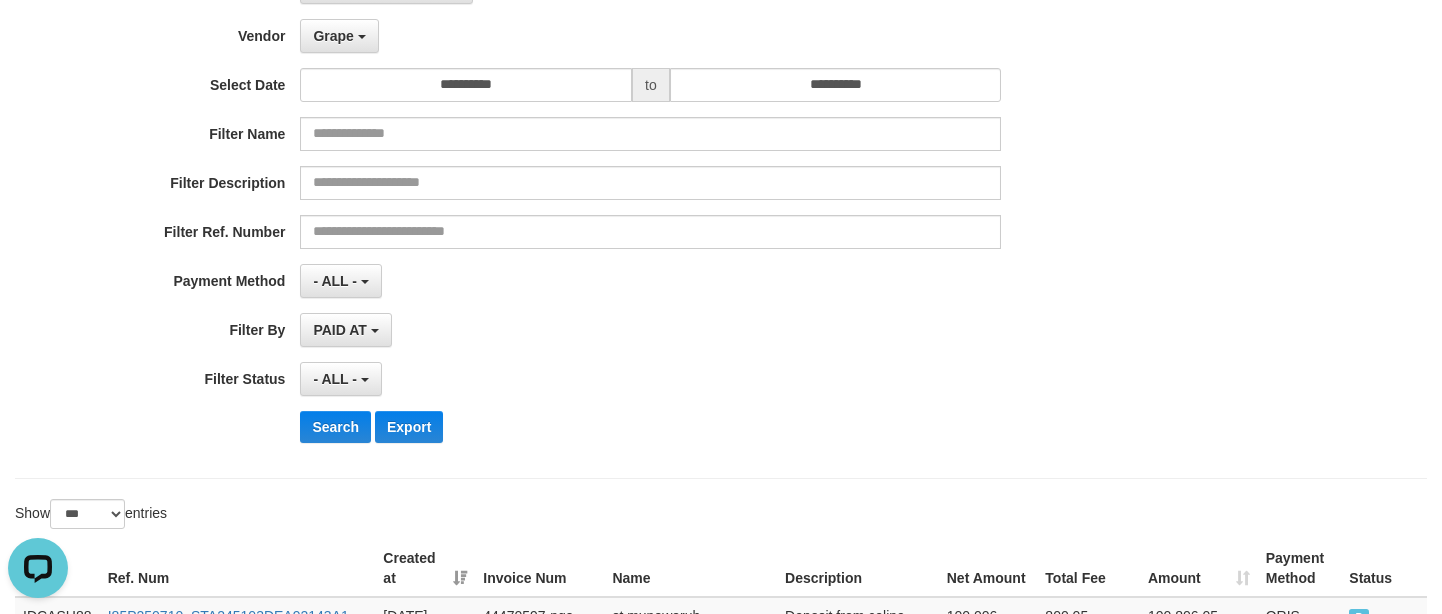 click on "**********" at bounding box center (601, 214) 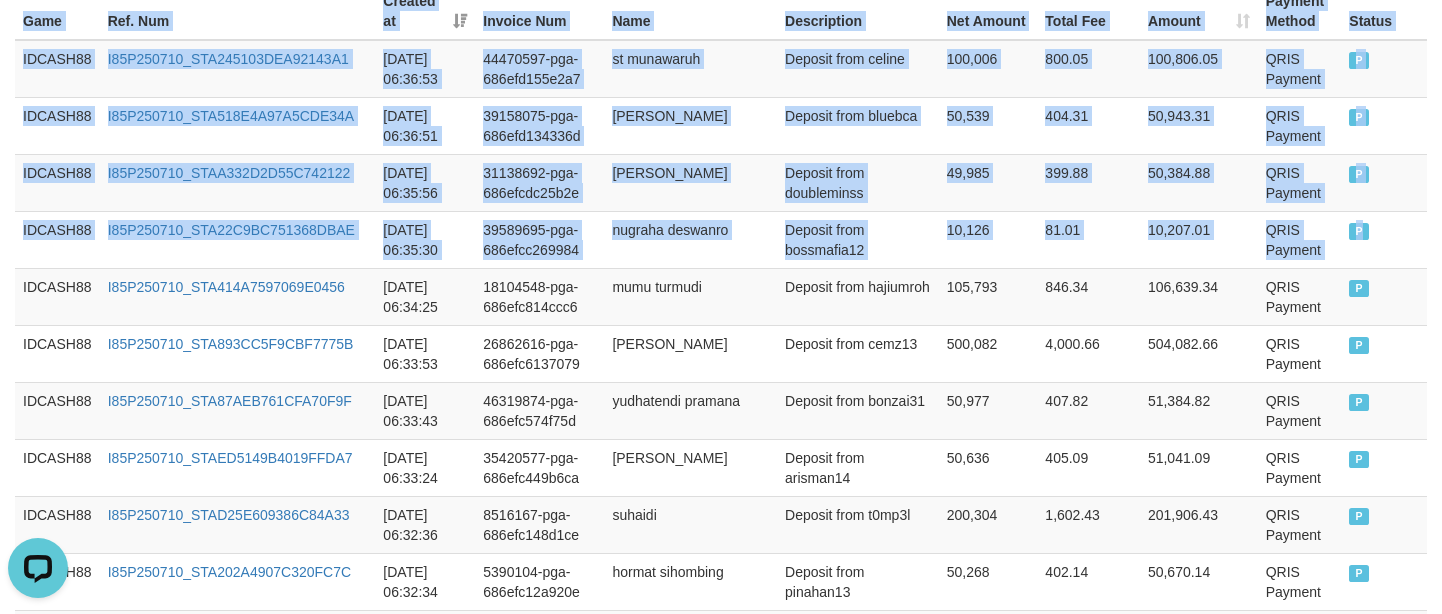 drag, startPoint x: 1374, startPoint y: 237, endPoint x: -6, endPoint y: 28, distance: 1395.7367 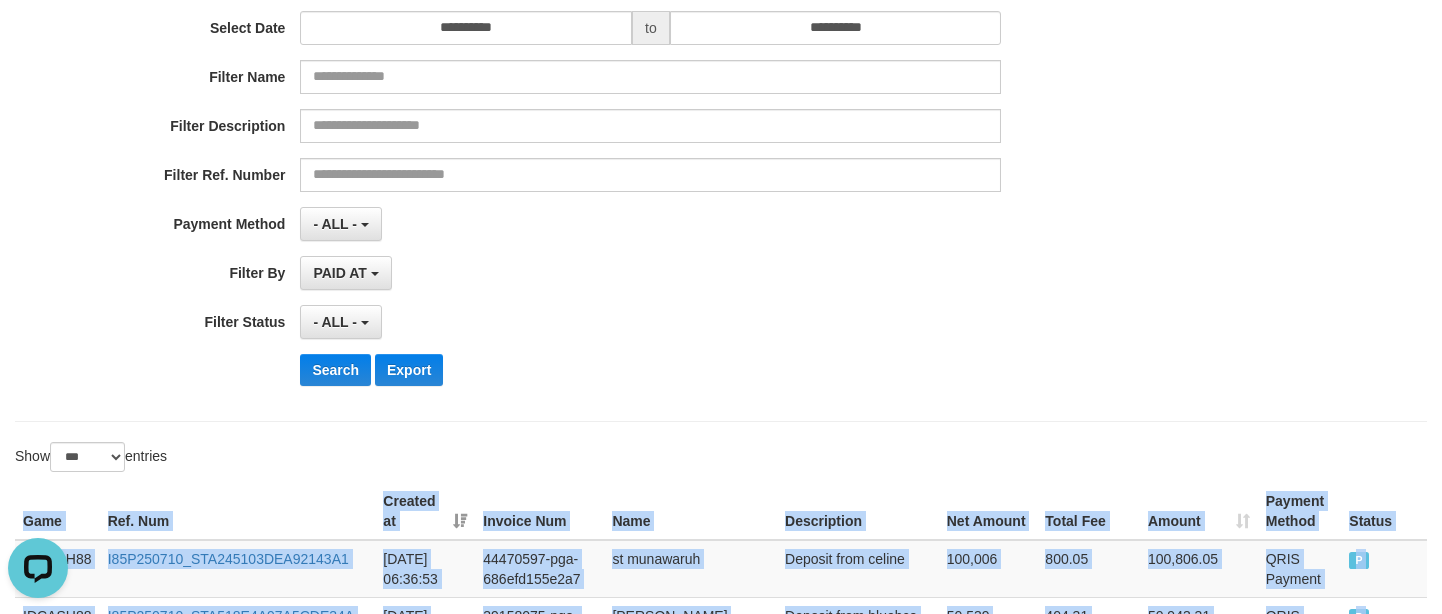 scroll, scrollTop: 73, scrollLeft: 0, axis: vertical 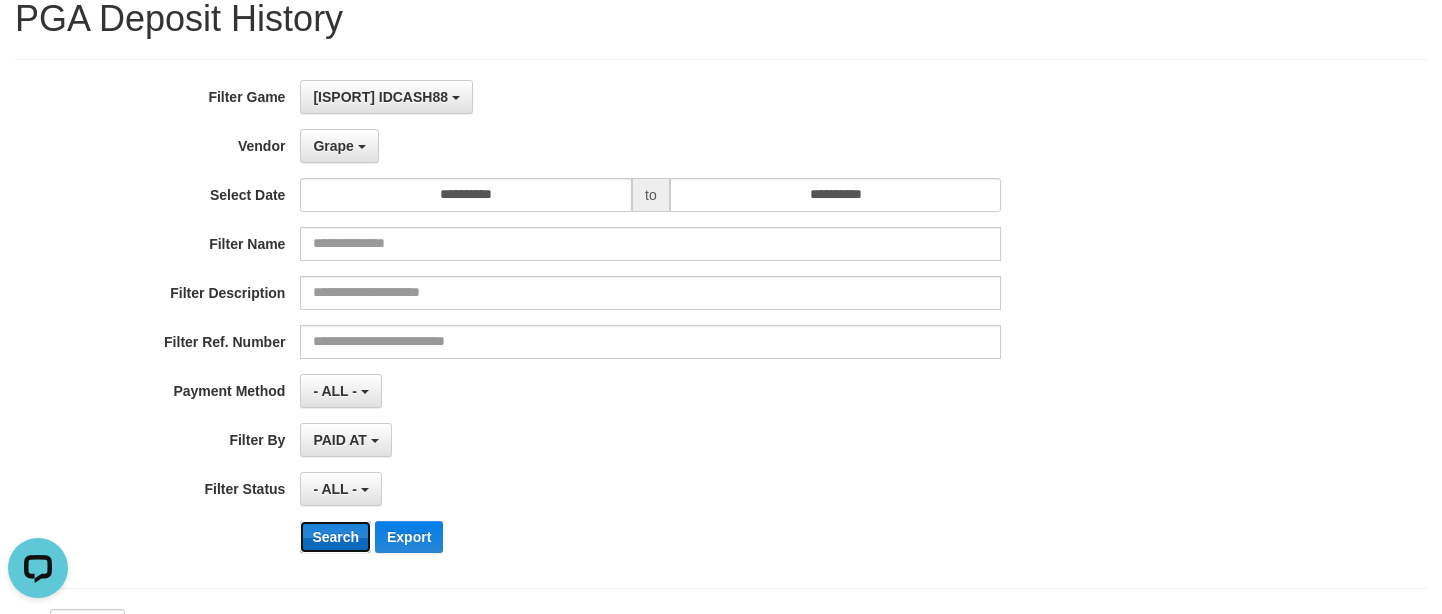 click on "Search" at bounding box center [335, 537] 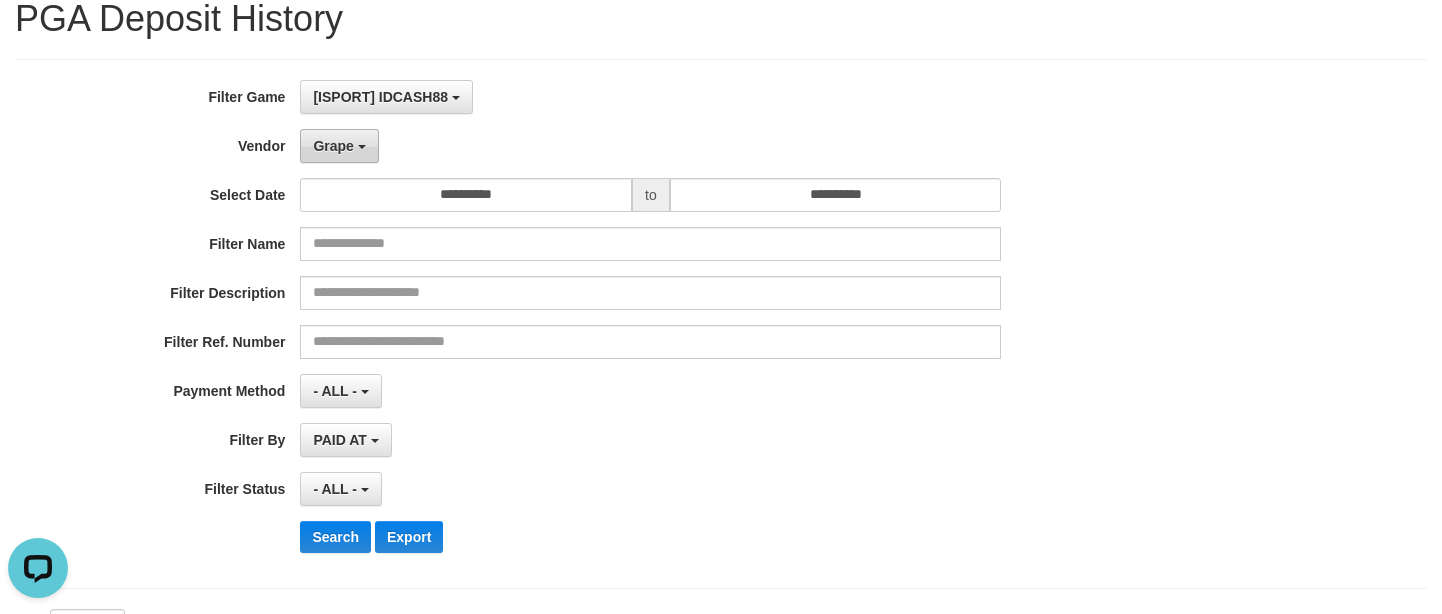 click on "Grape" at bounding box center (333, 146) 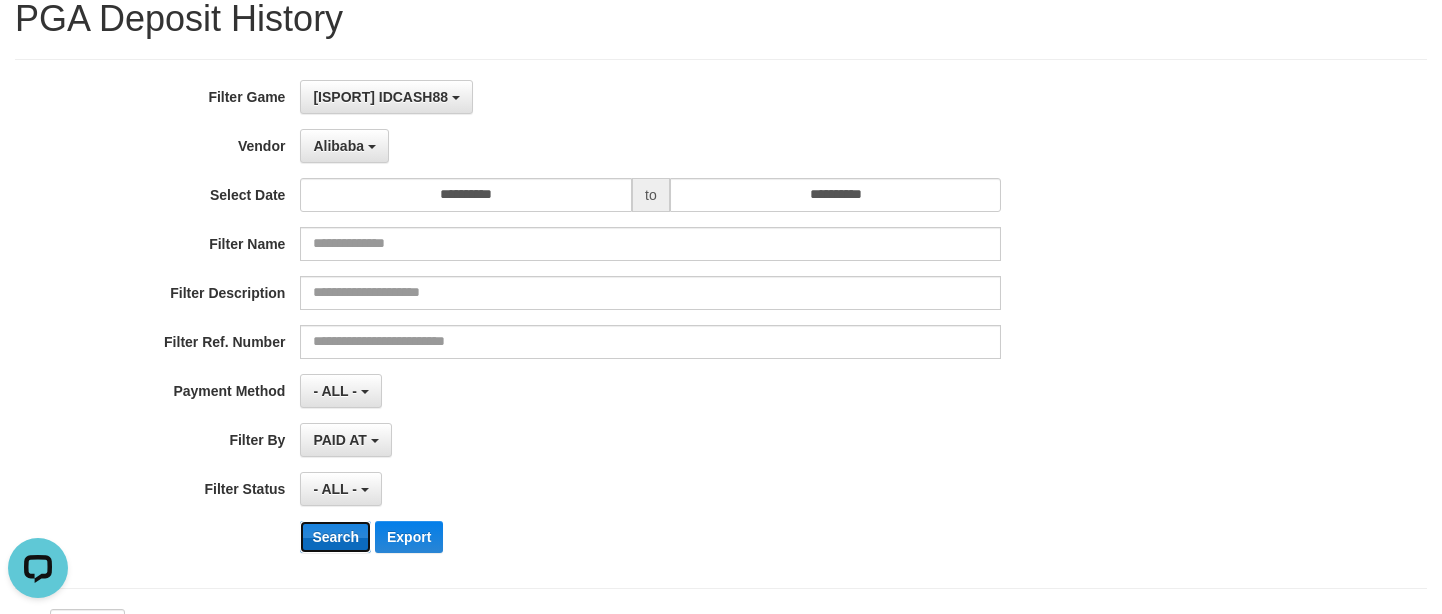 click on "Search" at bounding box center [335, 537] 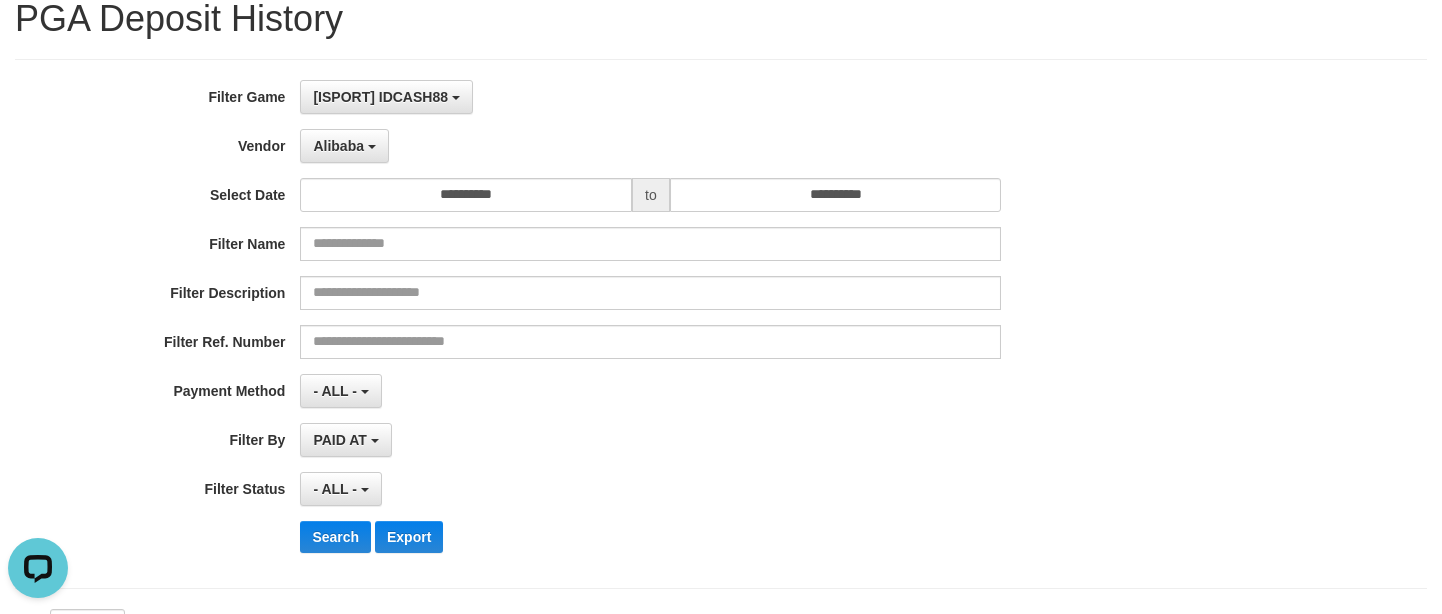 click on "- ALL -    SELECT ALL  - ALL -  SELECT STATUS
PENDING/UNPAID
PAID
CANCELED
EXPIRED" at bounding box center (650, 489) 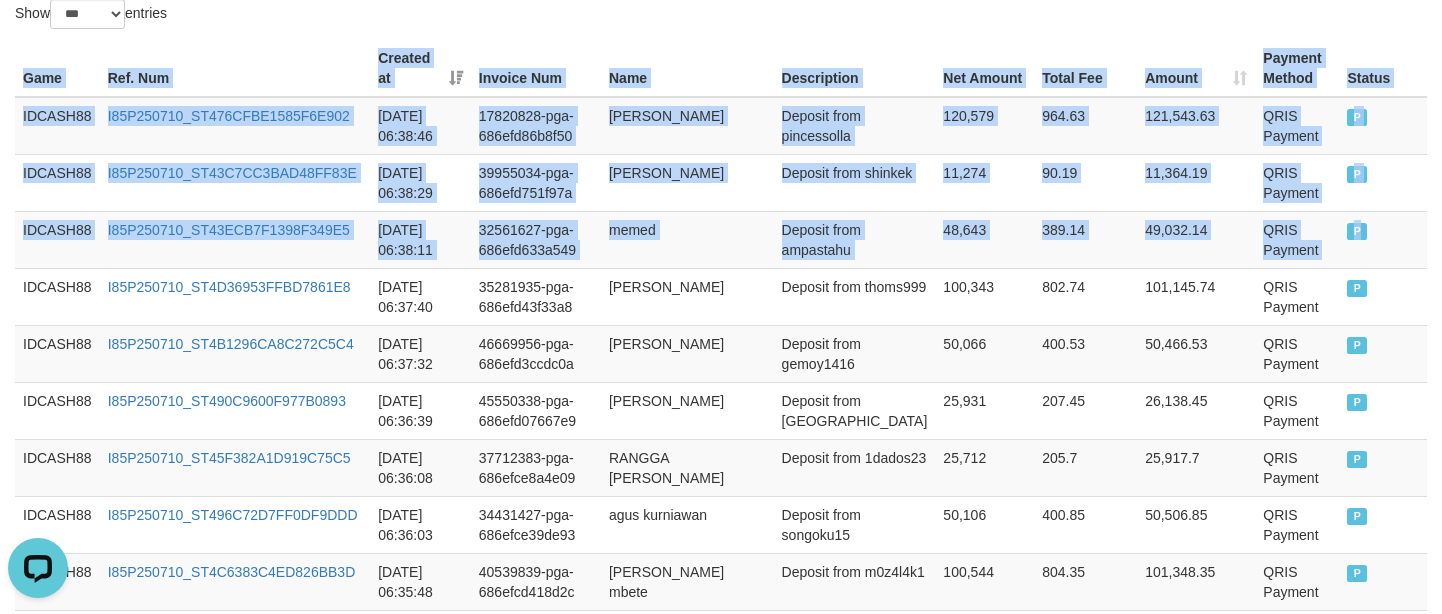 drag, startPoint x: 1376, startPoint y: 233, endPoint x: -52, endPoint y: 79, distance: 1436.2799 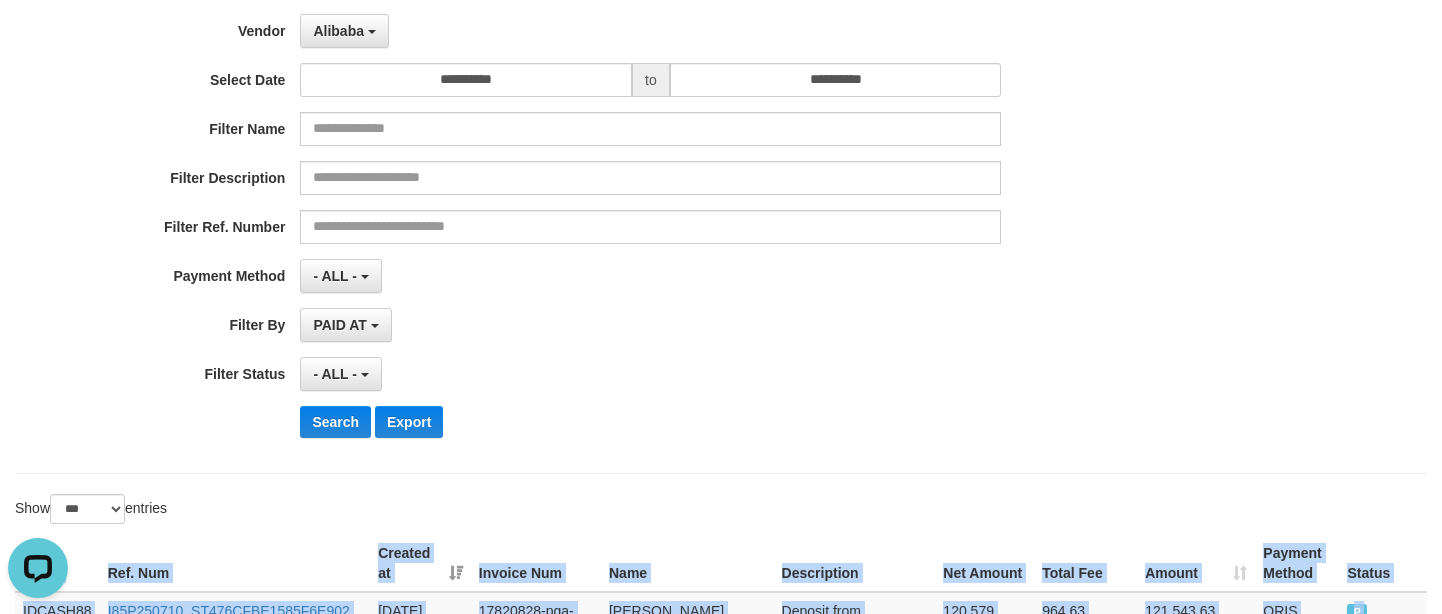 scroll, scrollTop: 183, scrollLeft: 0, axis: vertical 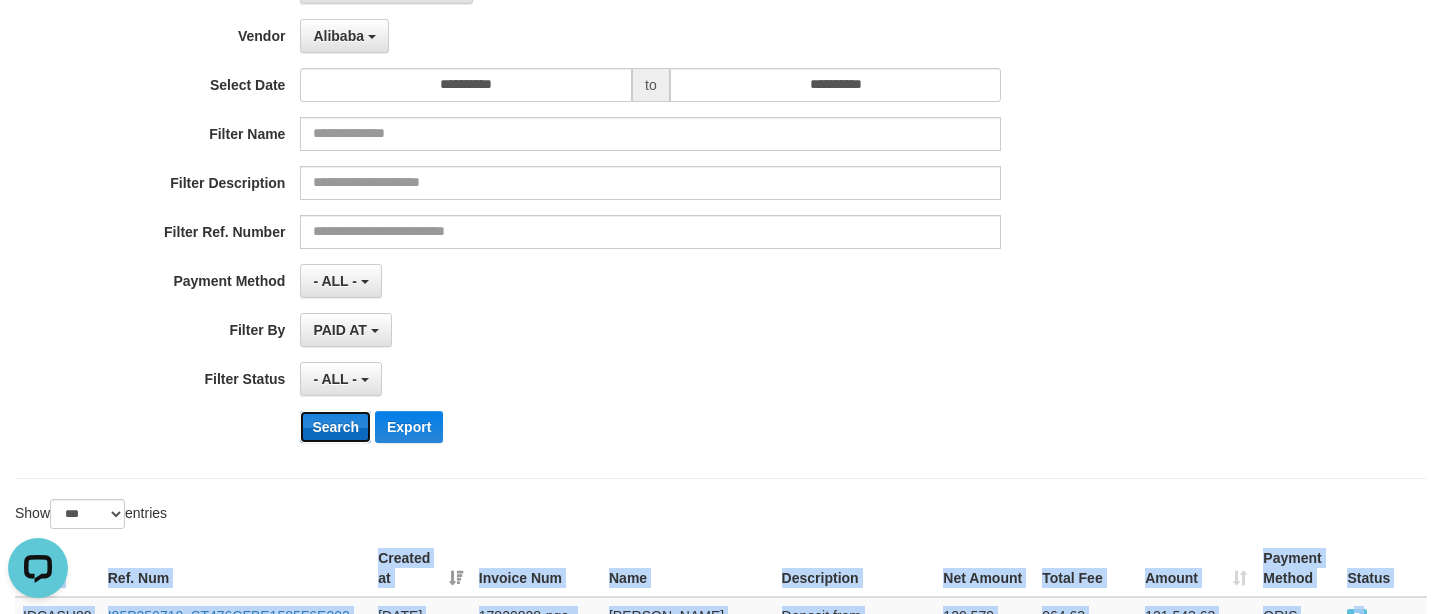 click on "Search" at bounding box center [335, 427] 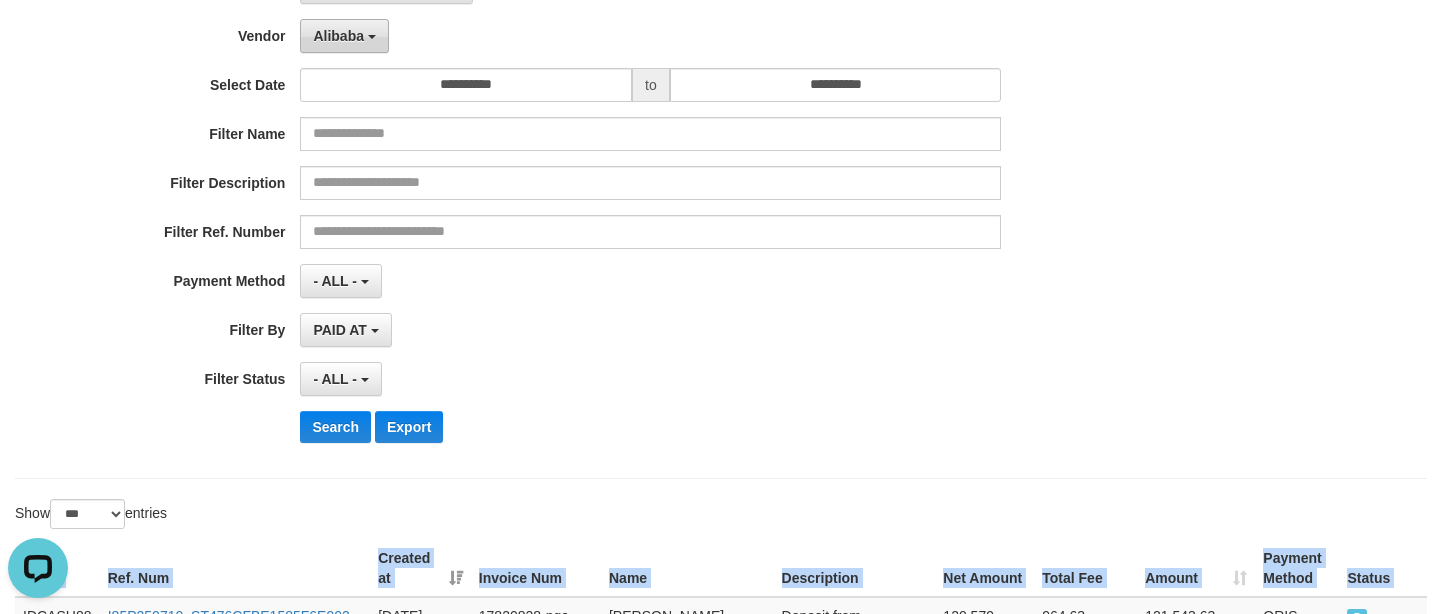 click on "Alibaba" at bounding box center (344, 36) 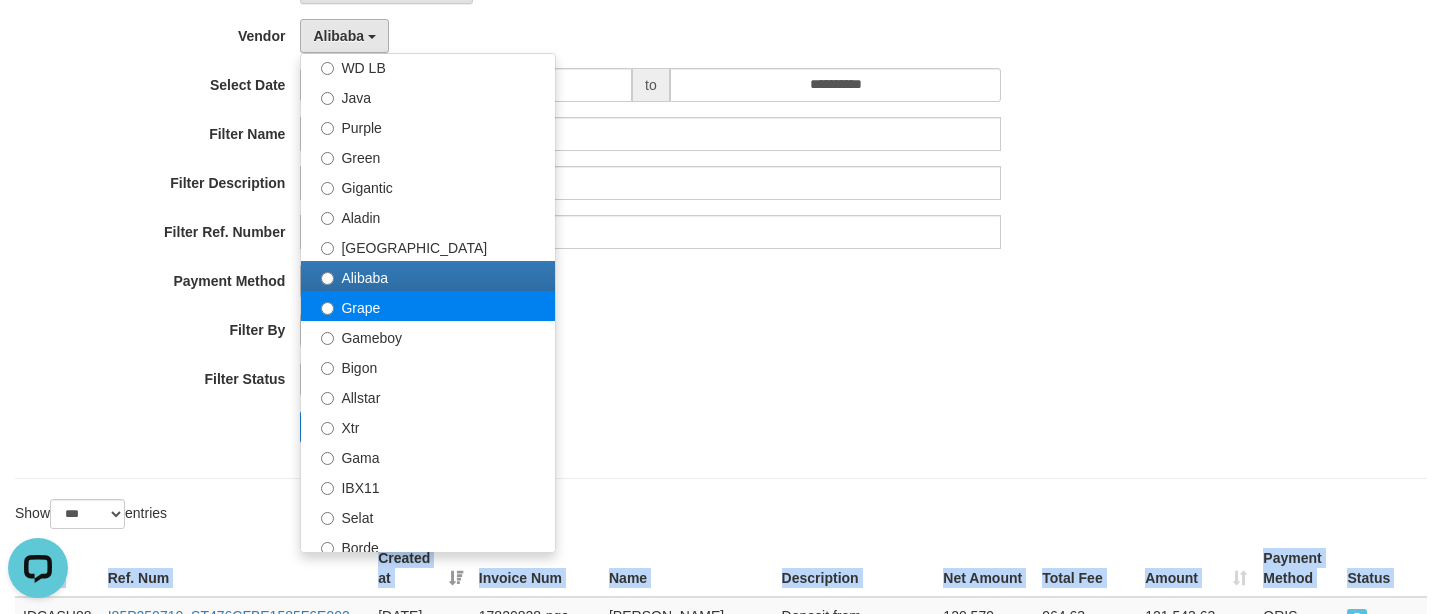 select on "**********" 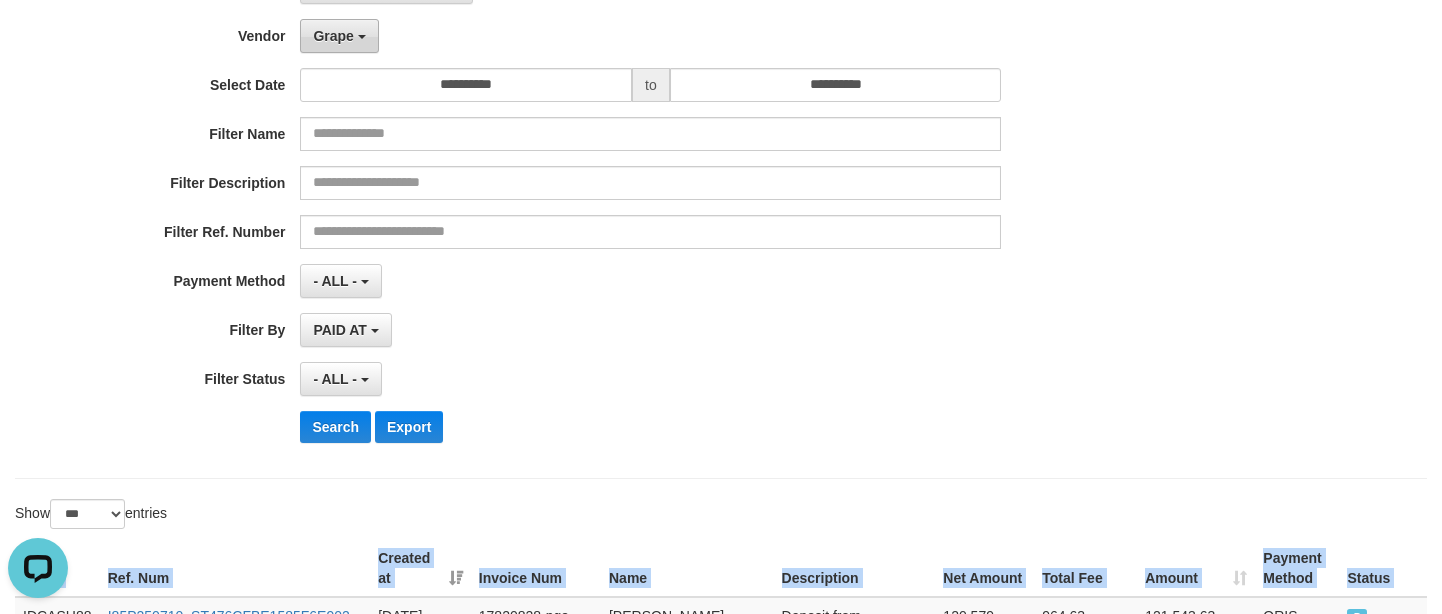 click on "Grape" at bounding box center [339, 36] 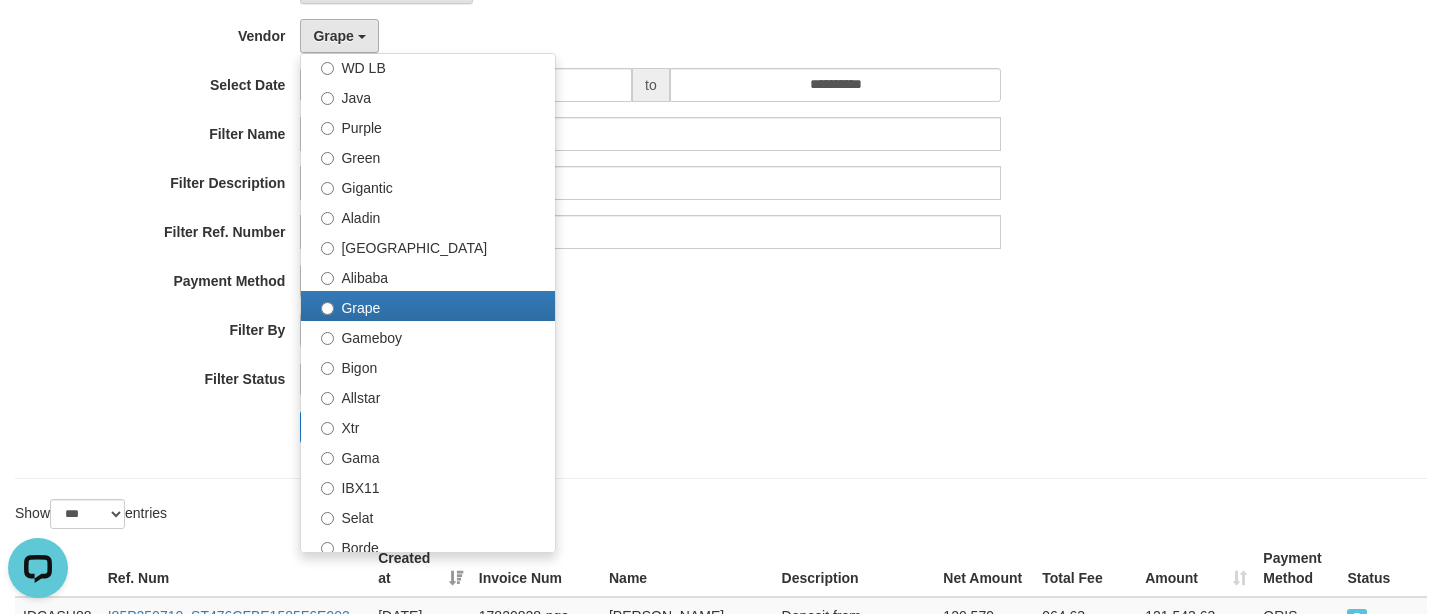 click on "PAID AT
PAID AT
CREATED AT" at bounding box center [650, 330] 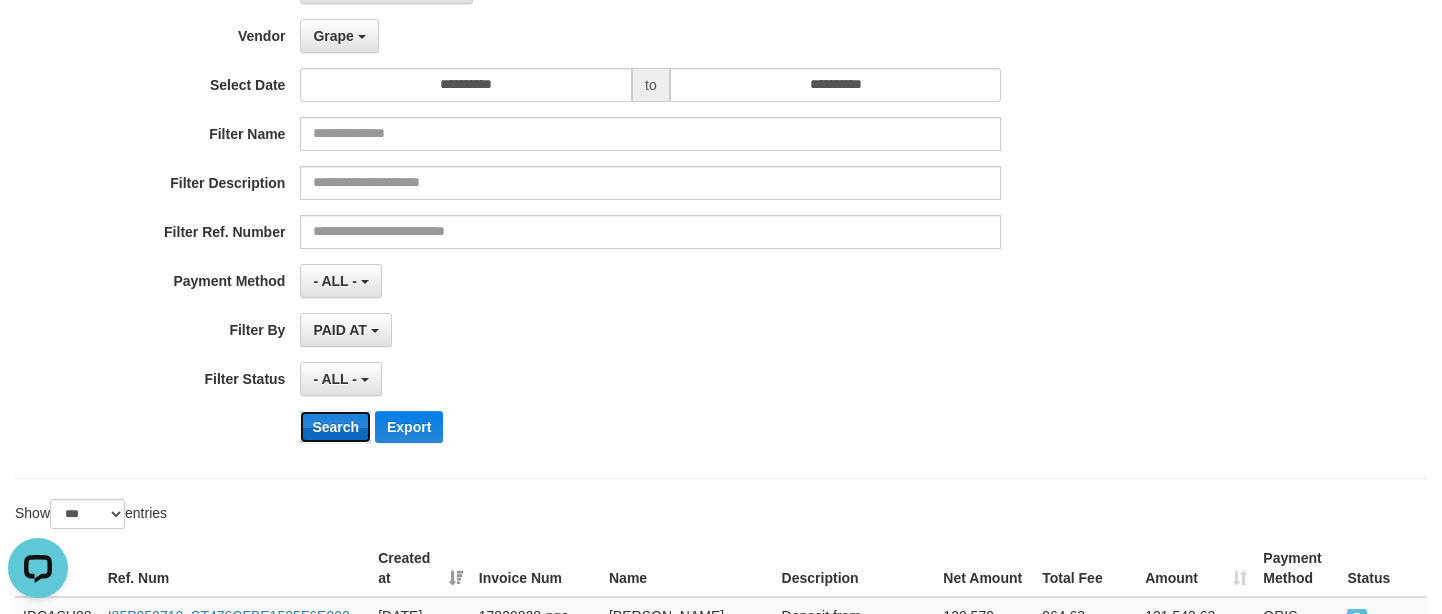 click on "Search" at bounding box center [335, 427] 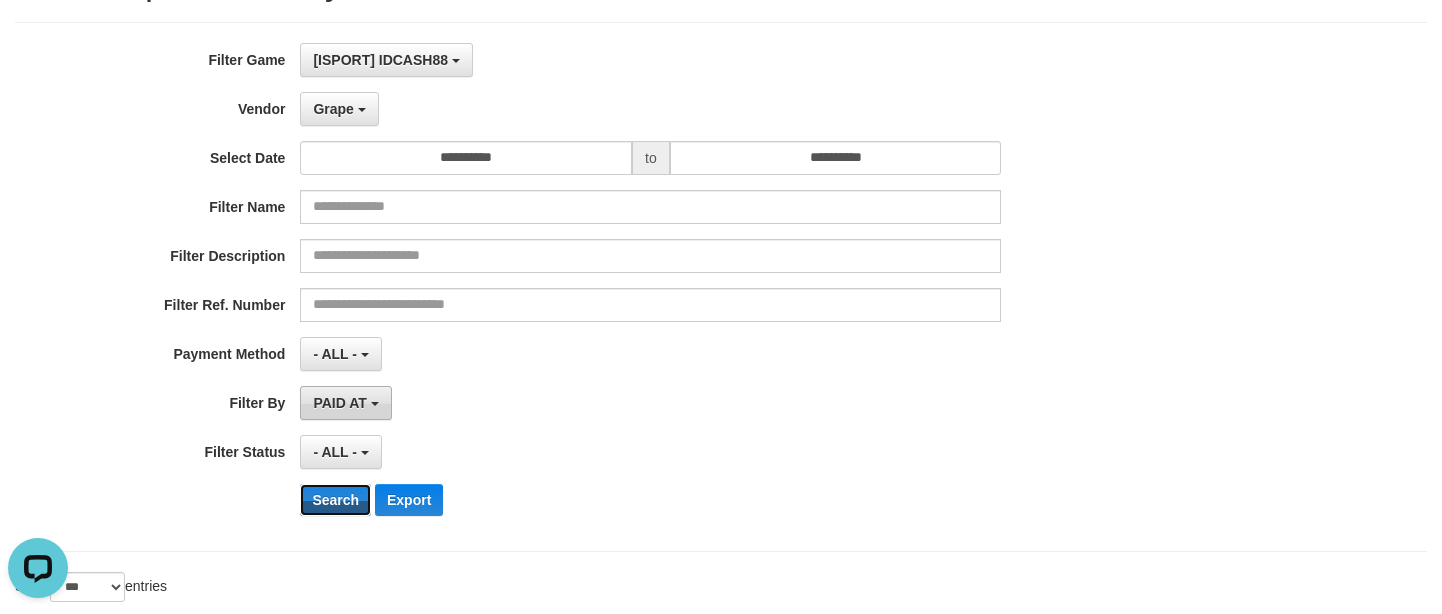 scroll, scrollTop: 183, scrollLeft: 0, axis: vertical 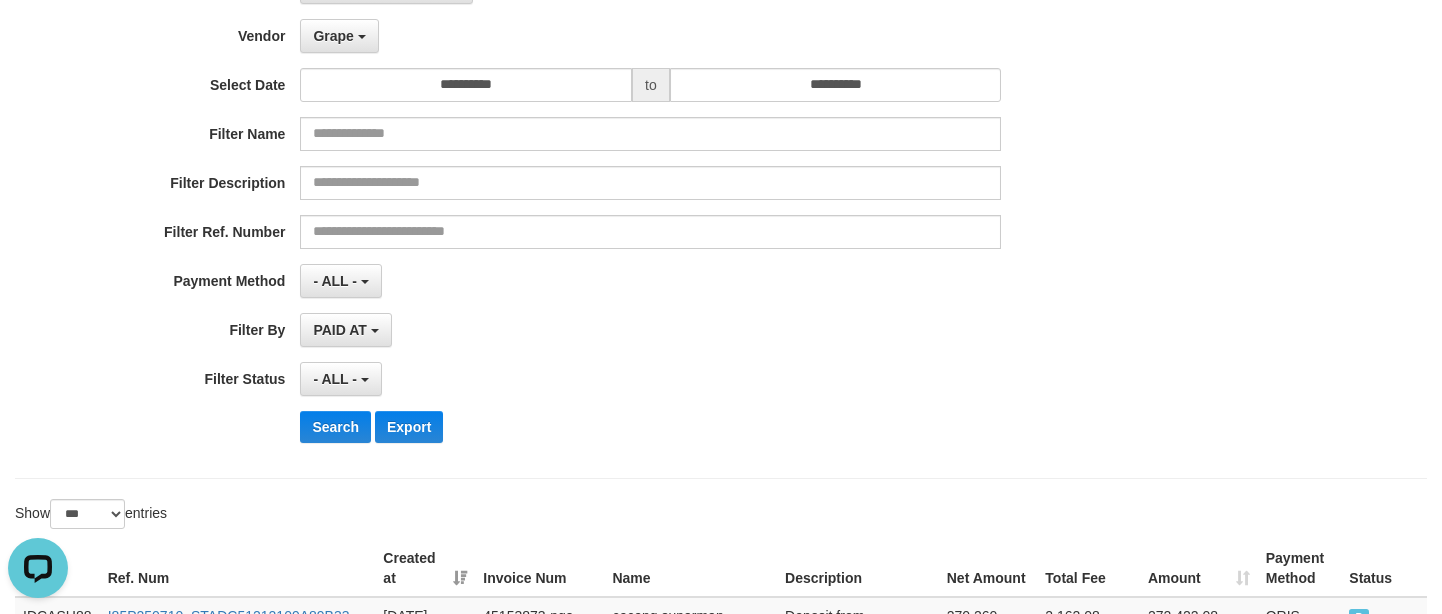 click on "- ALL -    SELECT ALL  - ALL -  SELECT STATUS
PENDING/UNPAID
PAID
CANCELED
EXPIRED" at bounding box center (650, 379) 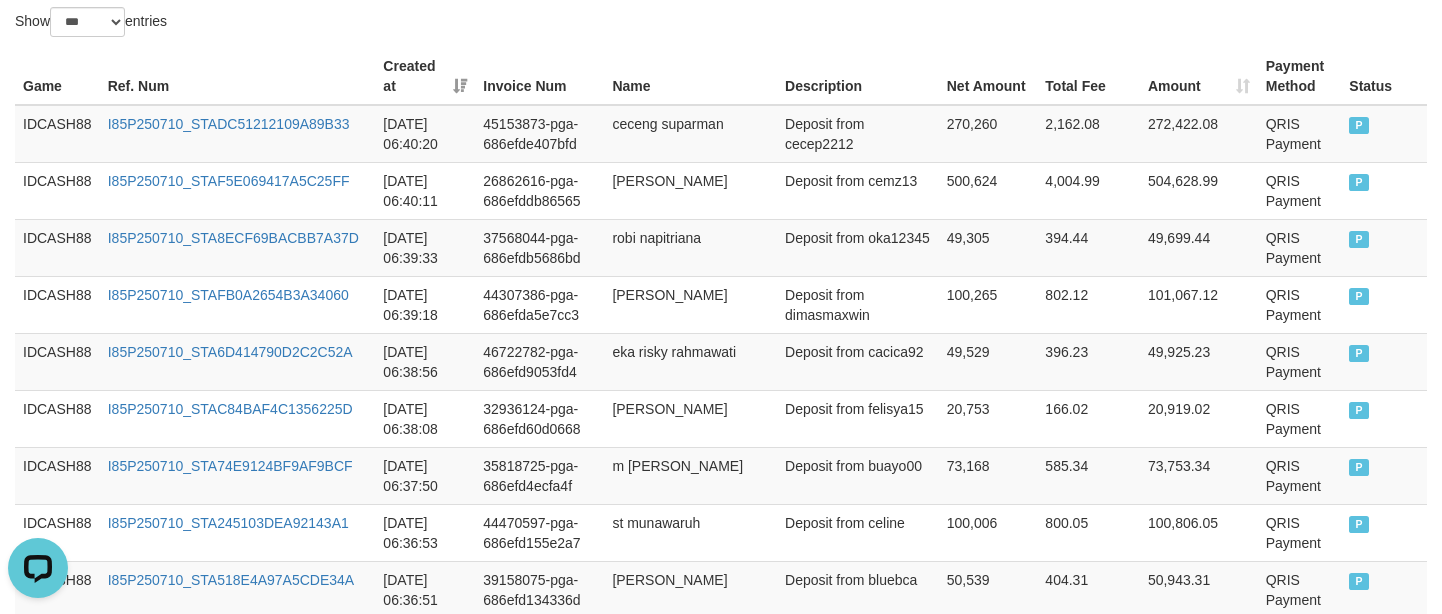 scroll, scrollTop: 449, scrollLeft: 0, axis: vertical 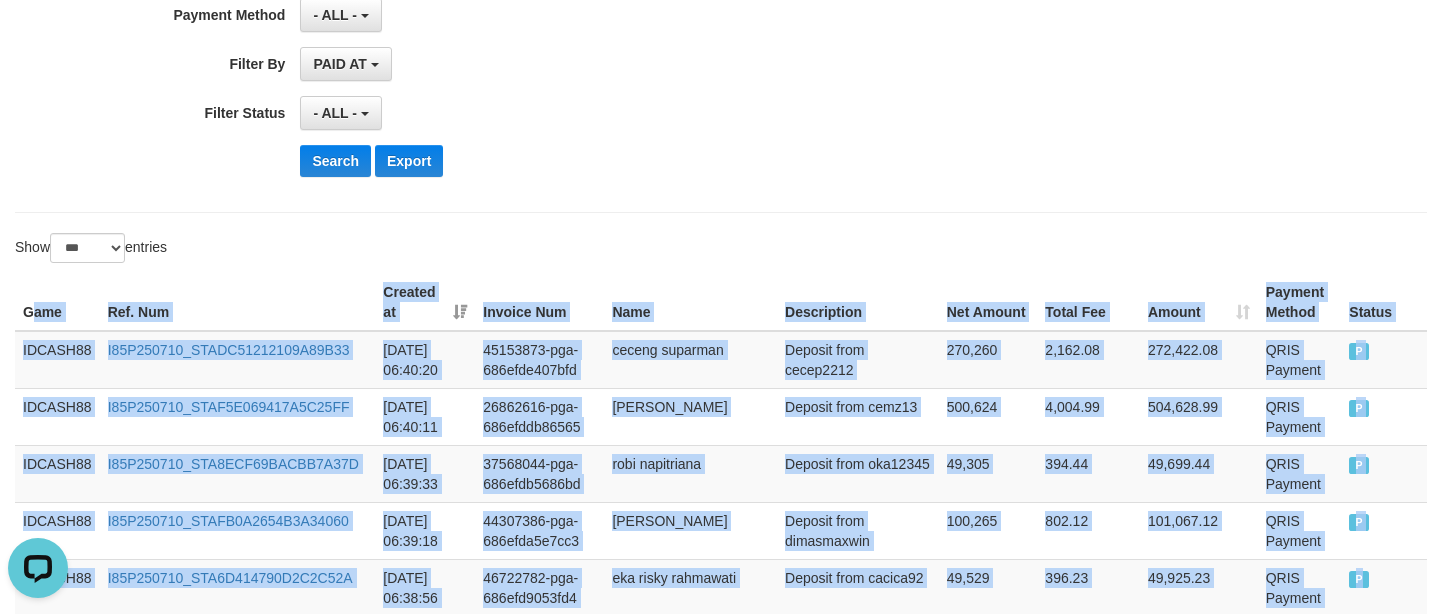 drag, startPoint x: 1292, startPoint y: 225, endPoint x: 30, endPoint y: 301, distance: 1264.2864 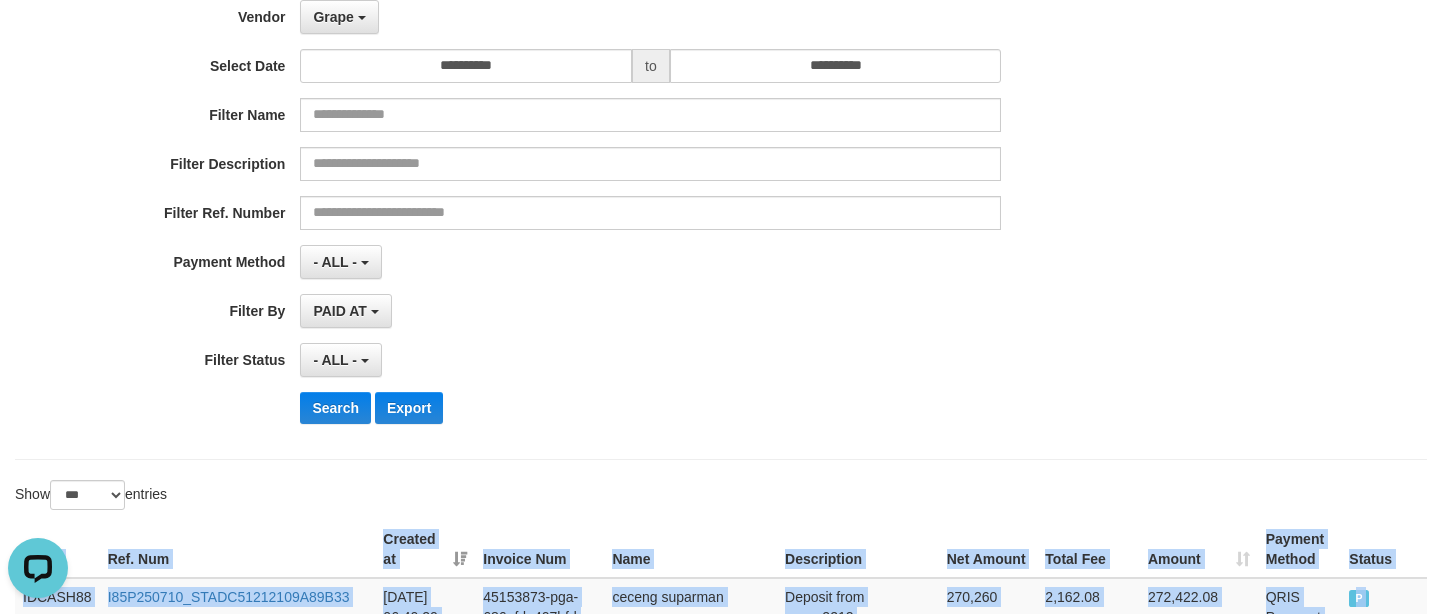 scroll, scrollTop: 0, scrollLeft: 0, axis: both 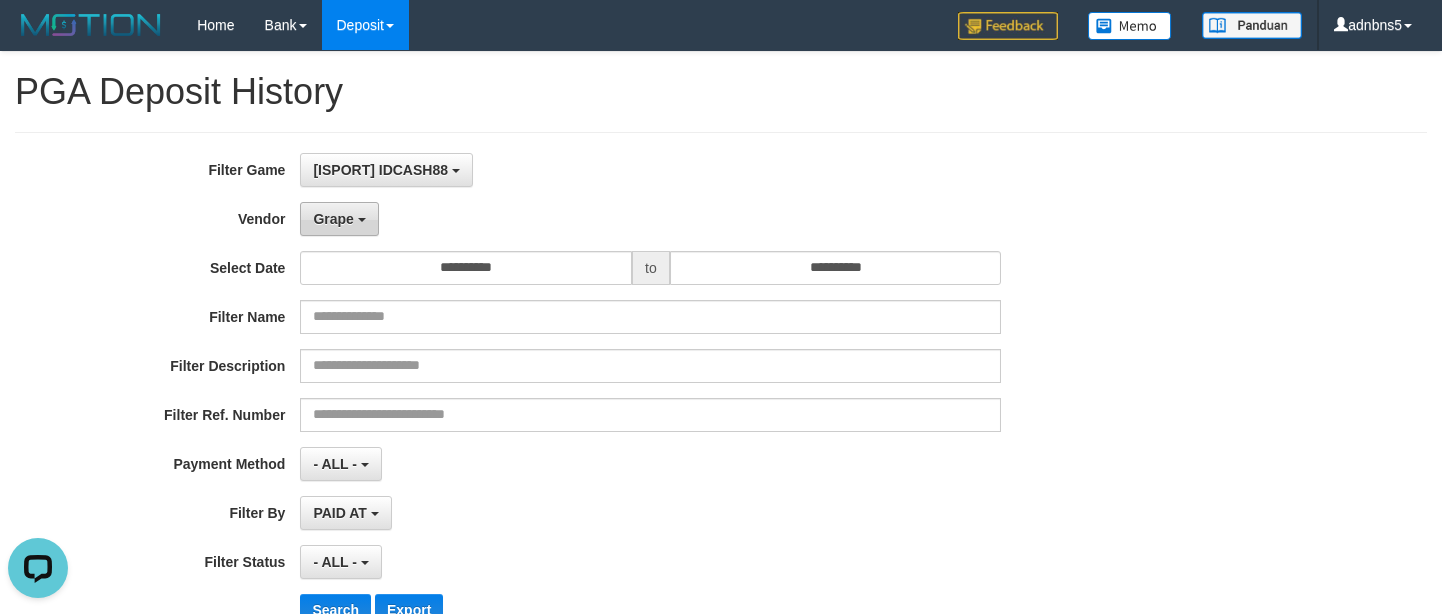 click on "Grape" at bounding box center (339, 219) 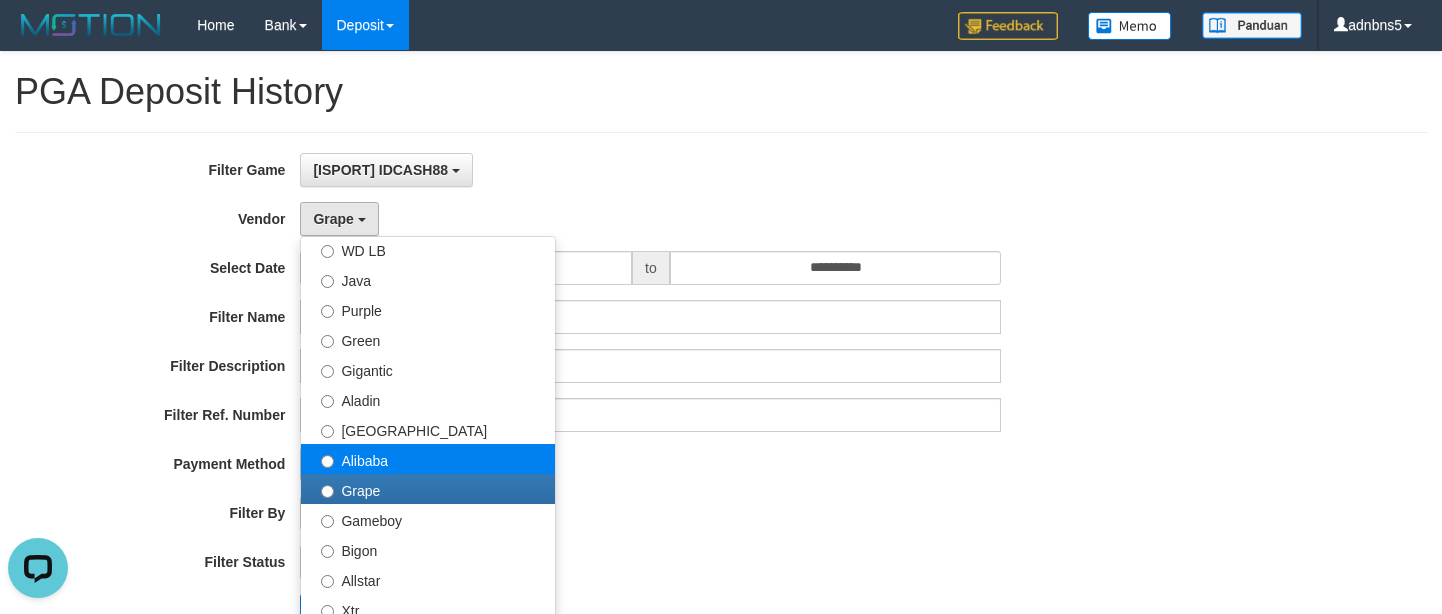 select on "**********" 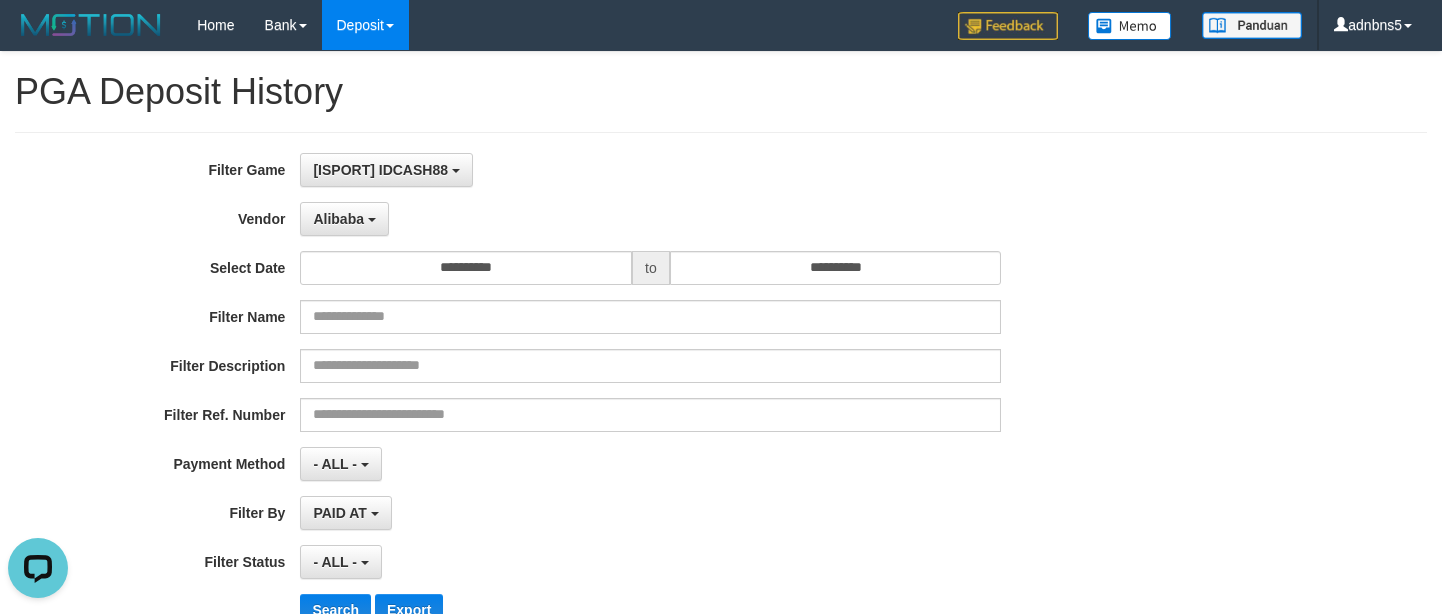 scroll, scrollTop: 167, scrollLeft: 0, axis: vertical 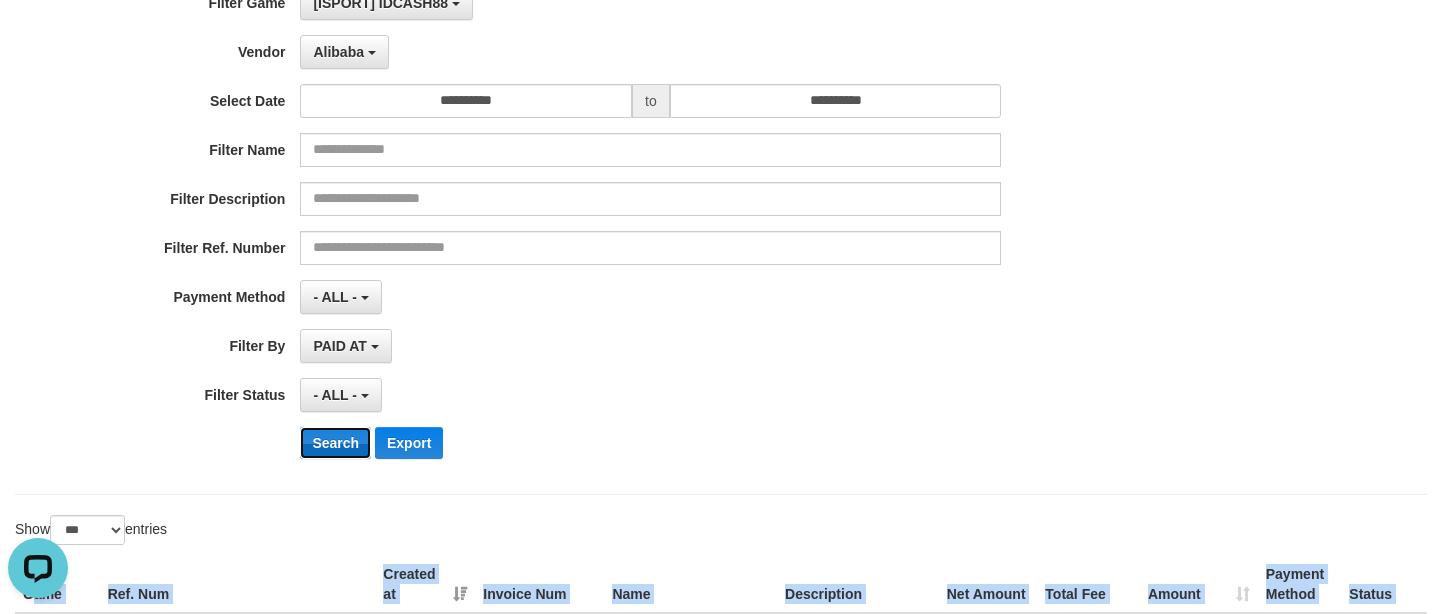 click on "Search" at bounding box center [335, 443] 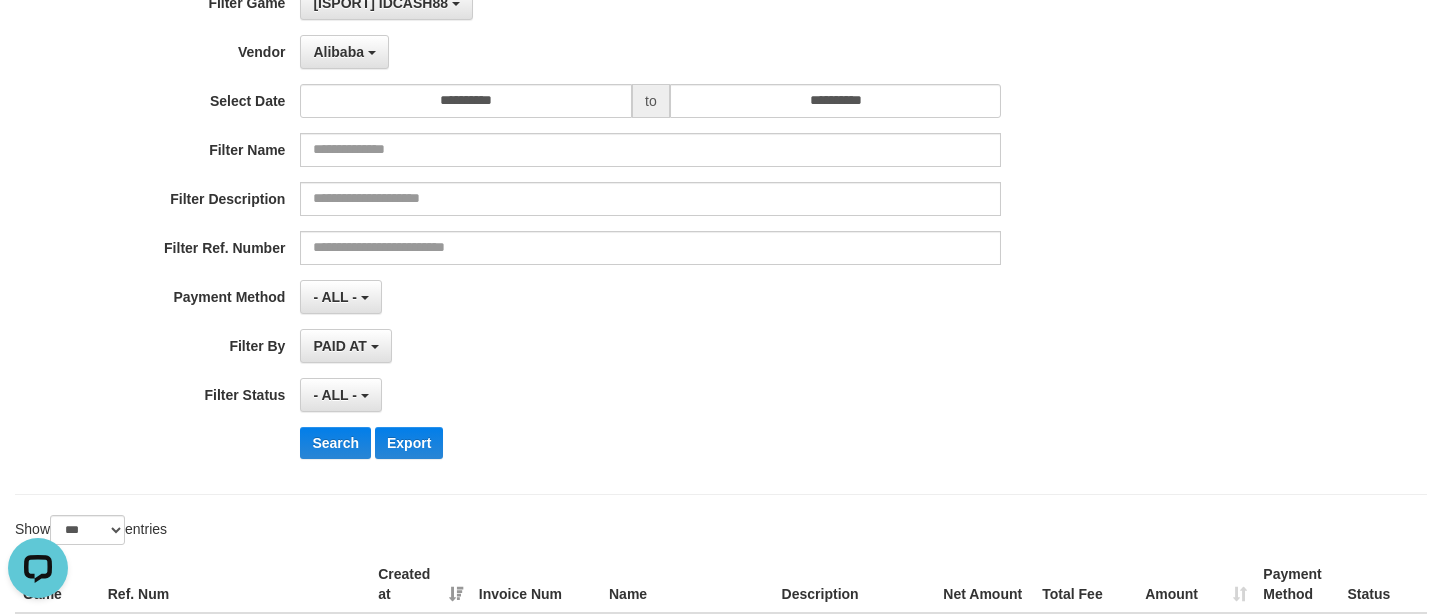 click on "**********" at bounding box center (601, 230) 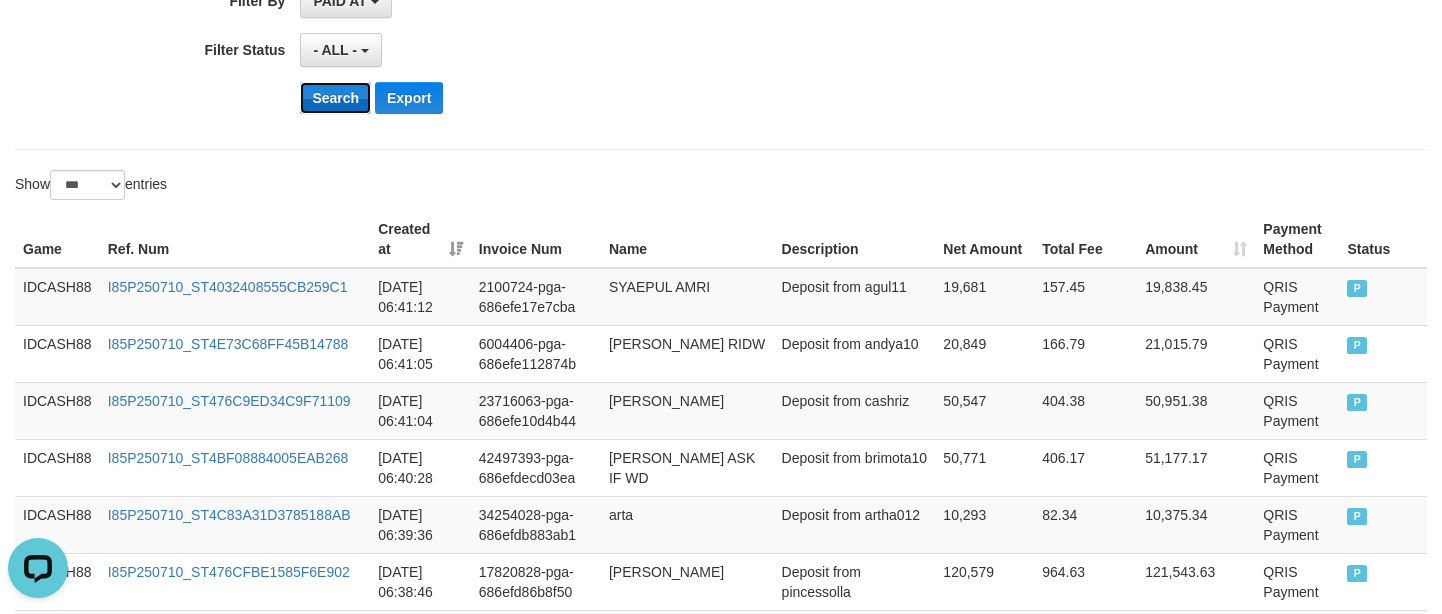 click on "Search" at bounding box center (335, 98) 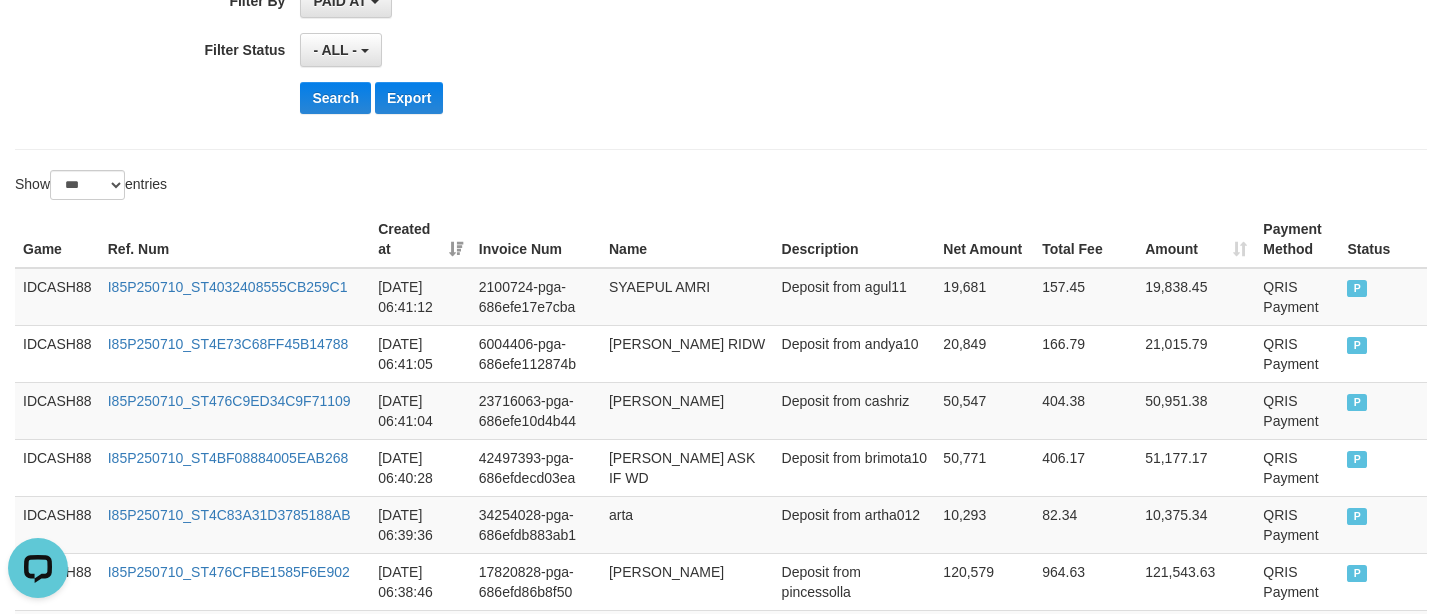 click on "Show  ** ** ** ***  entries" at bounding box center (360, 187) 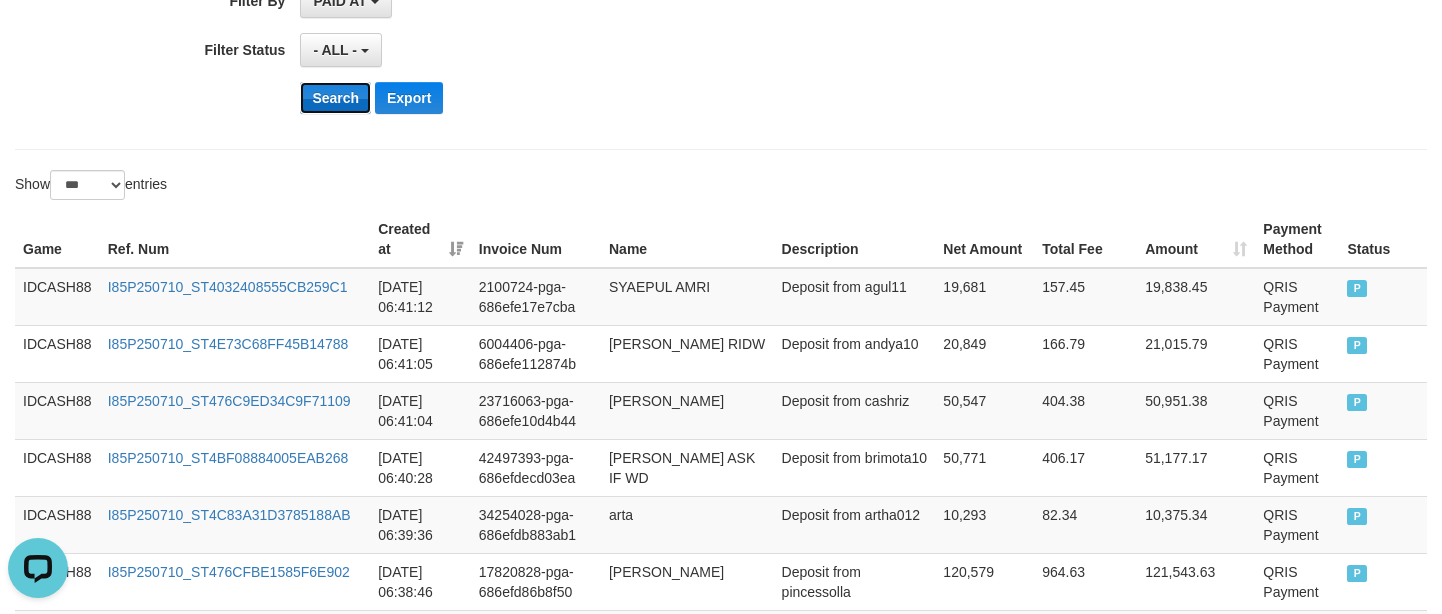 click on "Search" at bounding box center [335, 98] 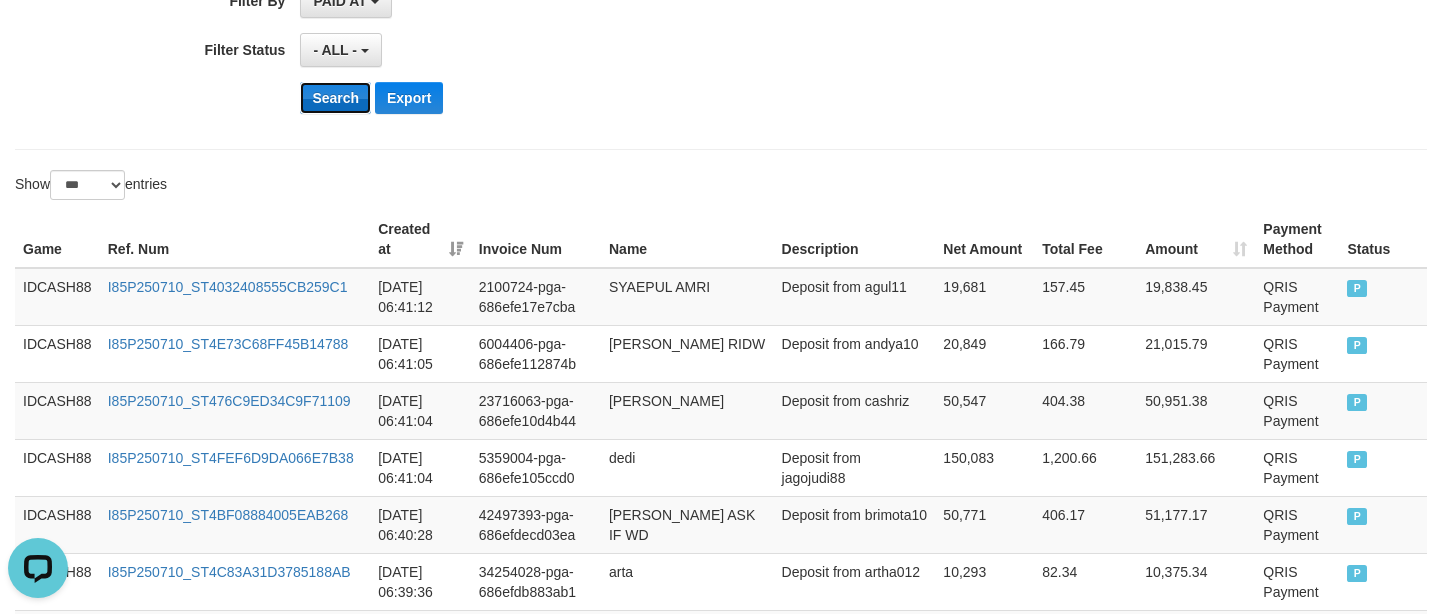 click on "Search" at bounding box center (335, 98) 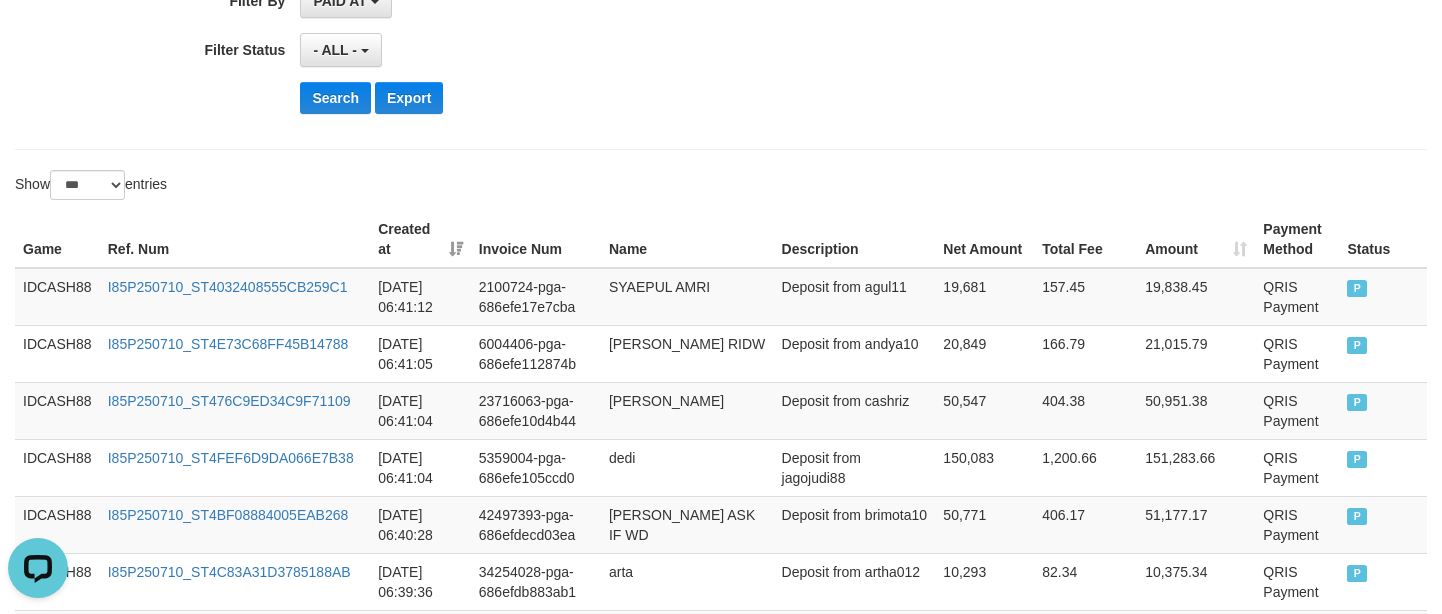click on "Name" at bounding box center [687, 239] 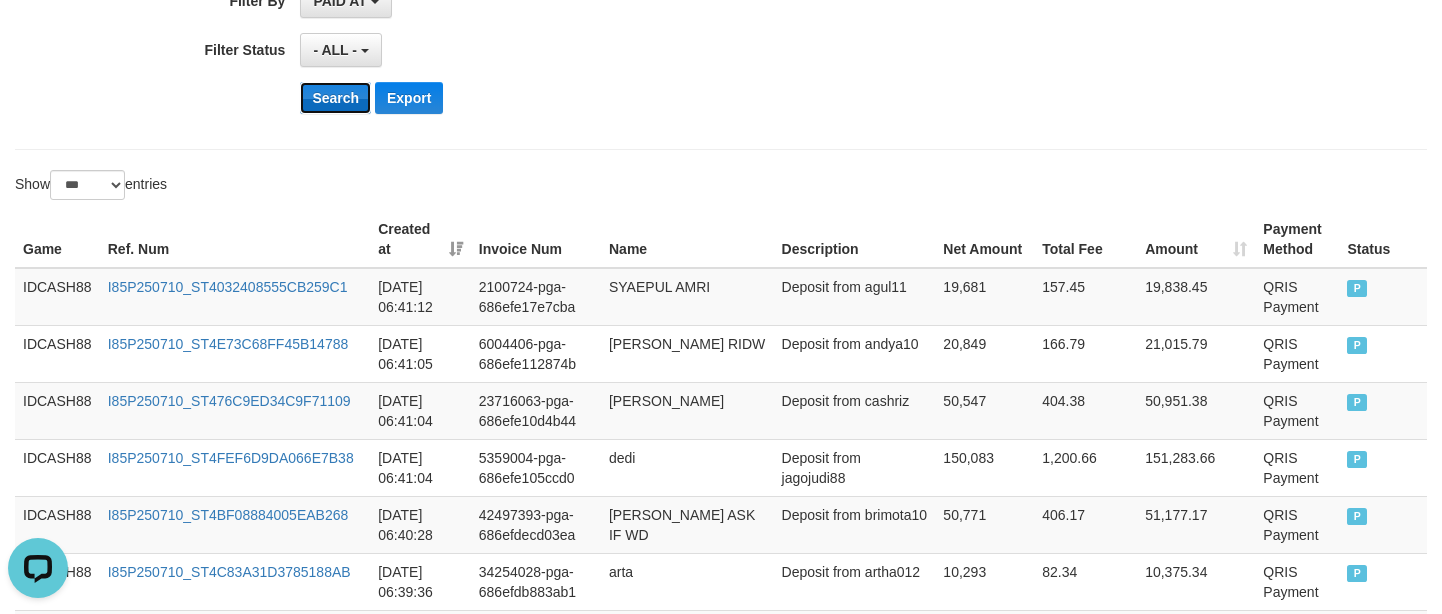click on "Search" at bounding box center [335, 98] 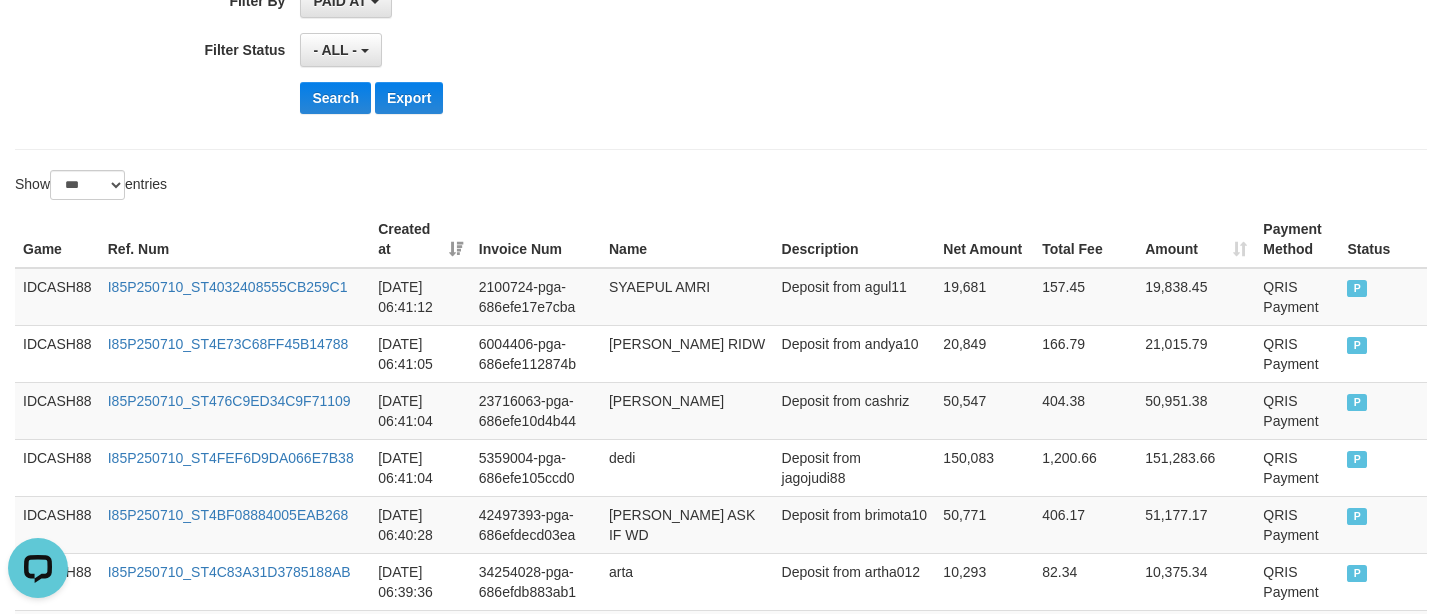 click on "**********" at bounding box center (721, 2867) 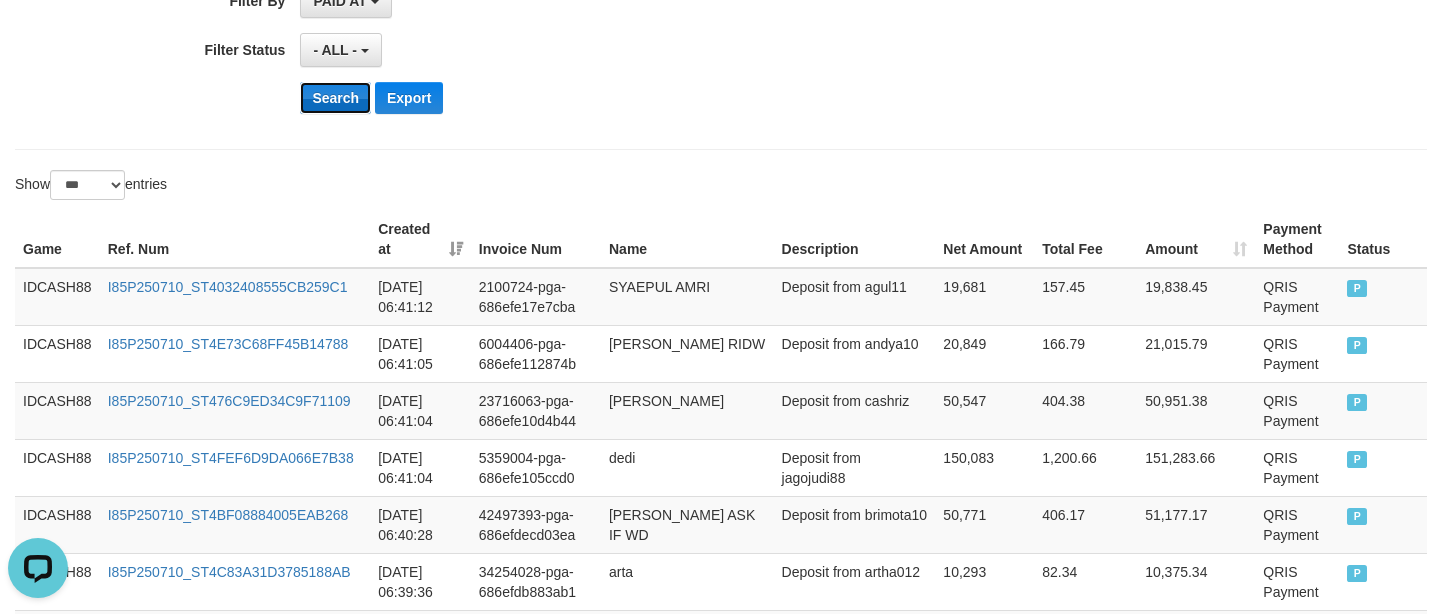 click on "Search" at bounding box center [335, 98] 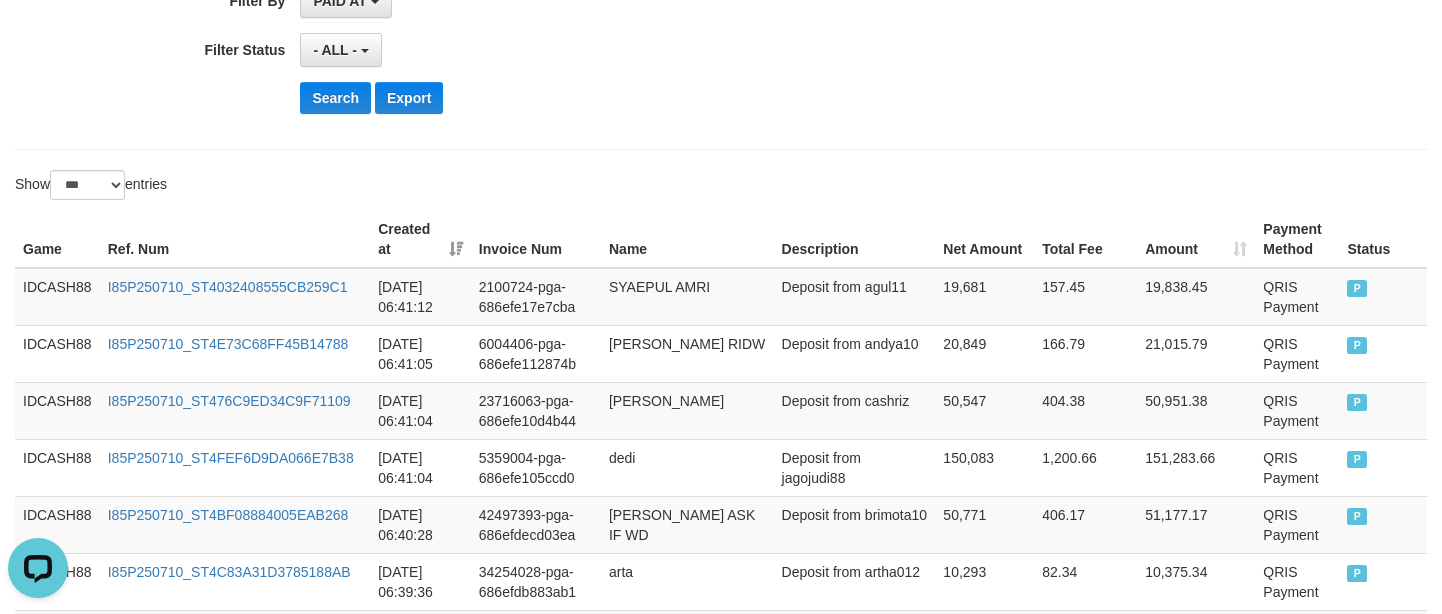 click on "Show  ** ** ** ***  entries" at bounding box center (721, 187) 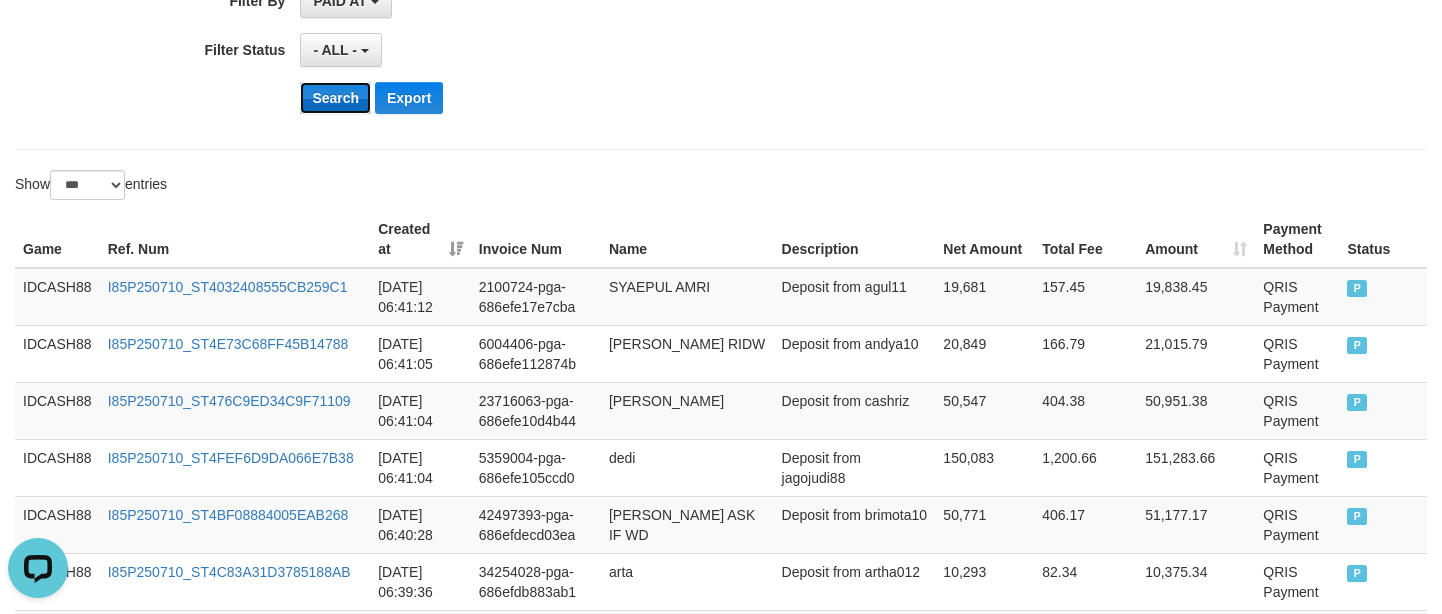 click on "Search" at bounding box center (335, 98) 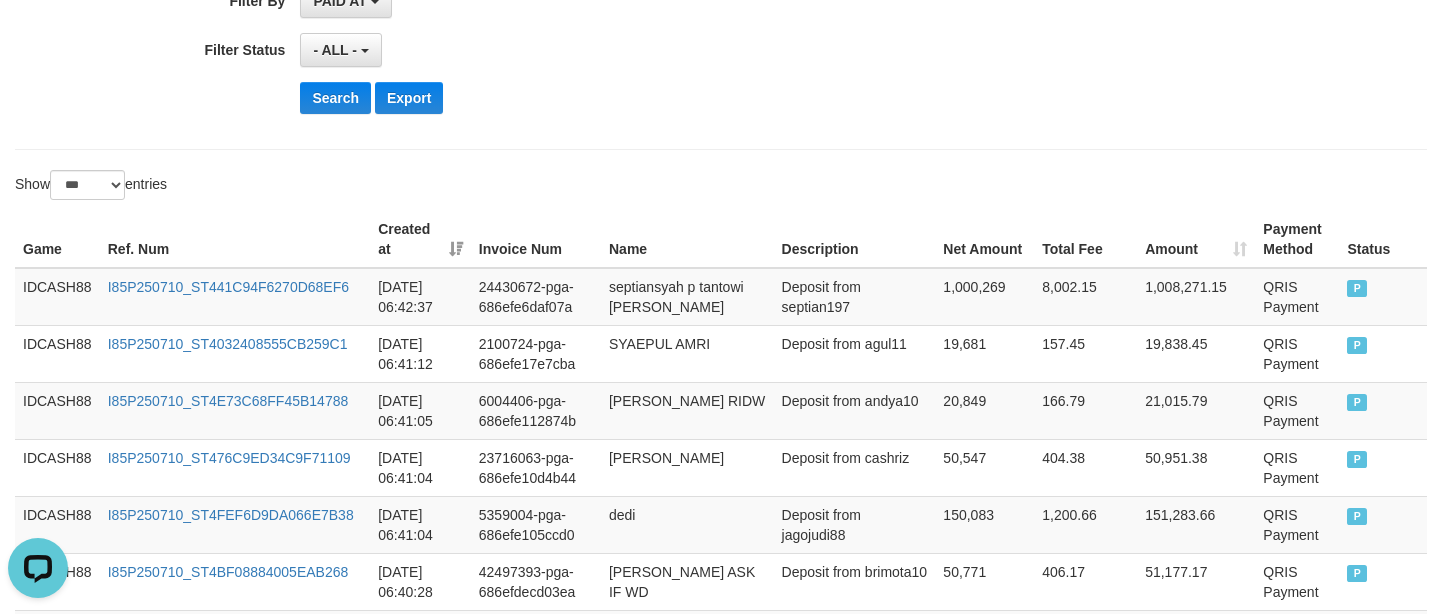 click on "Show  ** ** ** ***  entries" at bounding box center (360, 187) 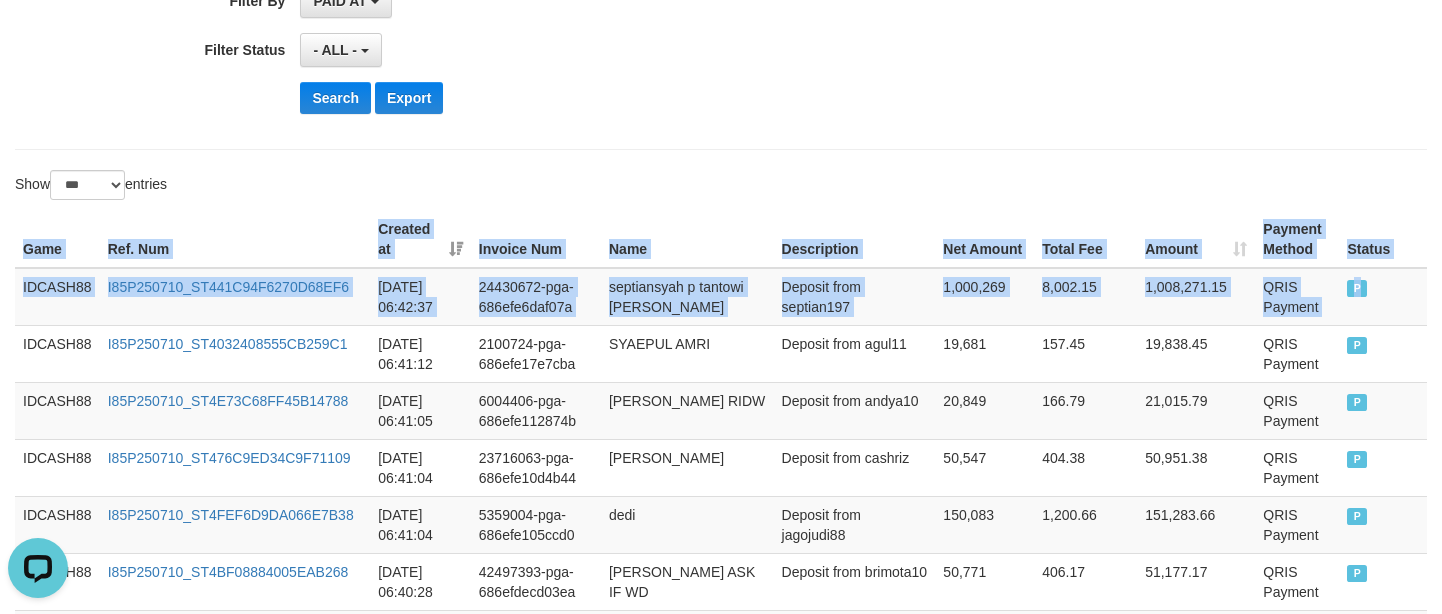 drag, startPoint x: 1356, startPoint y: 285, endPoint x: 63, endPoint y: 18, distance: 1320.2795 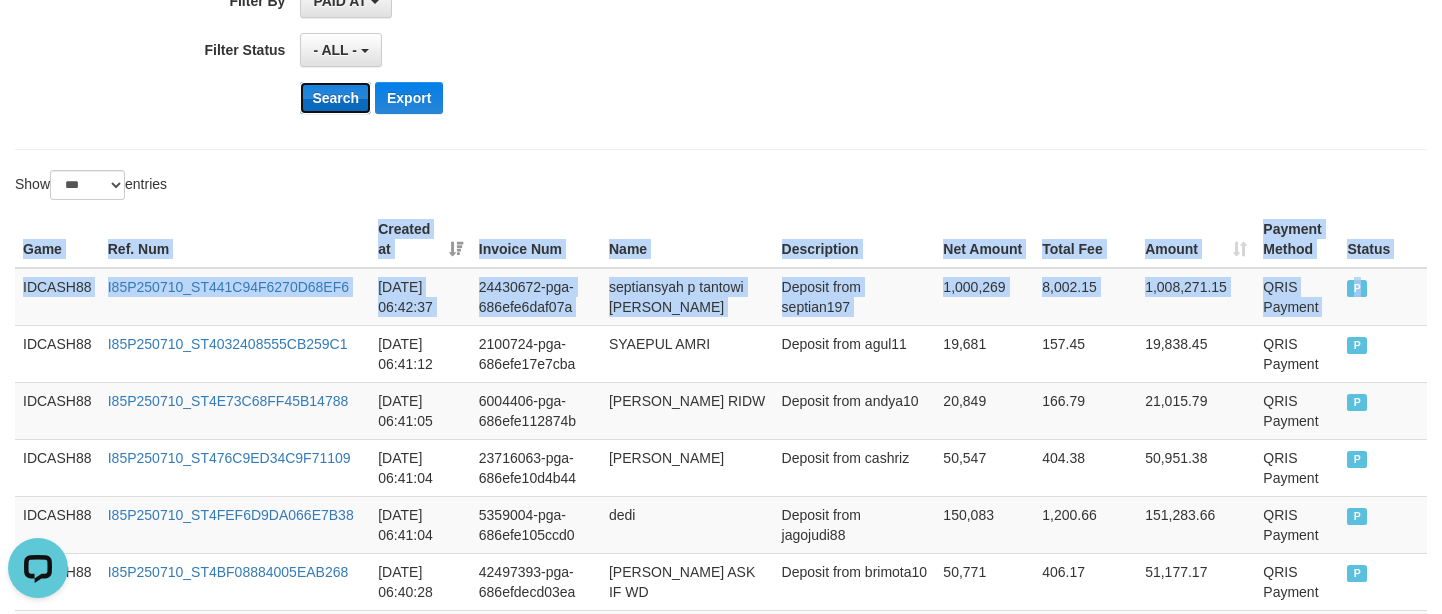 click on "Search" at bounding box center [335, 98] 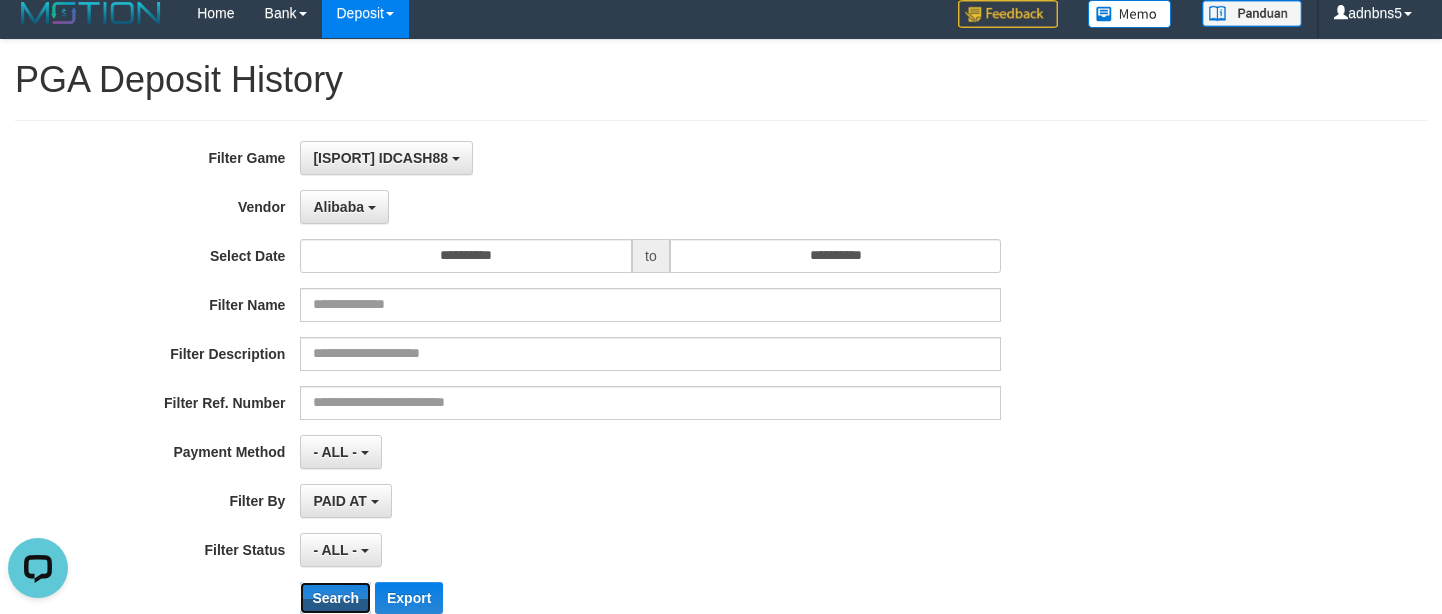 scroll, scrollTop: 178, scrollLeft: 0, axis: vertical 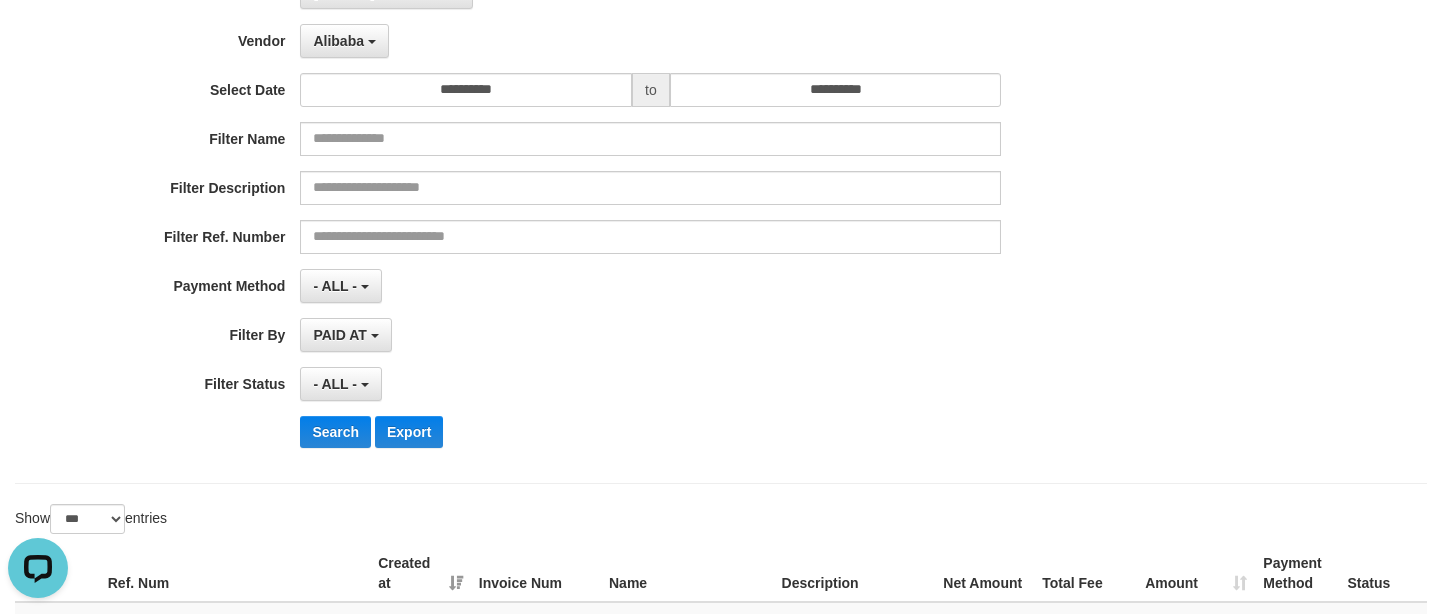 click on "**********" at bounding box center [721, 219] 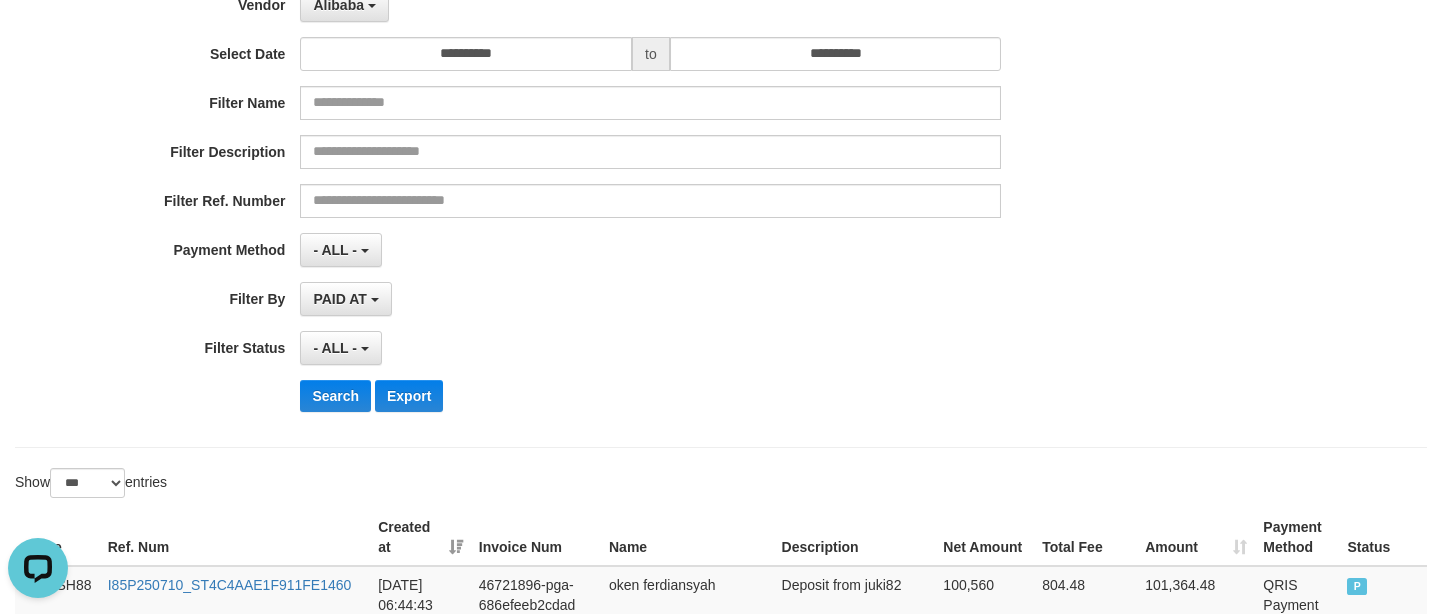 scroll, scrollTop: 542, scrollLeft: 0, axis: vertical 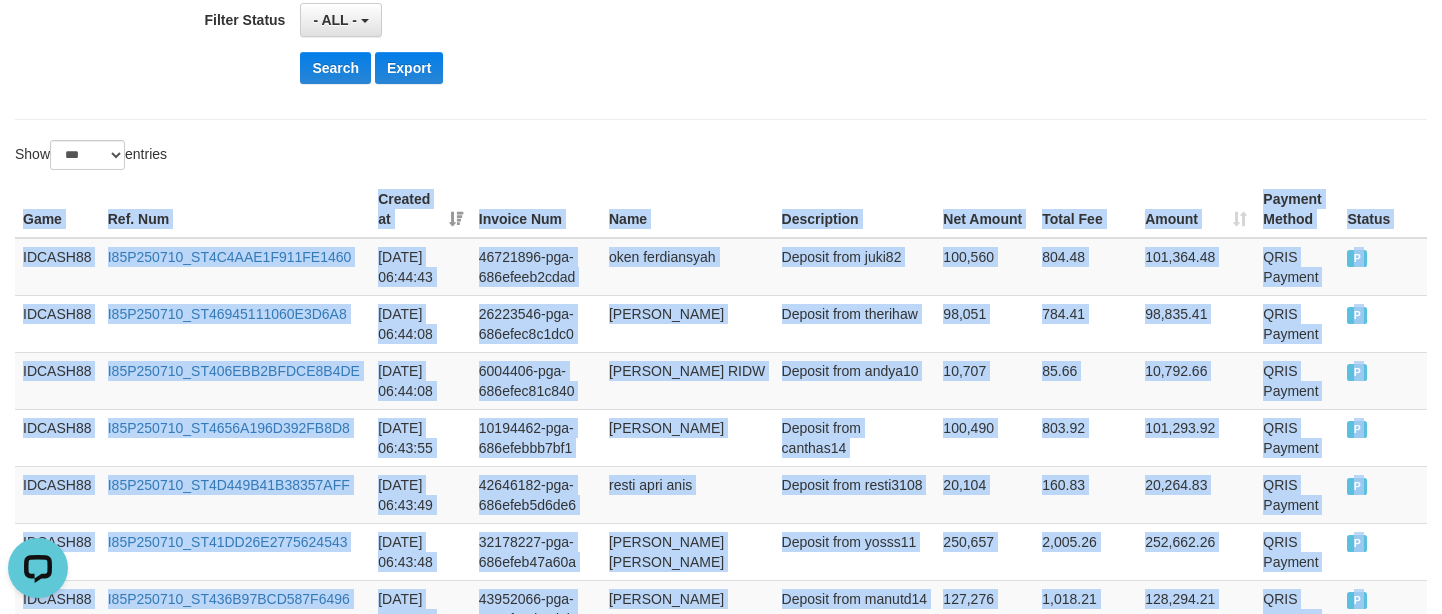 drag, startPoint x: 1370, startPoint y: 233, endPoint x: 23, endPoint y: 126, distance: 1351.2432 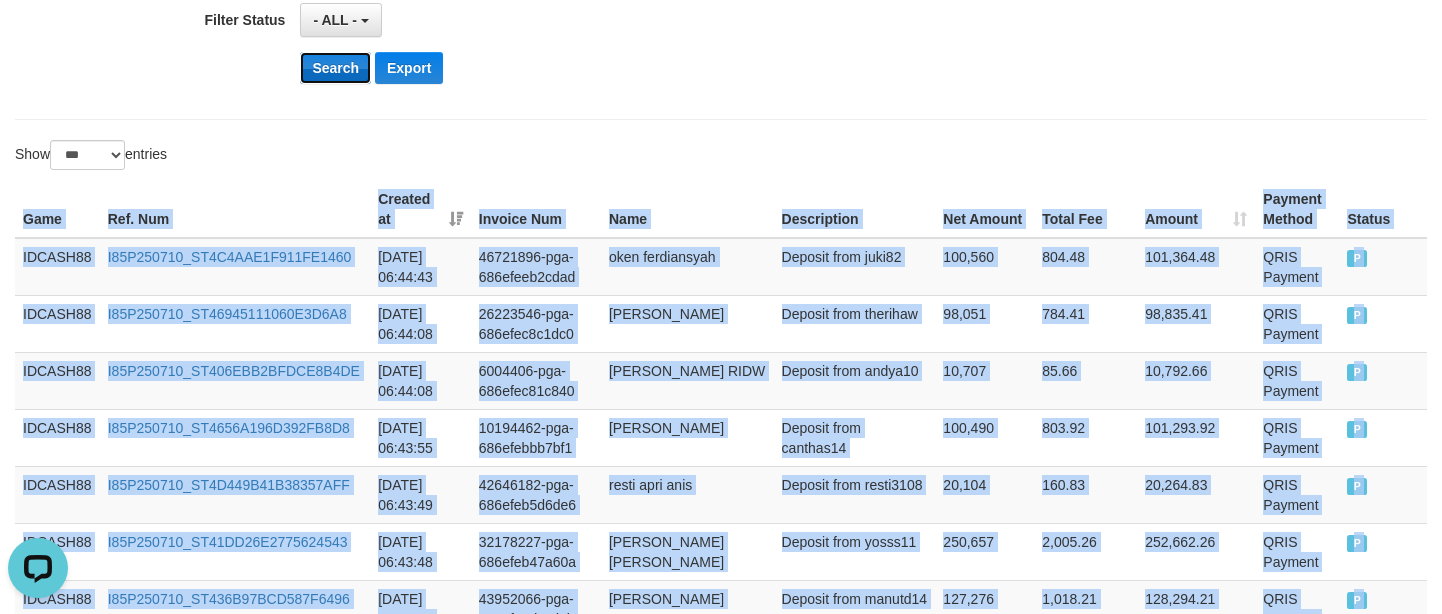 click on "Search" at bounding box center [335, 68] 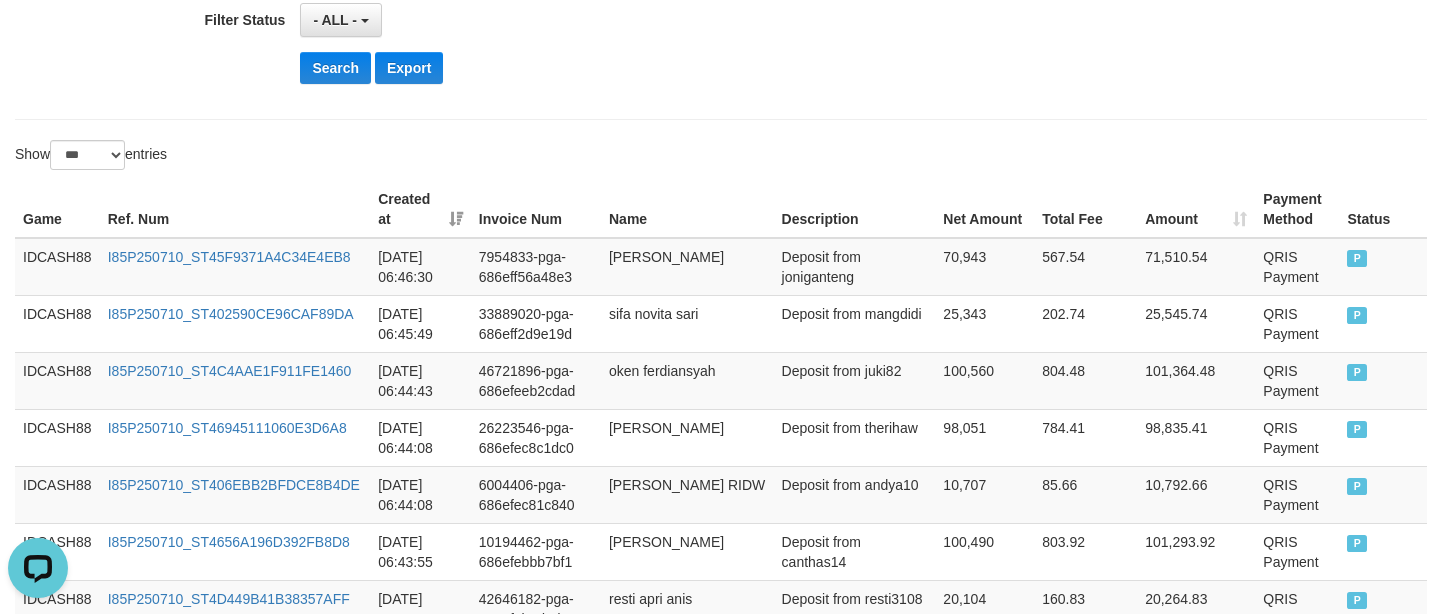 click on "Show  ** ** ** ***  entries" at bounding box center [360, 157] 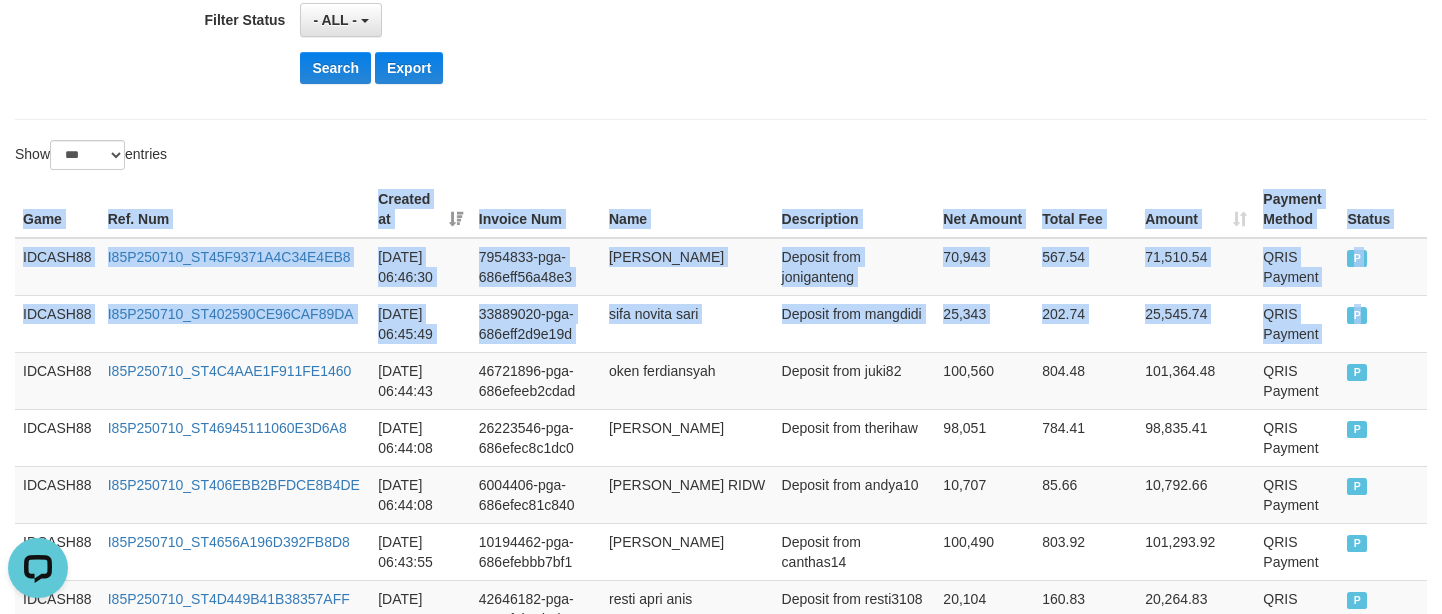 drag, startPoint x: 717, startPoint y: 319, endPoint x: 12, endPoint y: 188, distance: 717.0676 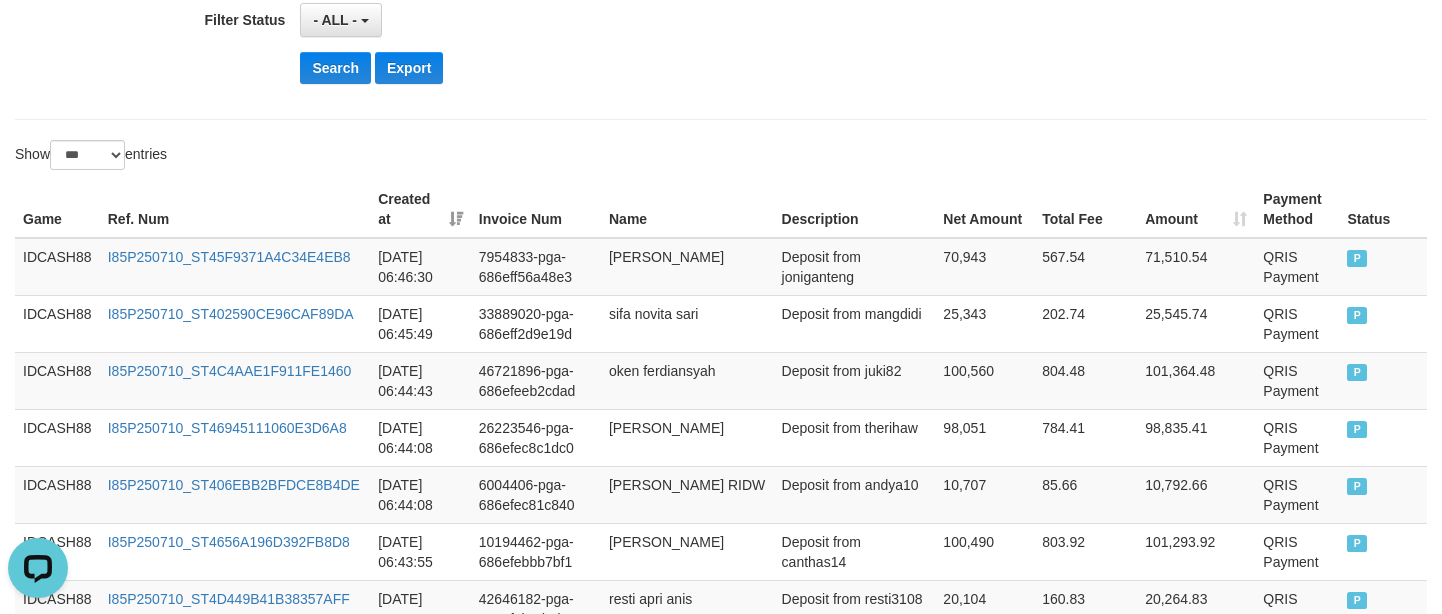click on "**********" at bounding box center [601, -145] 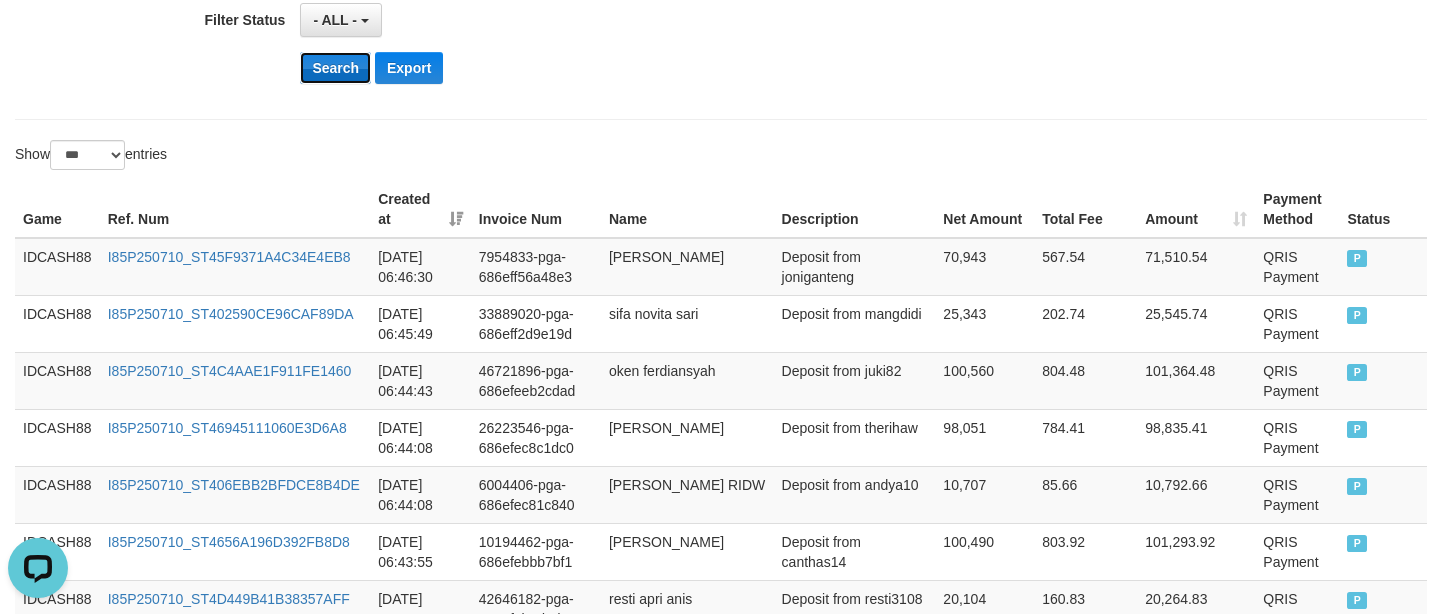 click on "Search" at bounding box center [335, 68] 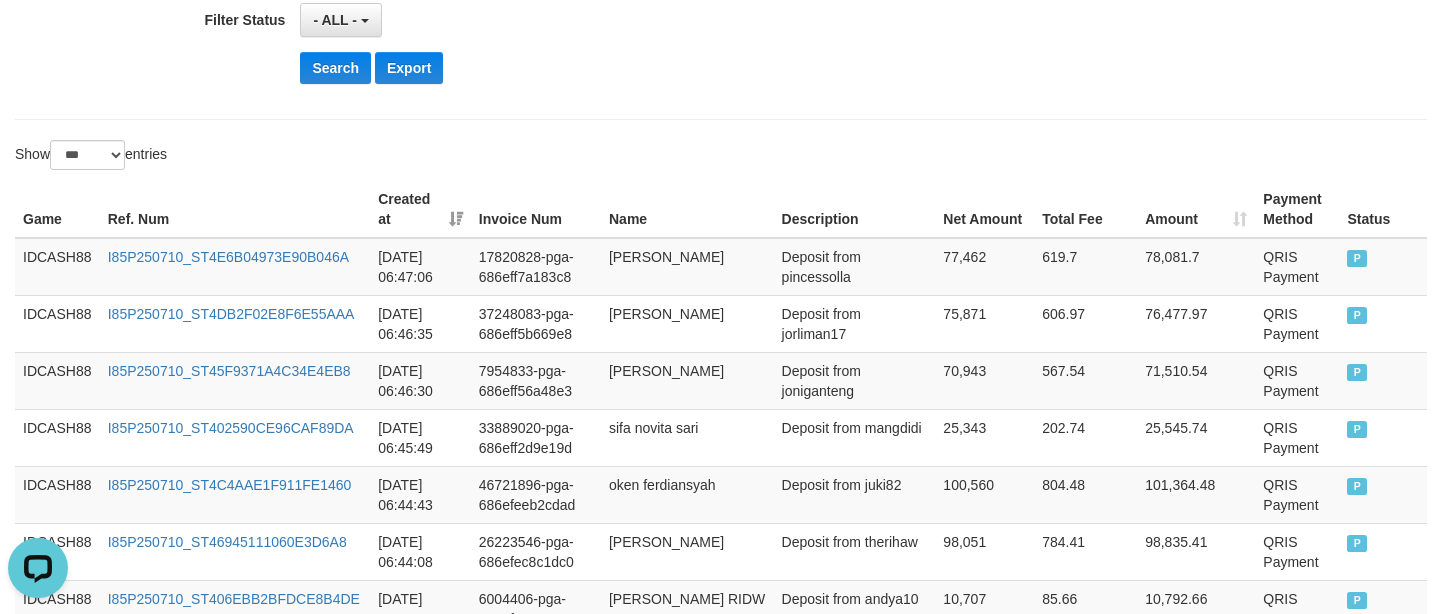 click on "**********" at bounding box center [721, 2827] 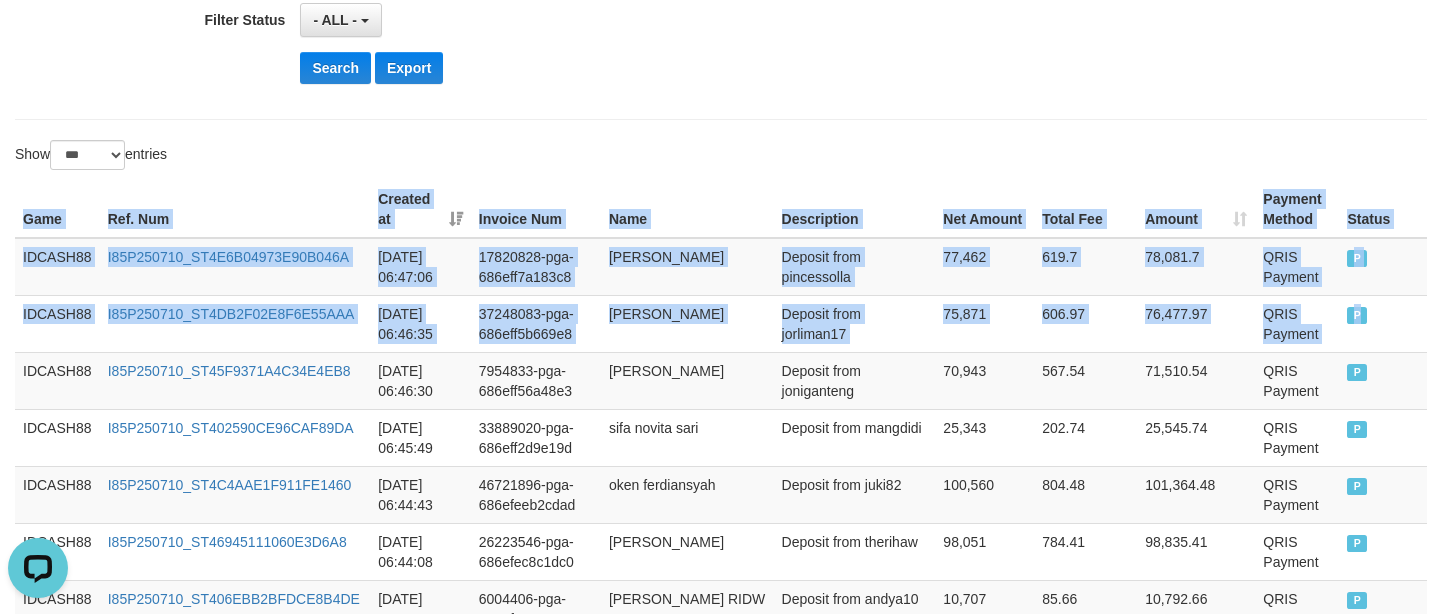drag, startPoint x: 1363, startPoint y: 319, endPoint x: 8, endPoint y: 199, distance: 1360.3032 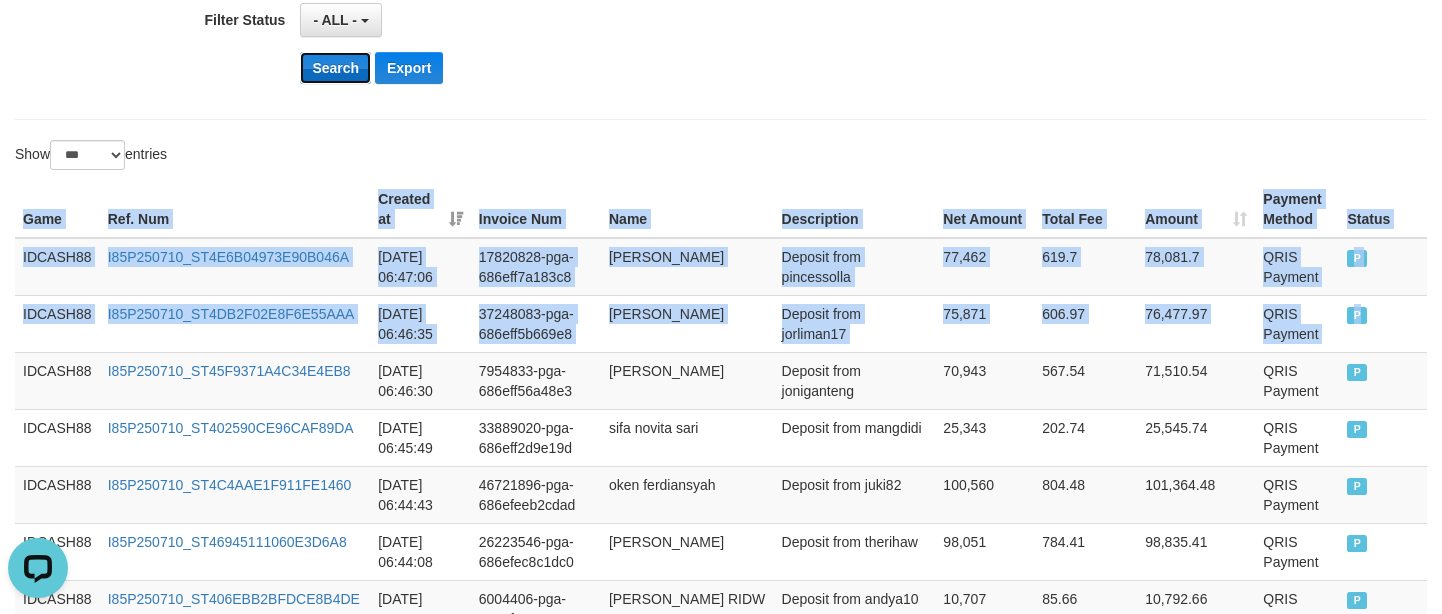 click on "Search" at bounding box center (335, 68) 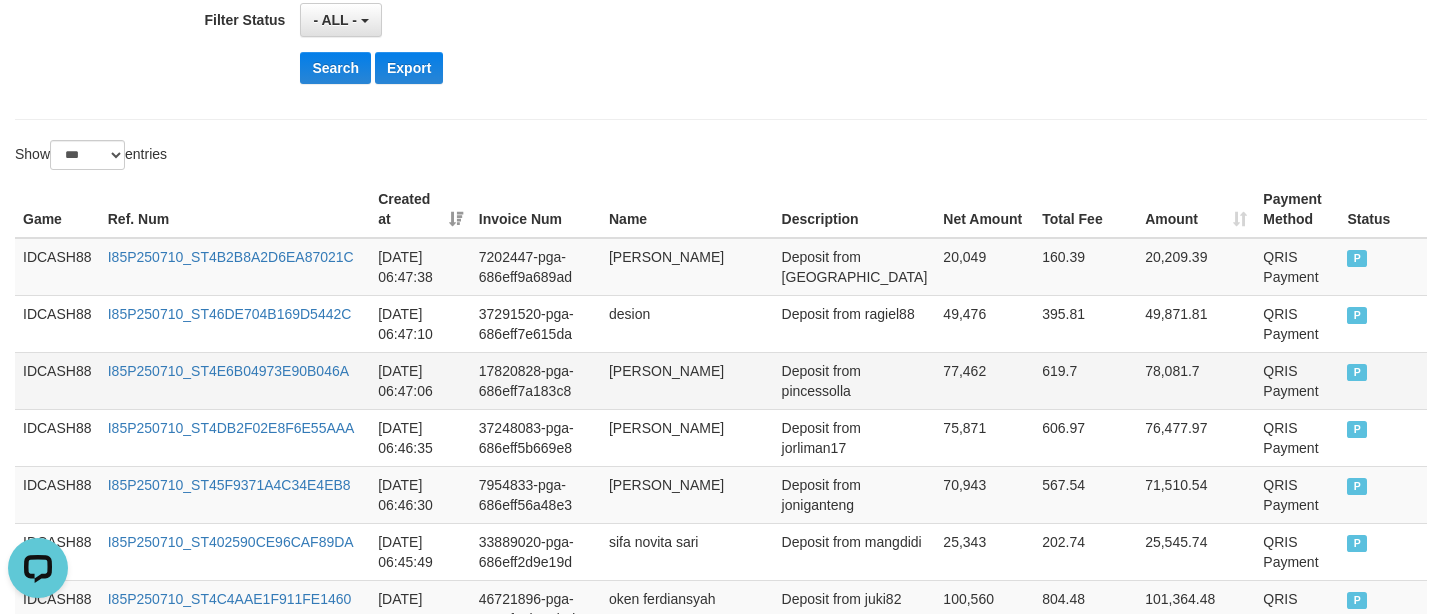 click on "[DATE] 06:47:06" at bounding box center (420, 380) 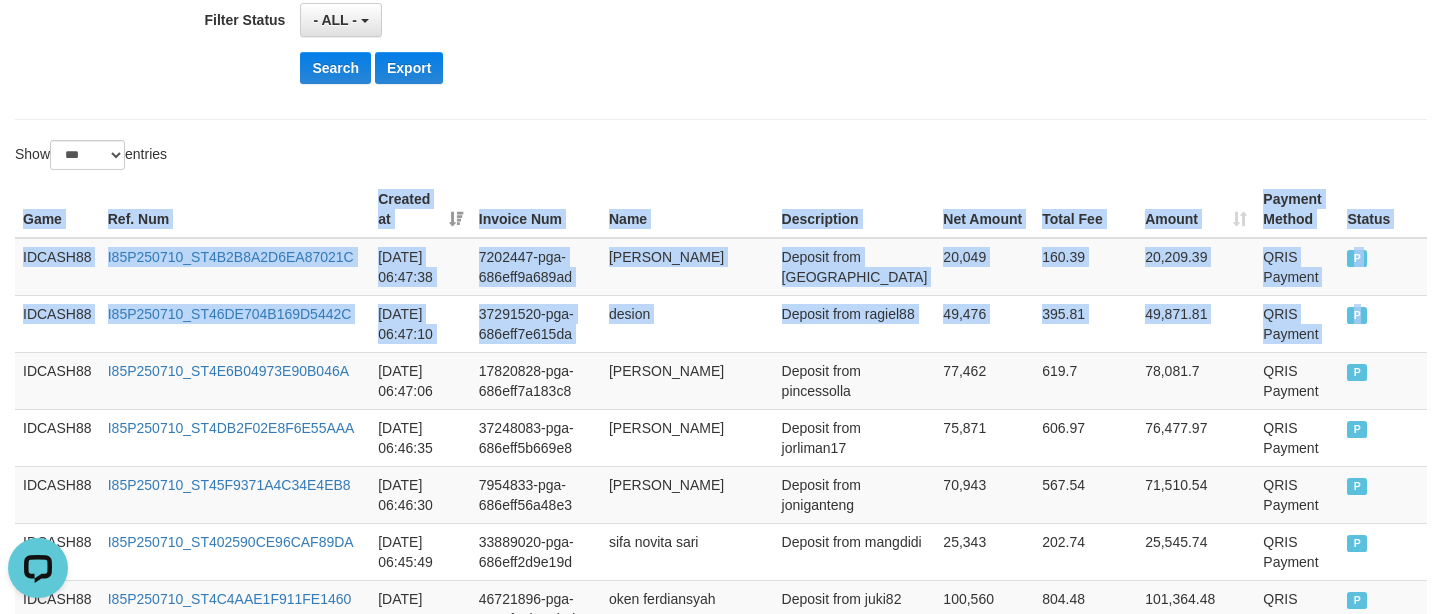 drag, startPoint x: 1359, startPoint y: 314, endPoint x: 12, endPoint y: 213, distance: 1350.7812 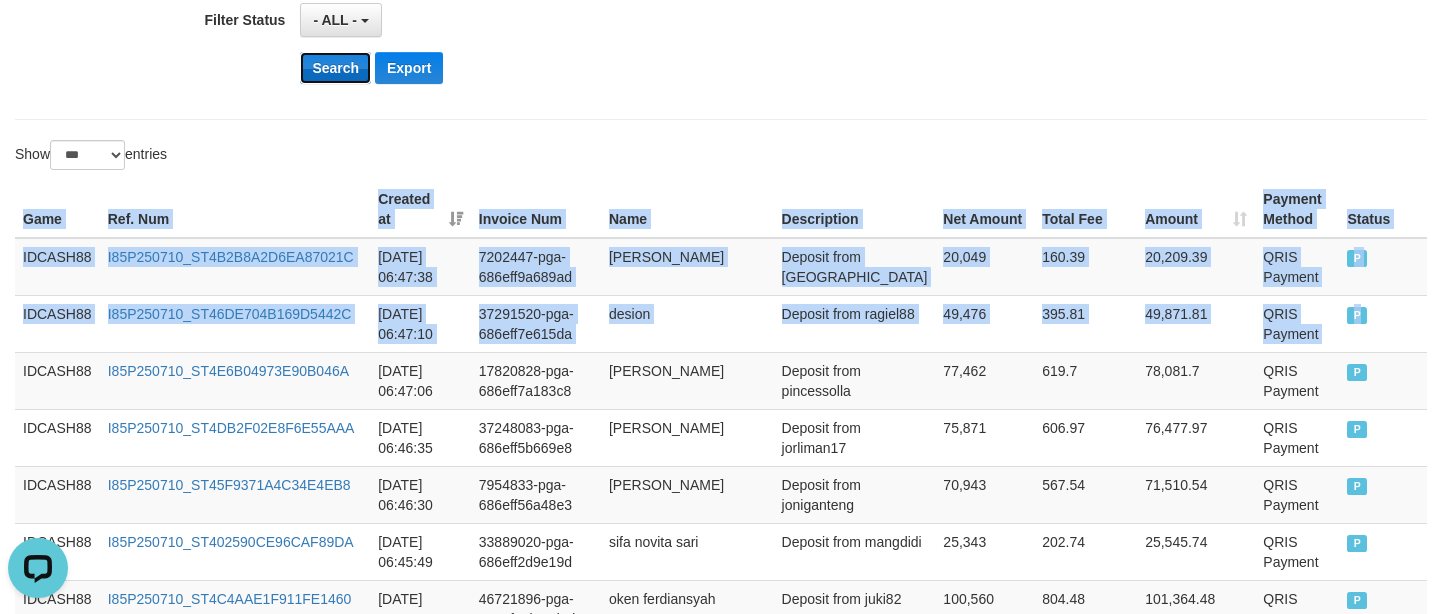 click on "Search" at bounding box center (335, 68) 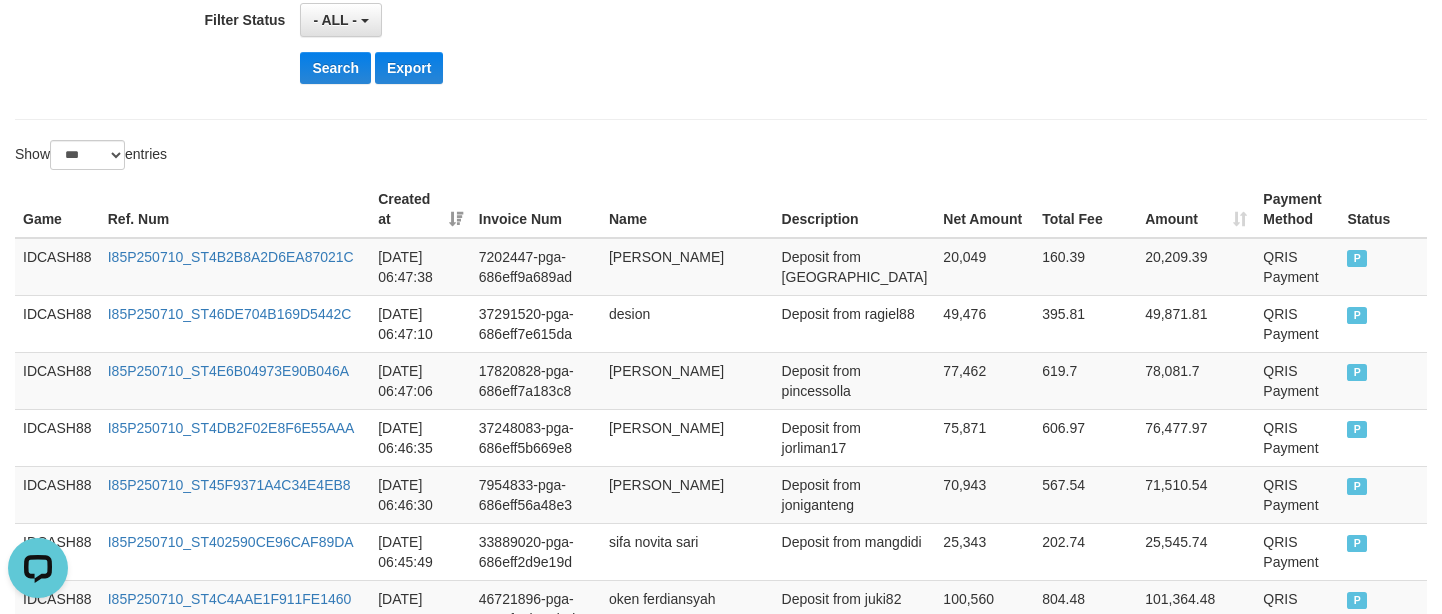 click on "**********" at bounding box center (721, 2827) 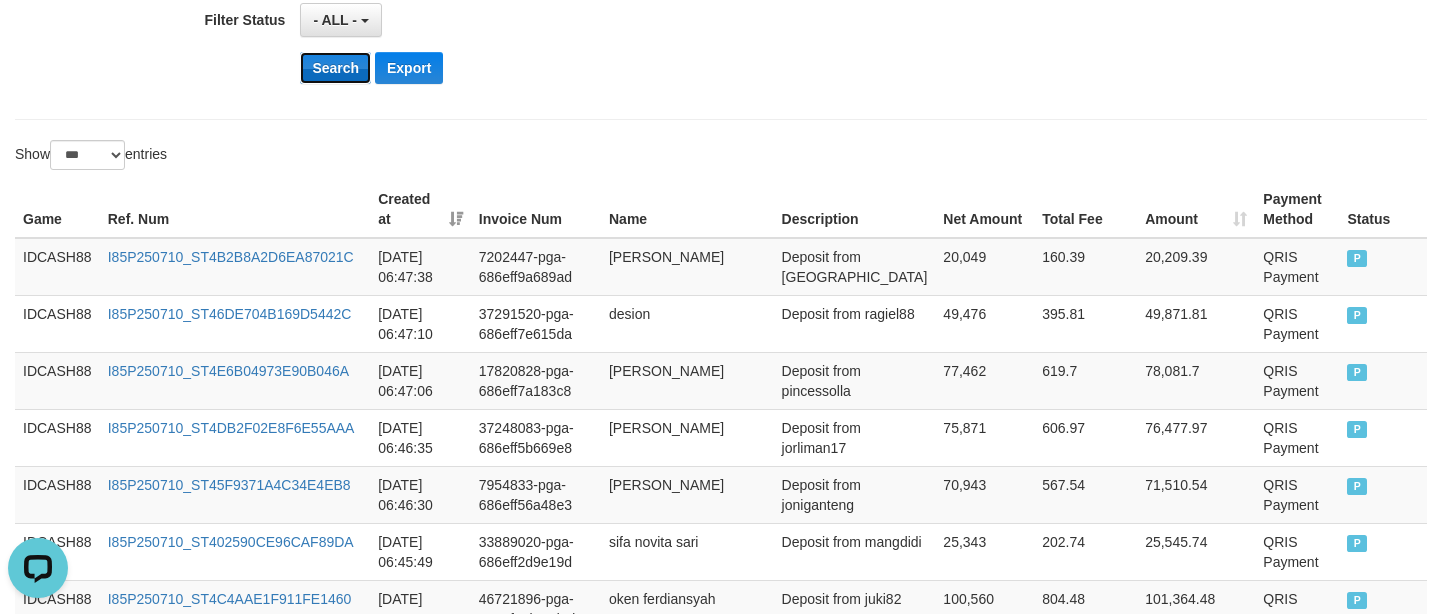 click on "Search" at bounding box center (335, 68) 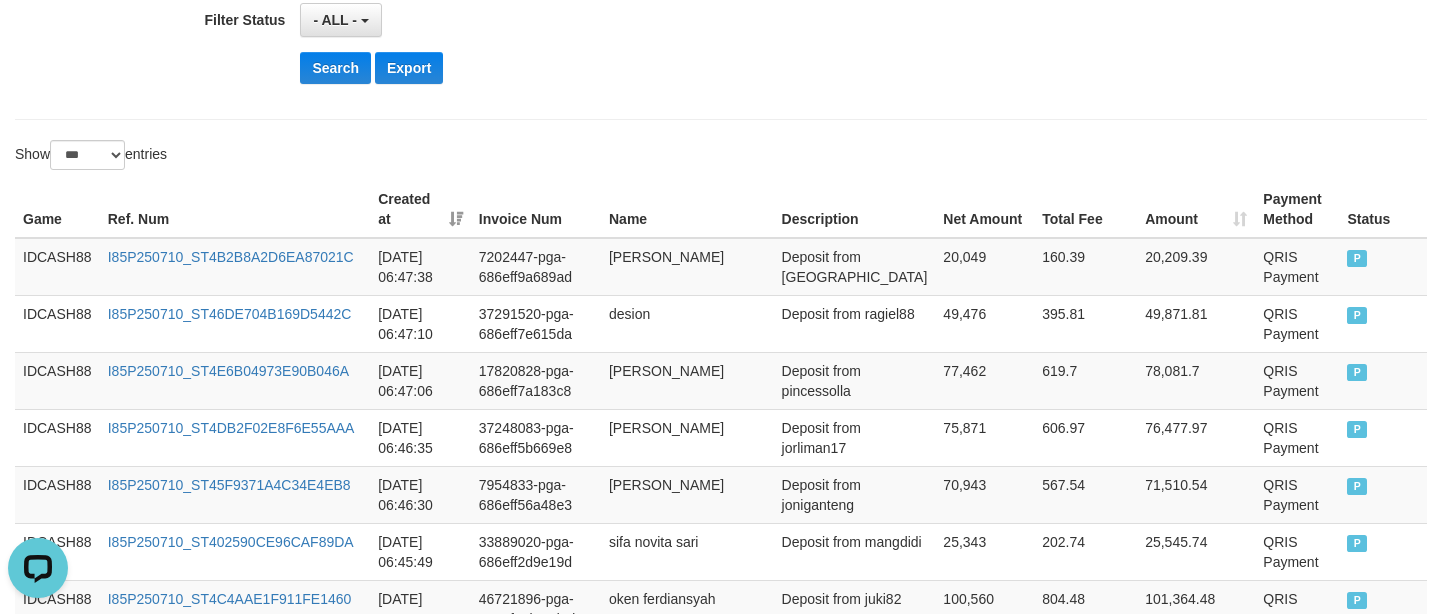 click on "Show  ** ** ** ***  entries" at bounding box center (360, 157) 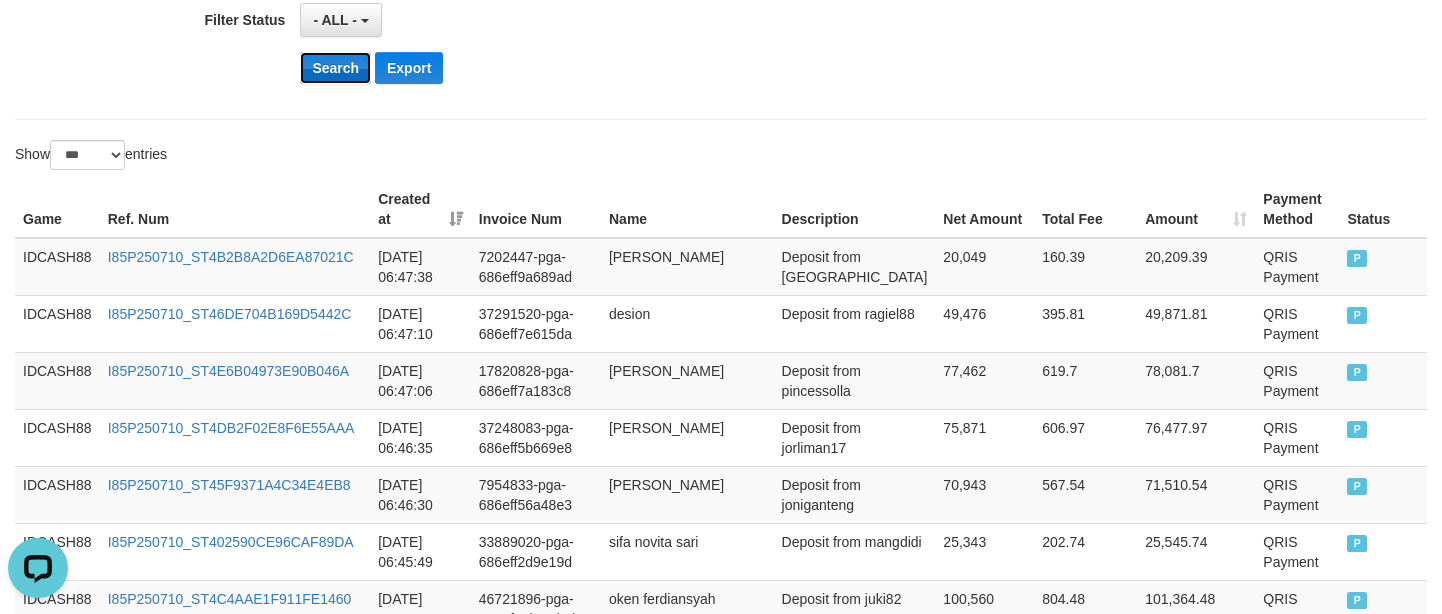 click on "Search" at bounding box center (335, 68) 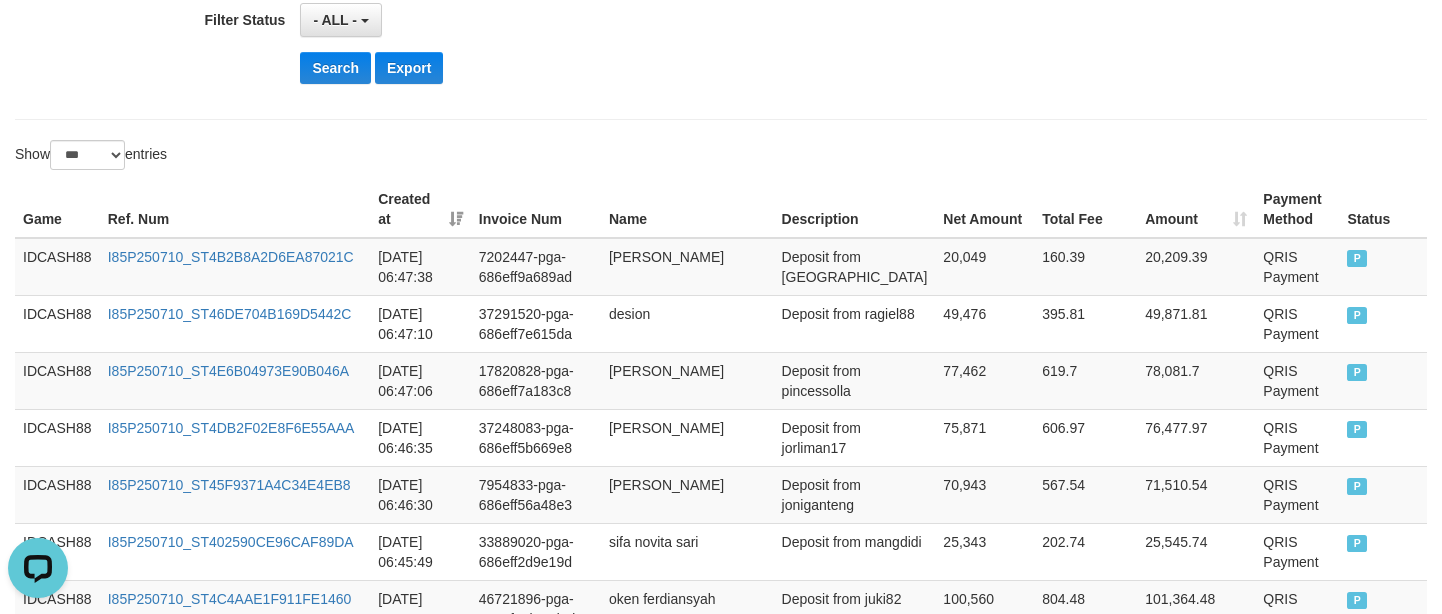 click on "Name" at bounding box center [687, 209] 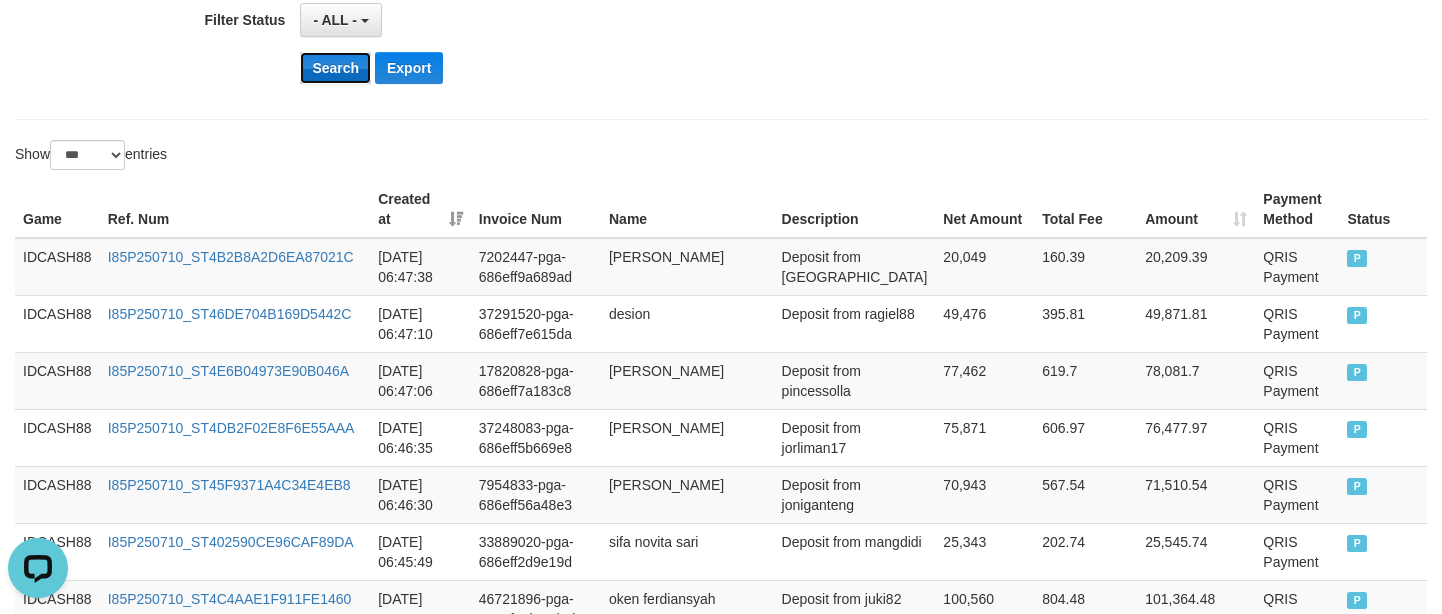 click on "Search" at bounding box center (335, 68) 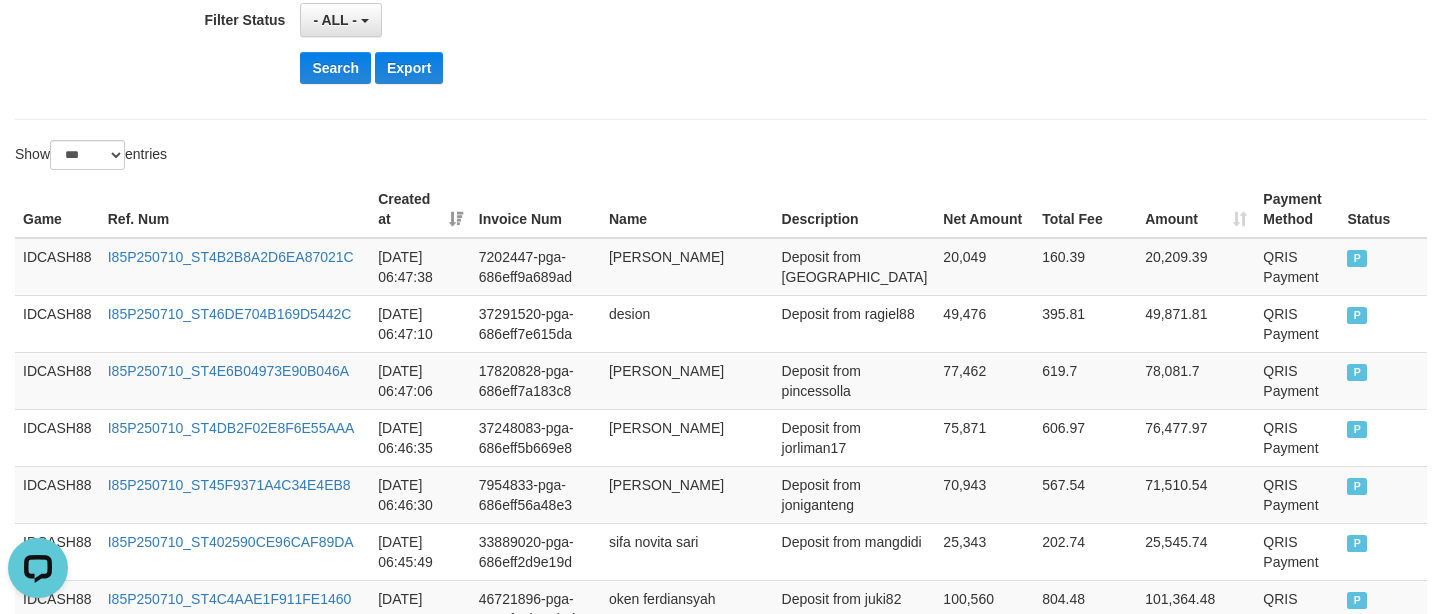 click on "Show  ** ** ** ***  entries" at bounding box center (360, 157) 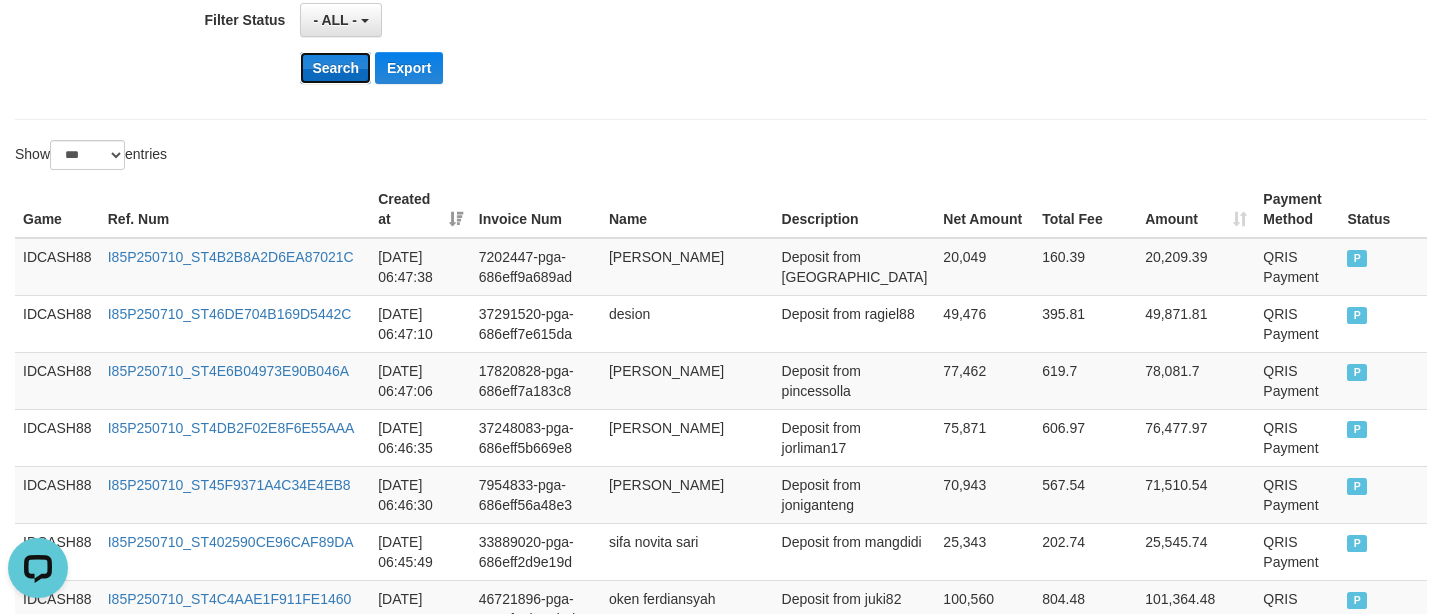 click on "Search" at bounding box center (335, 68) 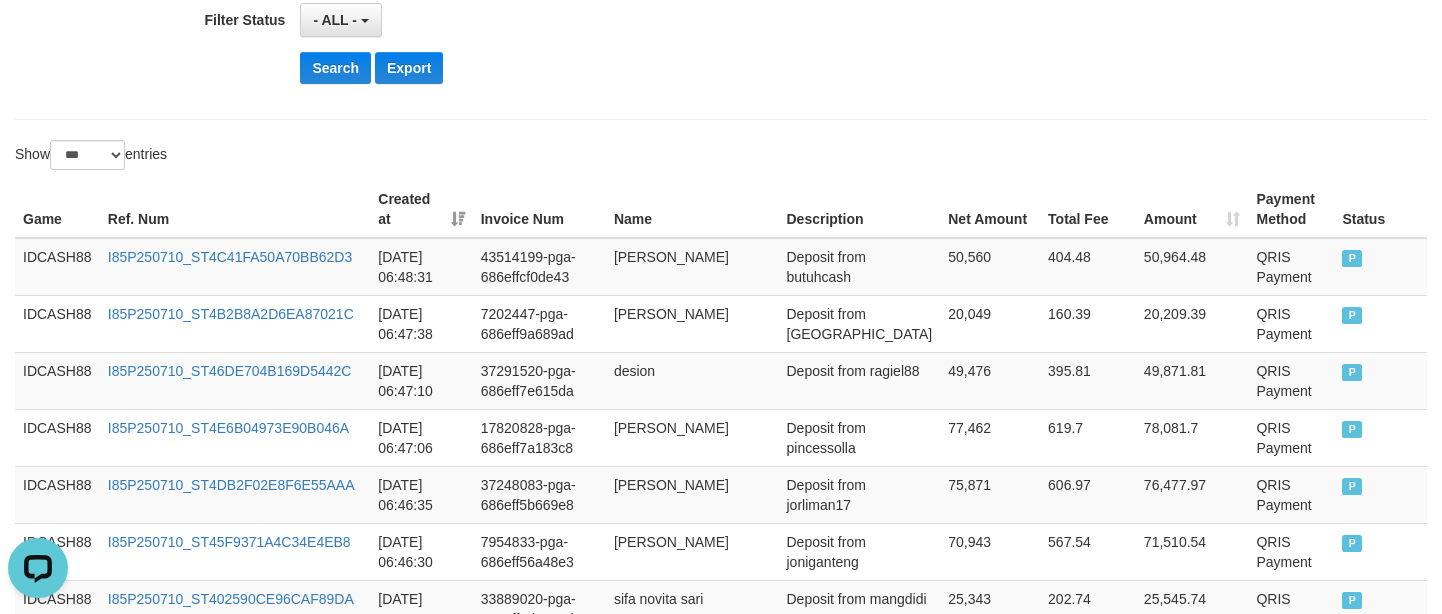 click on "Game Ref. Num Created at Invoice Num Name Description Net Amount Total Fee Amount Payment Method Status
Game Ref. Num Created at Invoice Num Name Description Rp. 235,014,993 Rp. 1,880,120 Rp. 236,895,113 Payment Method Status
IDCASH88 I85P250710_ST4C41FA50A70BB62D3 [DATE] 06:48:31 43514199-pga-686effcf0de43 [PERSON_NAME] Deposit from butuhcash 50,560 404.48 50,964.48 QRIS Payment P   IDCASH88 I85P250710_ST4B2B8A2D6EA87021C [DATE] 06:47:38 7202447-pga-686eff9a689ad [PERSON_NAME] Deposit from berasjp 20,049 160.39 20,209.39 QRIS Payment P   IDCASH88 I85P250710_ST46DE704B169D5442C [DATE] 06:47:10 37291520-pga-686eff7e615da desion Deposit from ragiel88 49,476 395.81 49,871.81 QRIS Payment P   IDCASH88 I85P250710_ST4E6B04973E90B046A [DATE] 06:47:06 17820828-pga-686eff7a183c8 rizky nurfauziah Deposit from pincessolla 77,462 619.7 78,081.7 QRIS Payment P   IDCASH88 I85P250710_ST4DB2F02E8F6E55AAA [DATE] 06:46:35 37248083-pga-686eff5b669e8 [PERSON_NAME] P" at bounding box center [721, 3138] 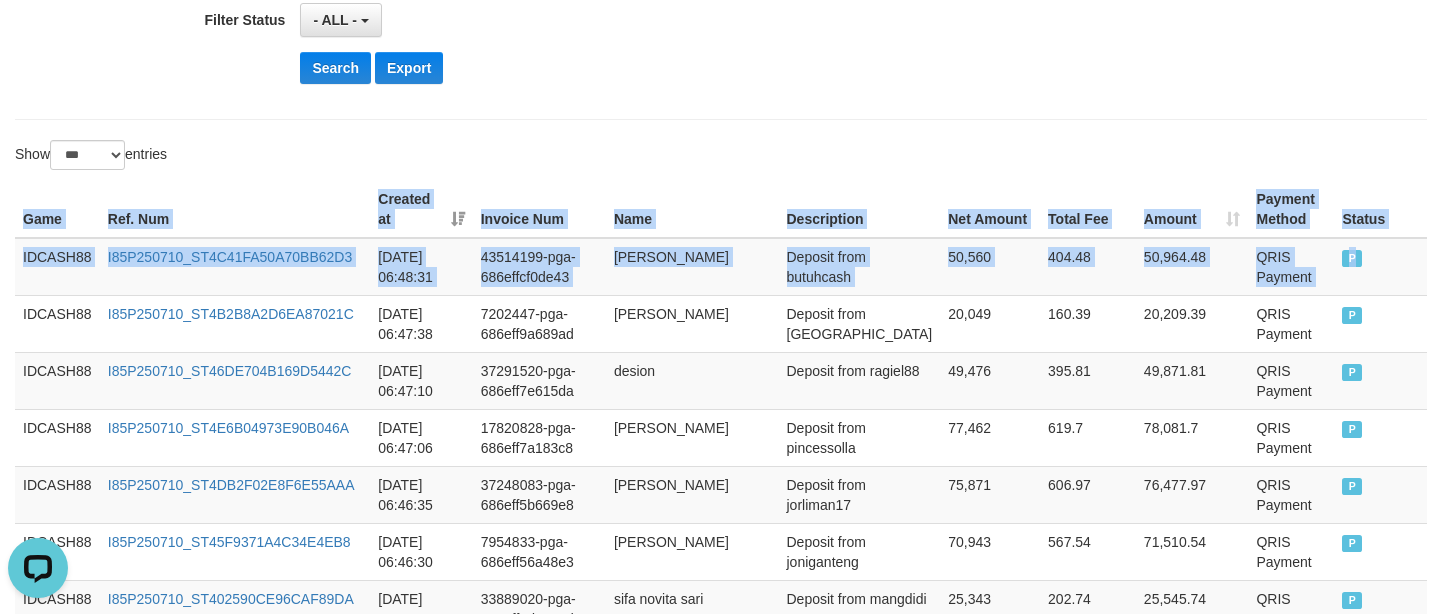 drag, startPoint x: 1386, startPoint y: 259, endPoint x: 11, endPoint y: 203, distance: 1376.1399 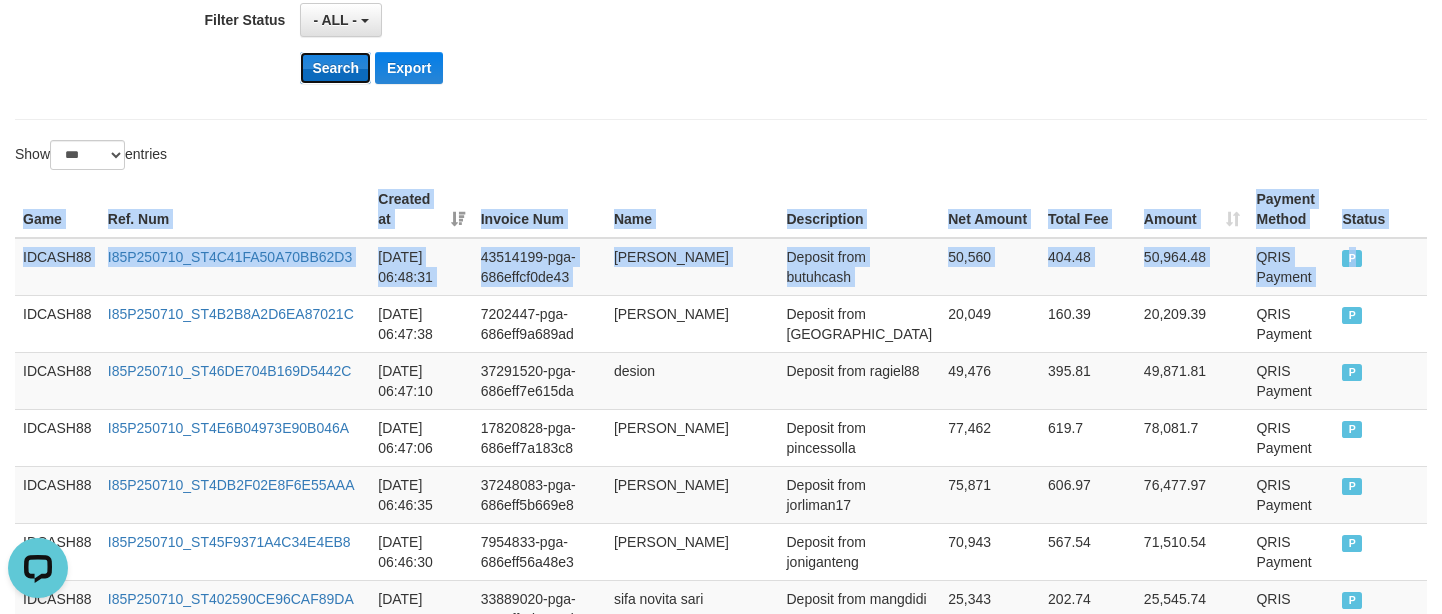 click on "Search" at bounding box center (335, 68) 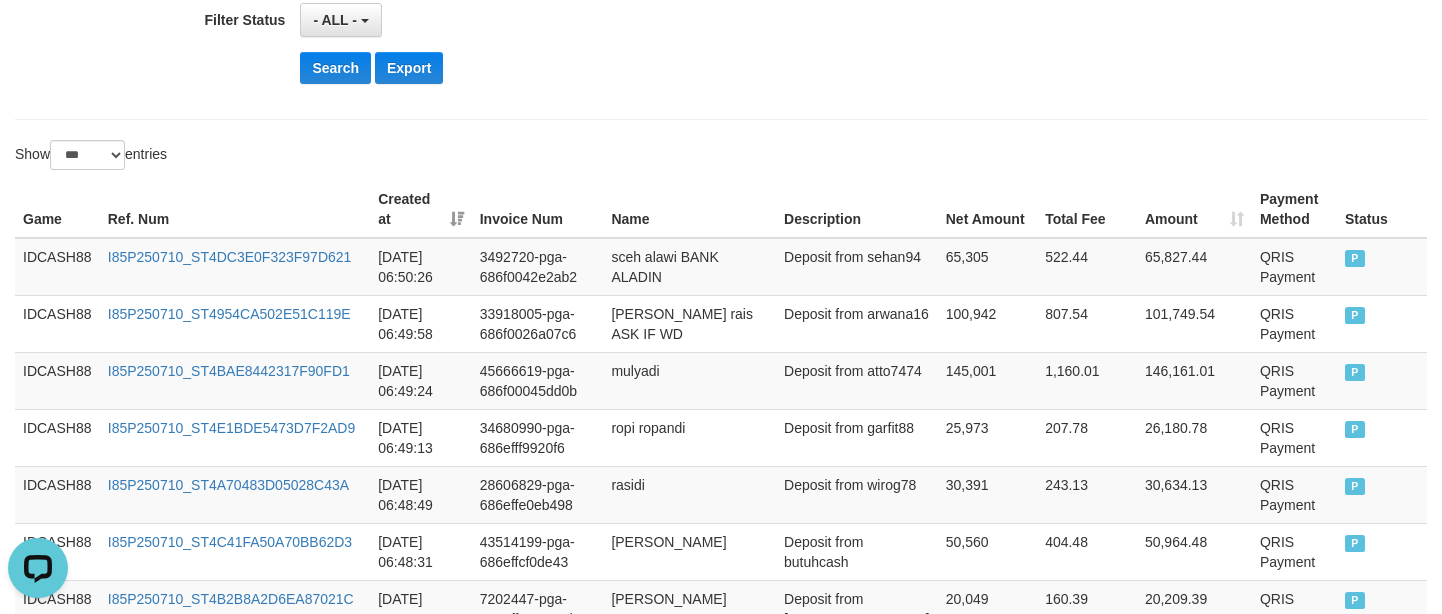 click on "Show  ** ** ** ***  entries" at bounding box center [360, 157] 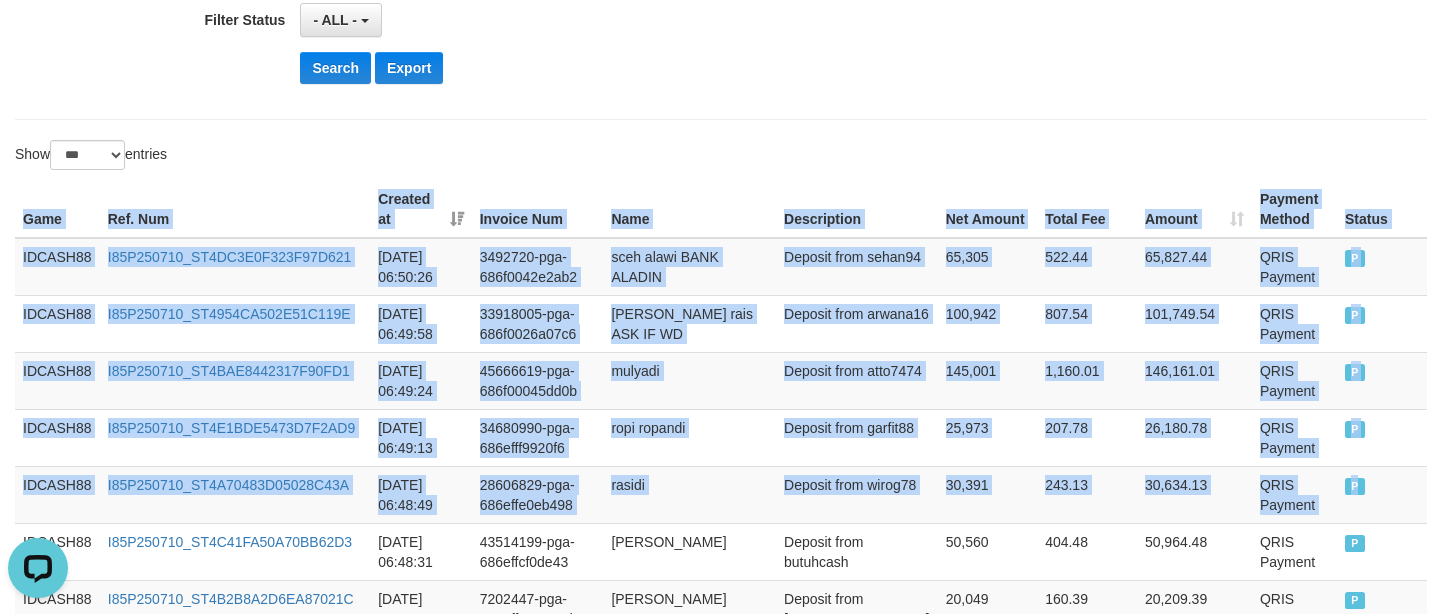 drag, startPoint x: 1104, startPoint y: 464, endPoint x: -26, endPoint y: 212, distance: 1157.7582 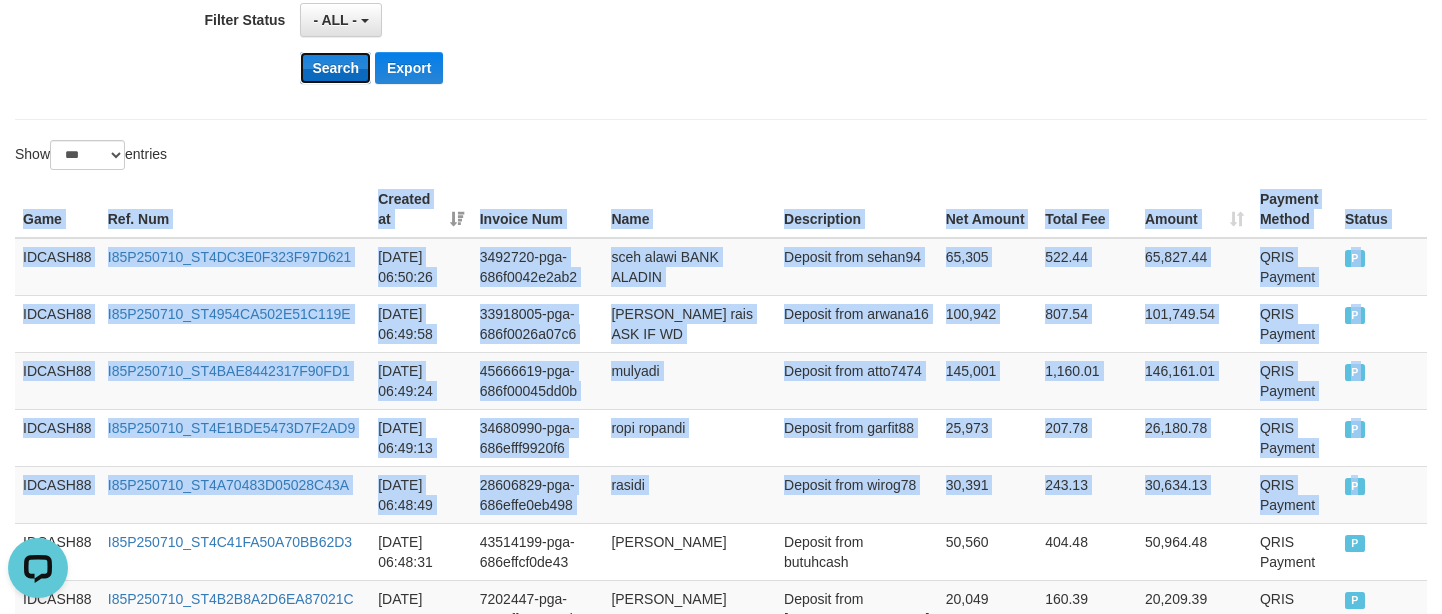 click on "Search" at bounding box center (335, 68) 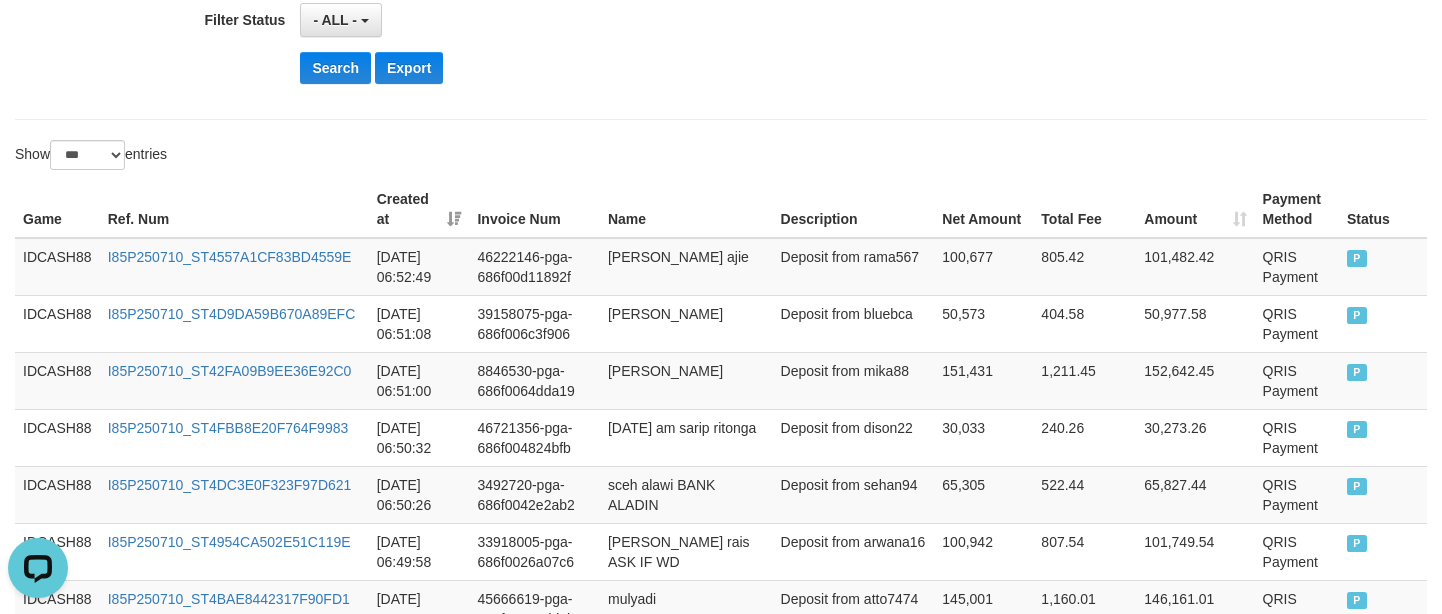 click on "Show  ** ** ** ***  entries" at bounding box center (360, 157) 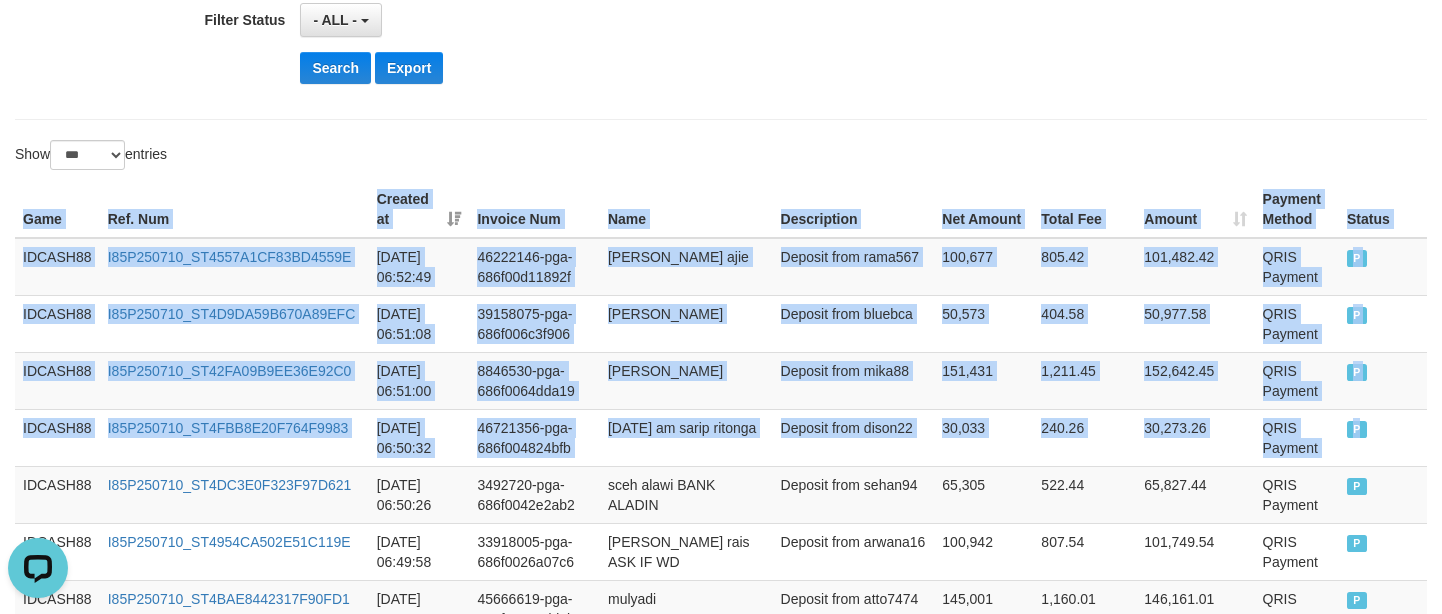 drag, startPoint x: 1368, startPoint y: 415, endPoint x: -13, endPoint y: 183, distance: 1400.3517 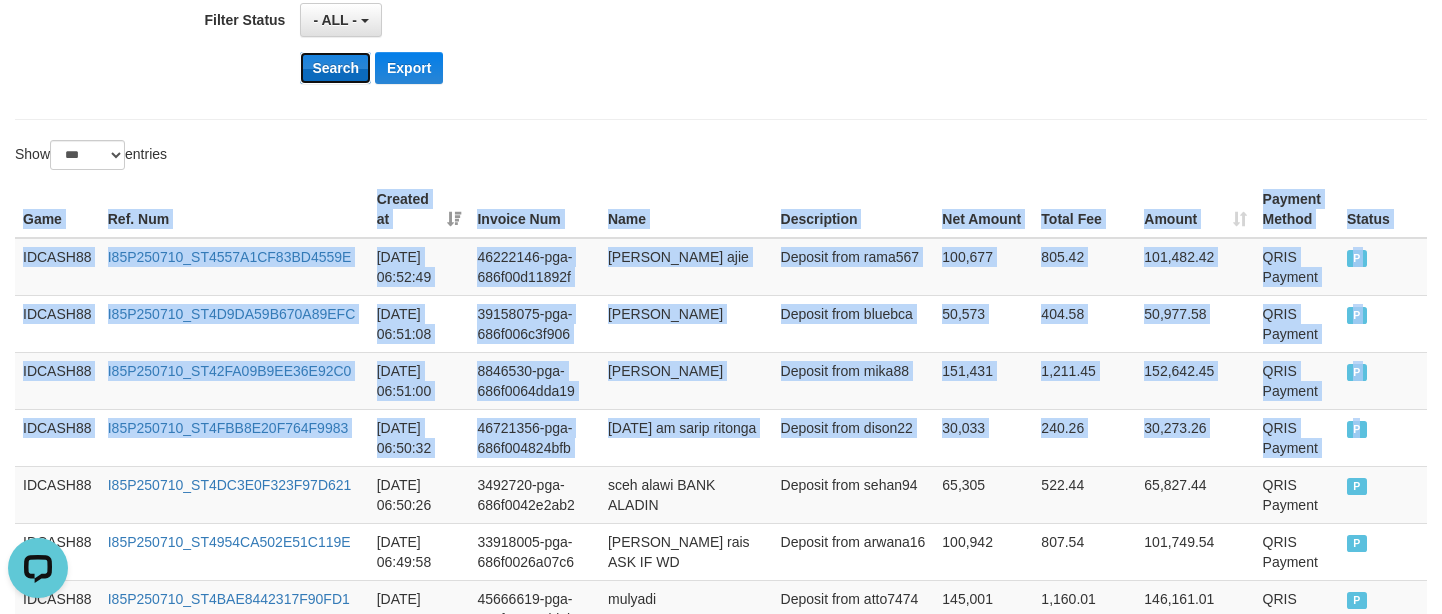 click on "Search" at bounding box center [335, 68] 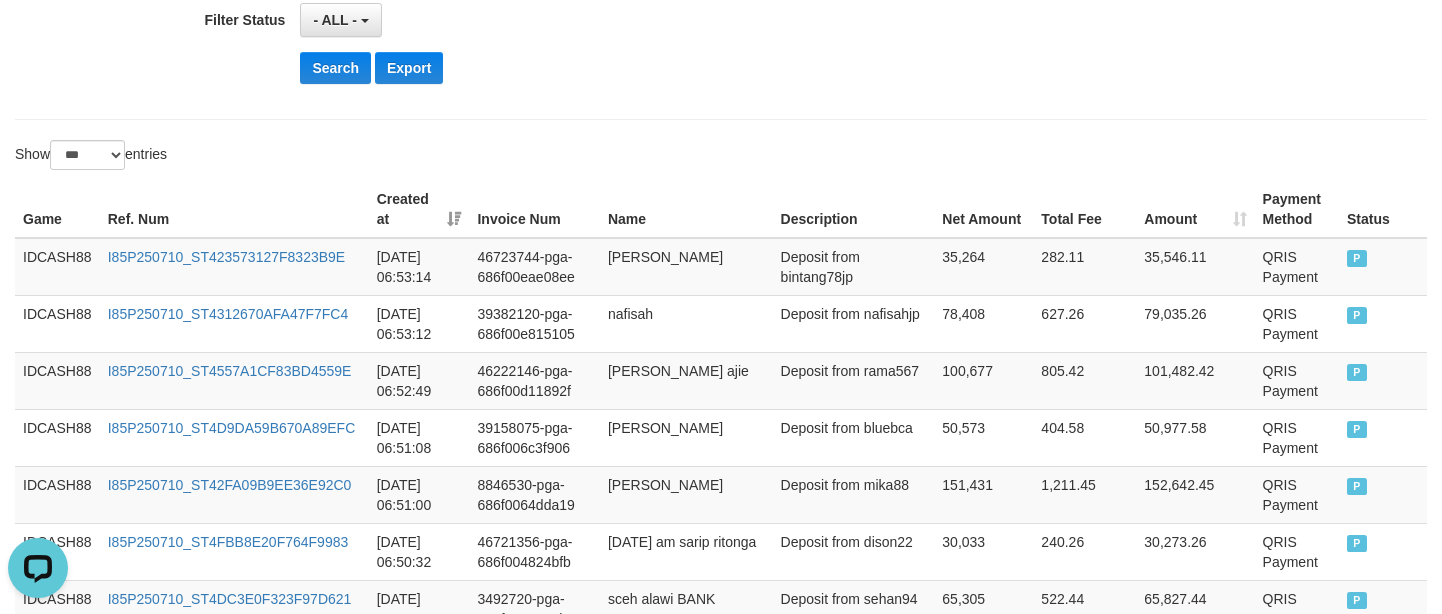 click on "**********" at bounding box center [721, -145] 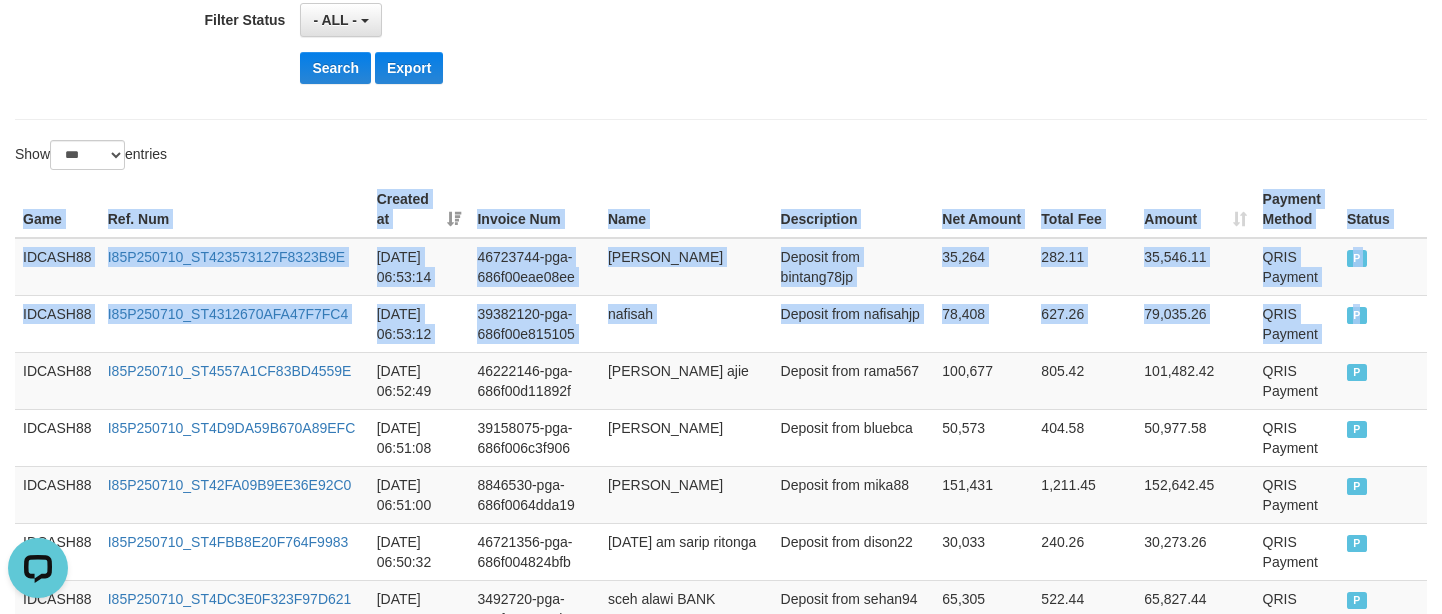 drag, startPoint x: 1363, startPoint y: 318, endPoint x: -24, endPoint y: 226, distance: 1390.0479 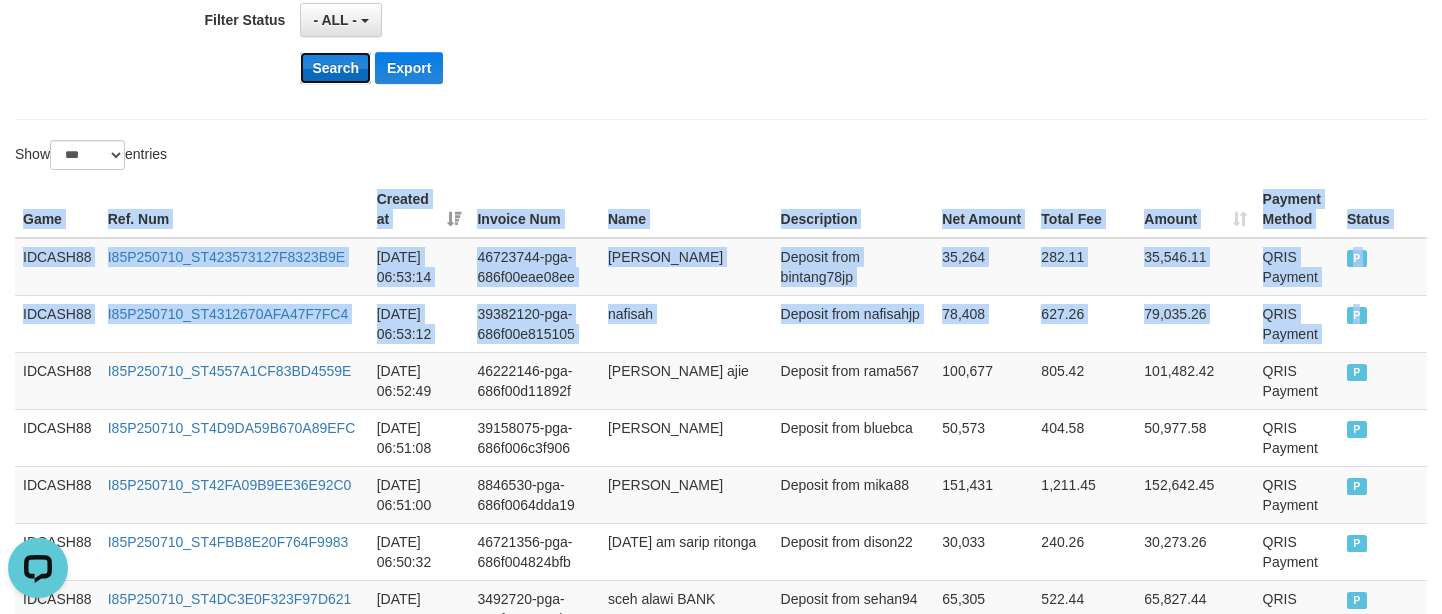 click on "Search" at bounding box center [335, 68] 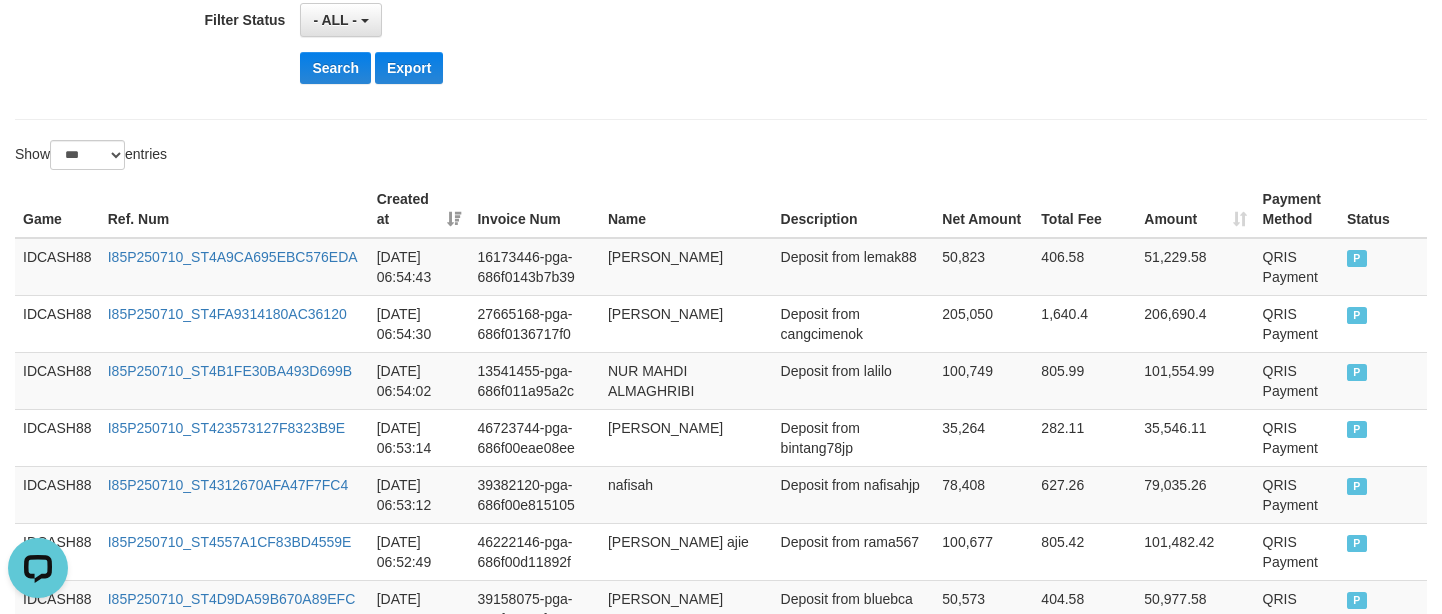 click on "**********" at bounding box center [721, 2817] 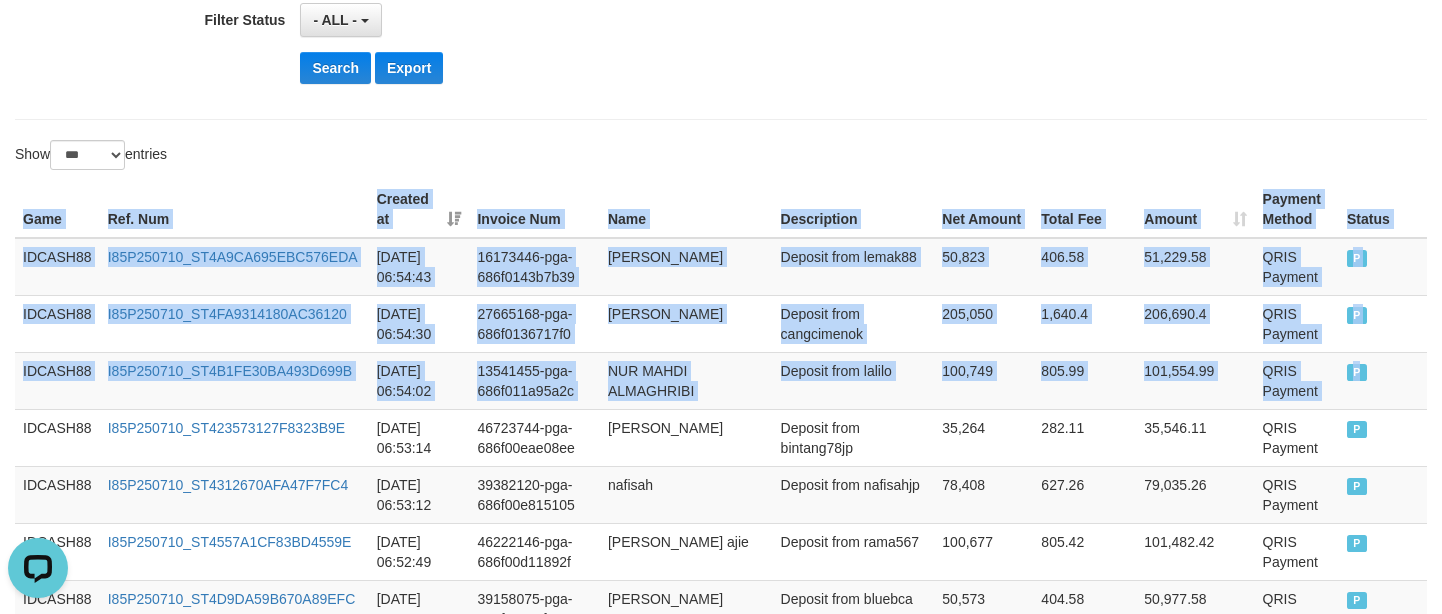 drag, startPoint x: 1363, startPoint y: 364, endPoint x: 89, endPoint y: 2, distance: 1324.432 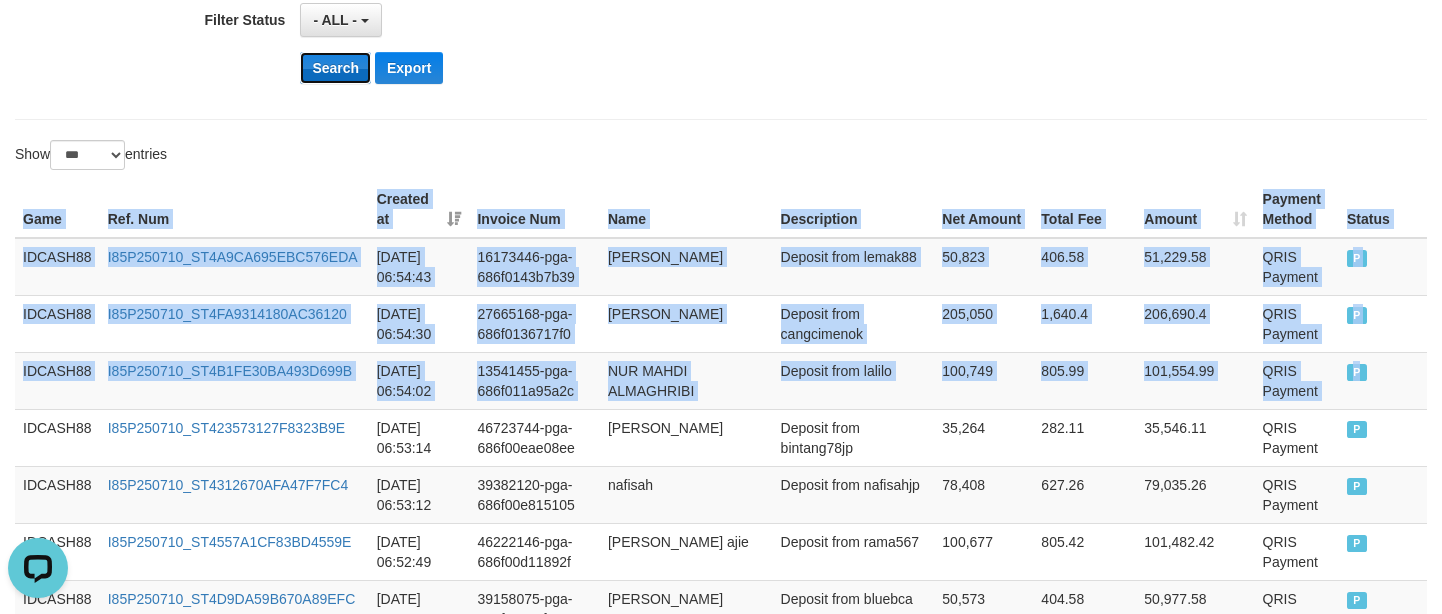 click on "Search" at bounding box center [335, 68] 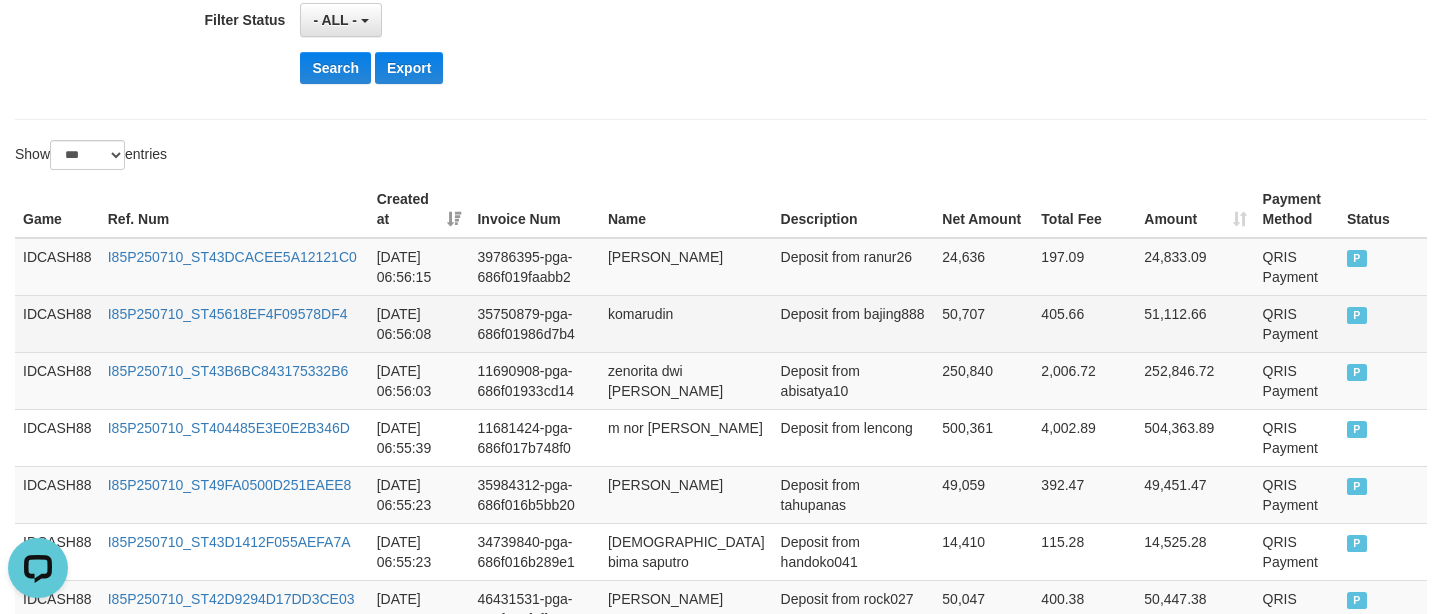 click on "35750879-pga-686f01986d7b4" at bounding box center (534, 323) 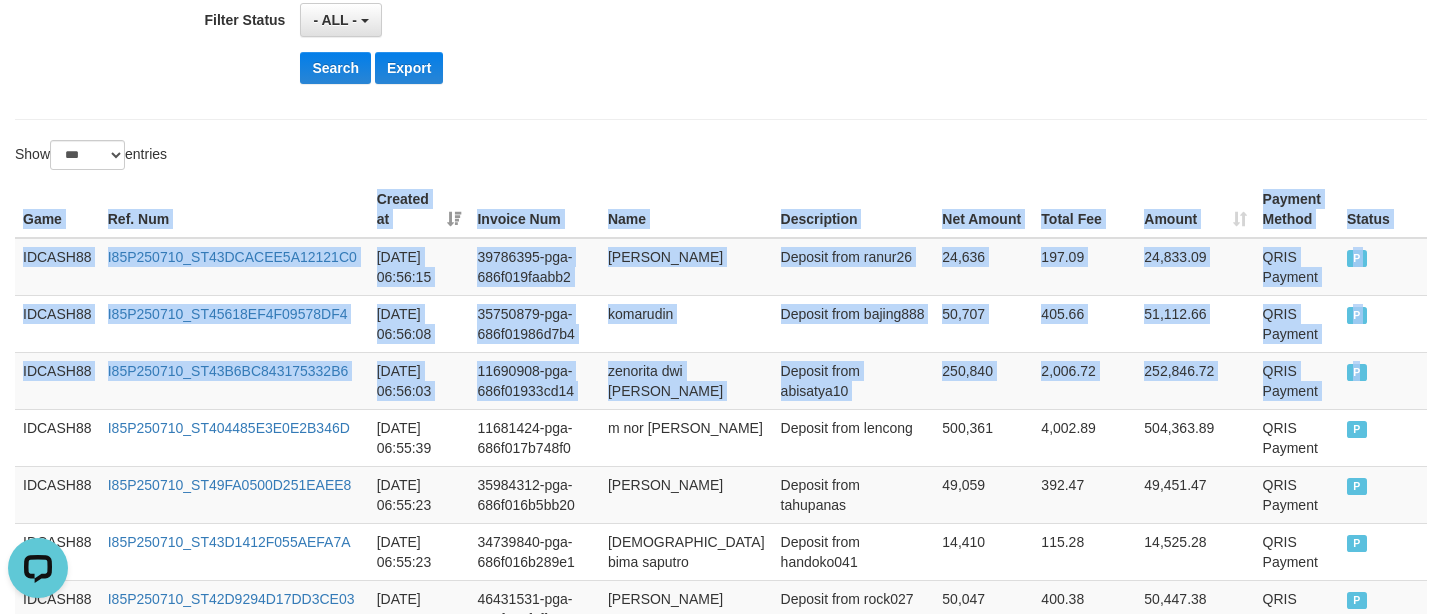drag, startPoint x: 1377, startPoint y: 371, endPoint x: 53, endPoint y: 34, distance: 1366.2156 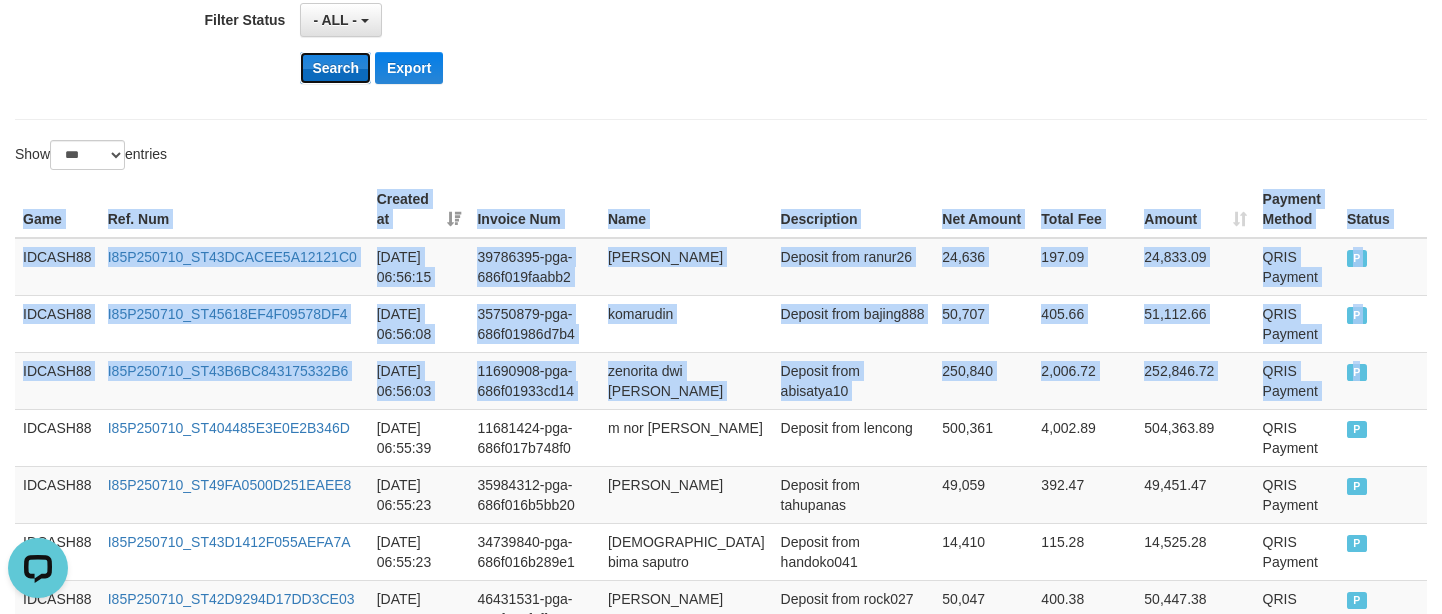 click on "Search" at bounding box center [335, 68] 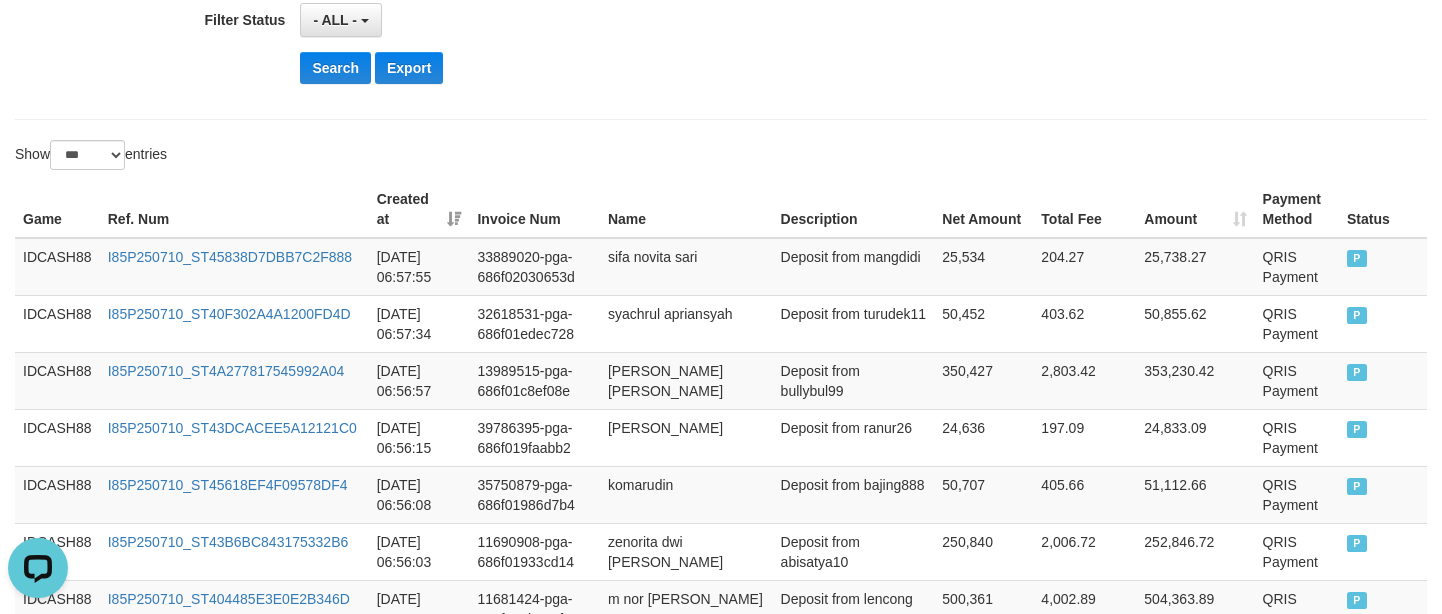 click on "Show  ** ** ** ***  entries" at bounding box center [360, 157] 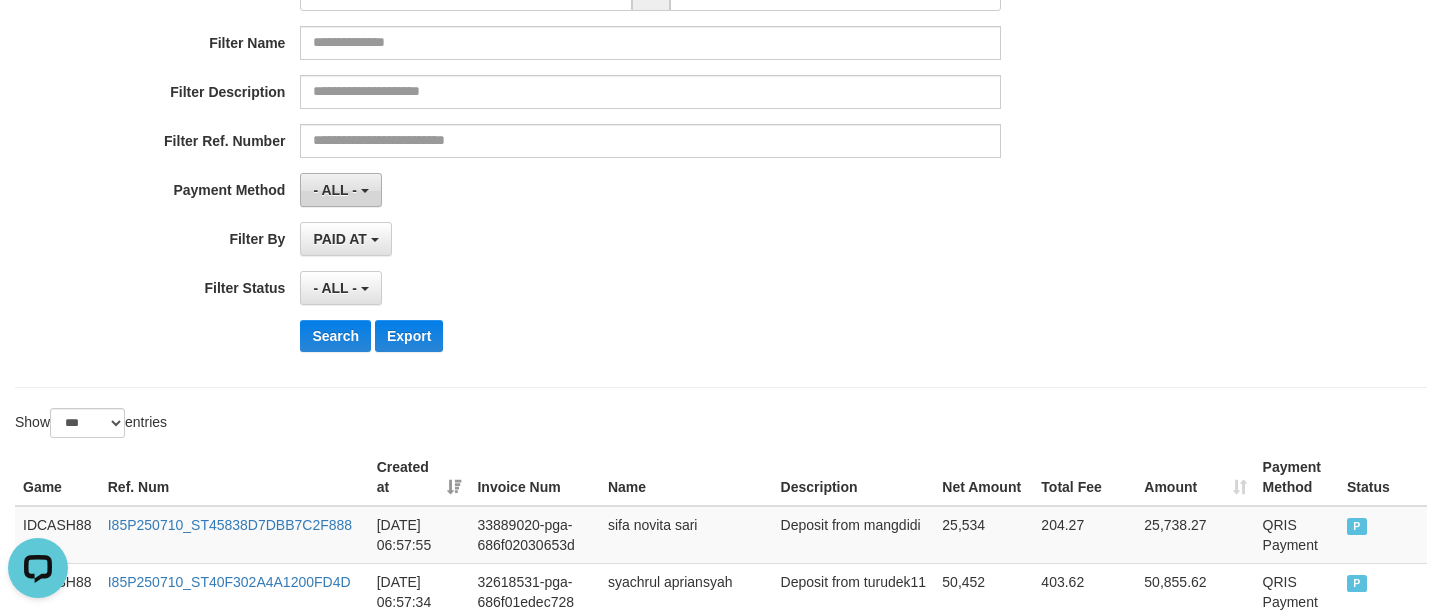 scroll, scrollTop: 209, scrollLeft: 0, axis: vertical 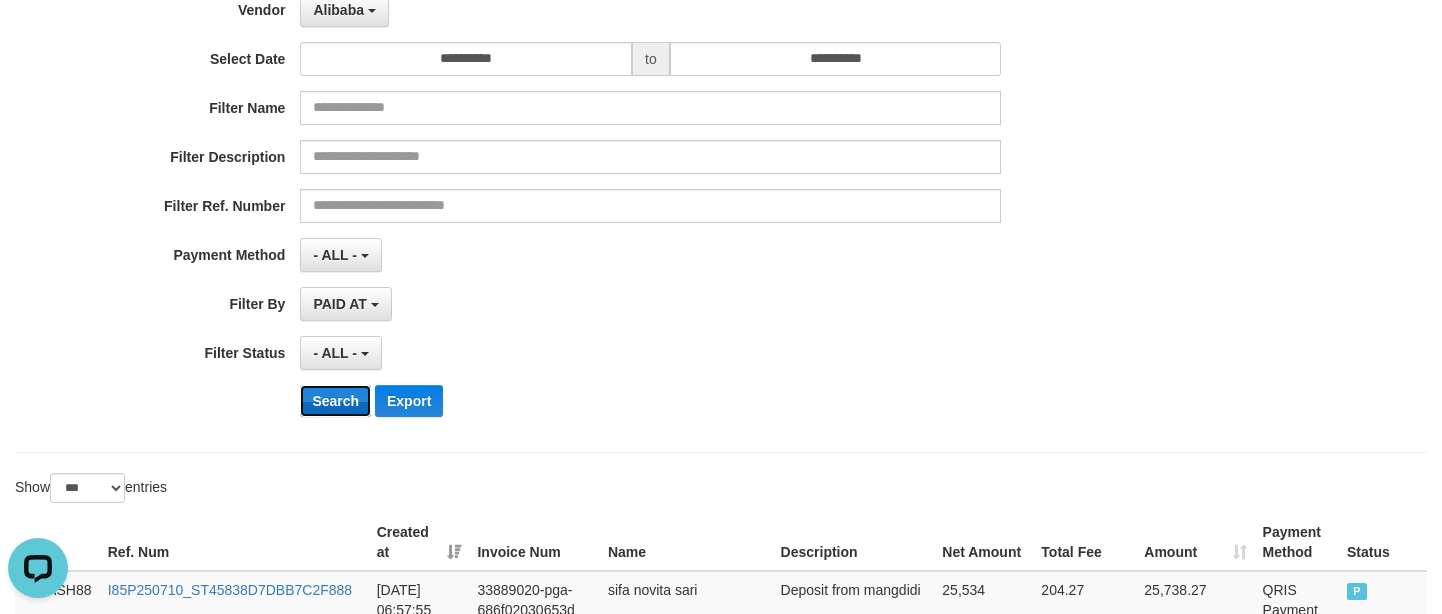 click on "Search" at bounding box center [335, 401] 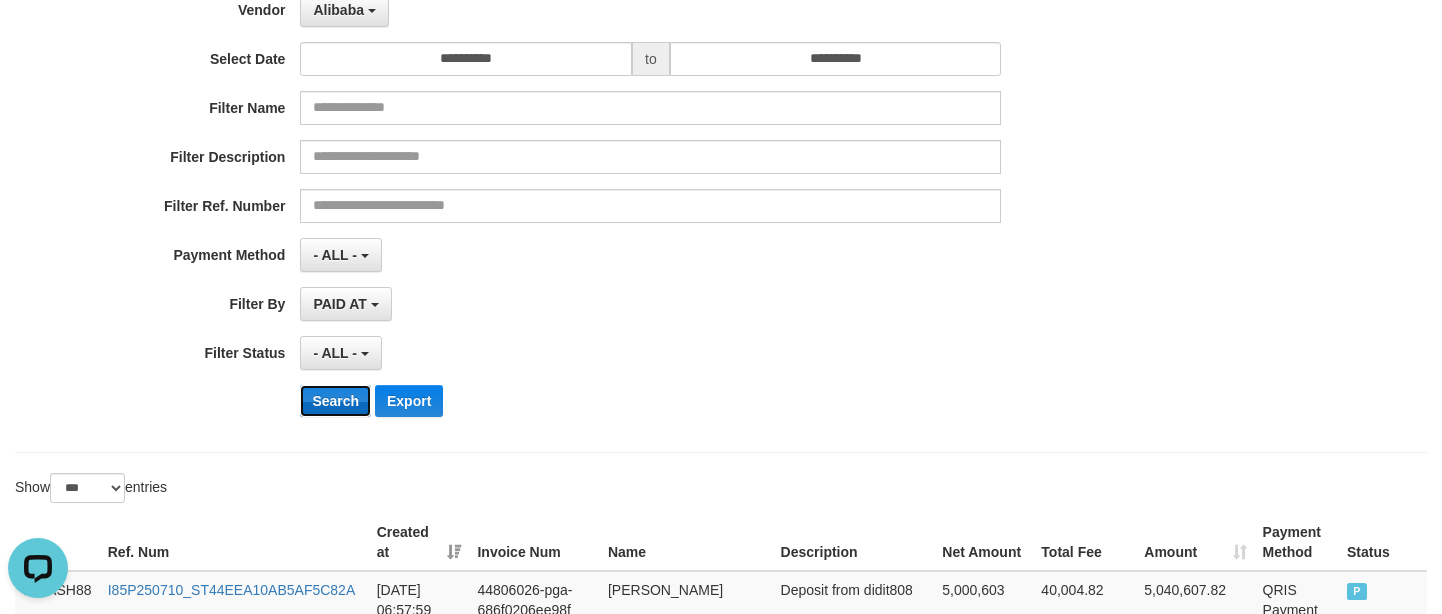 click on "Search" at bounding box center [335, 401] 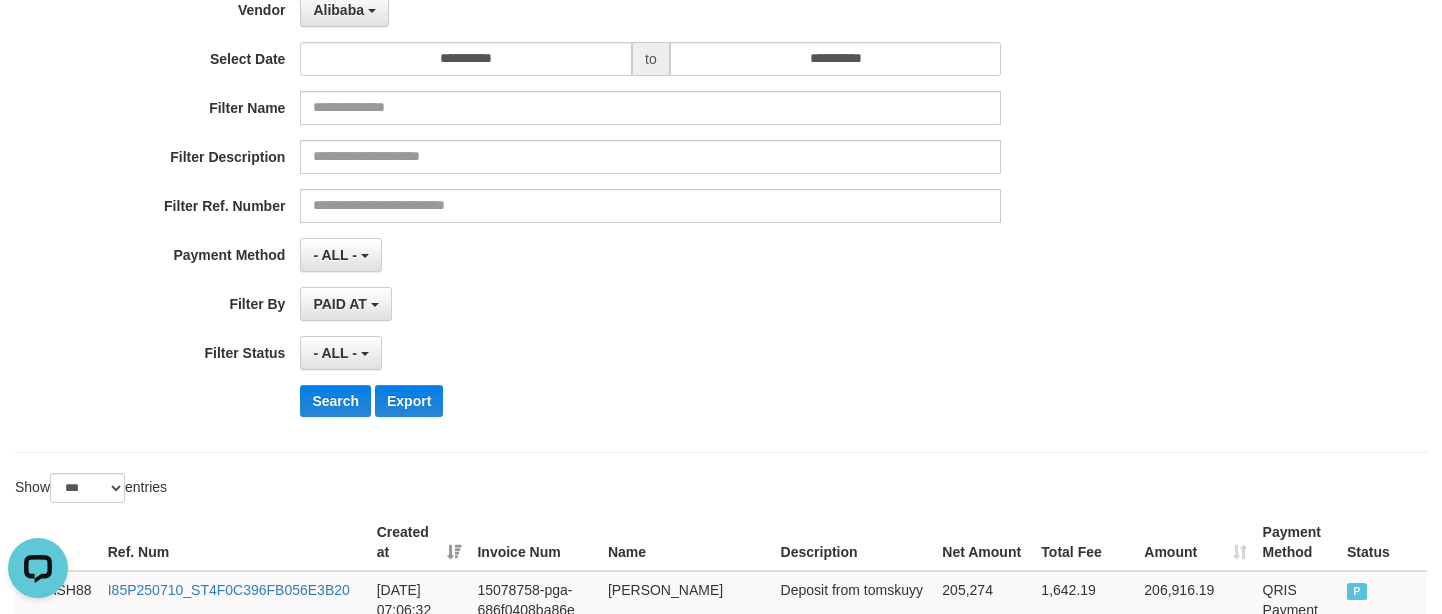 click on "**********" at bounding box center (721, 3130) 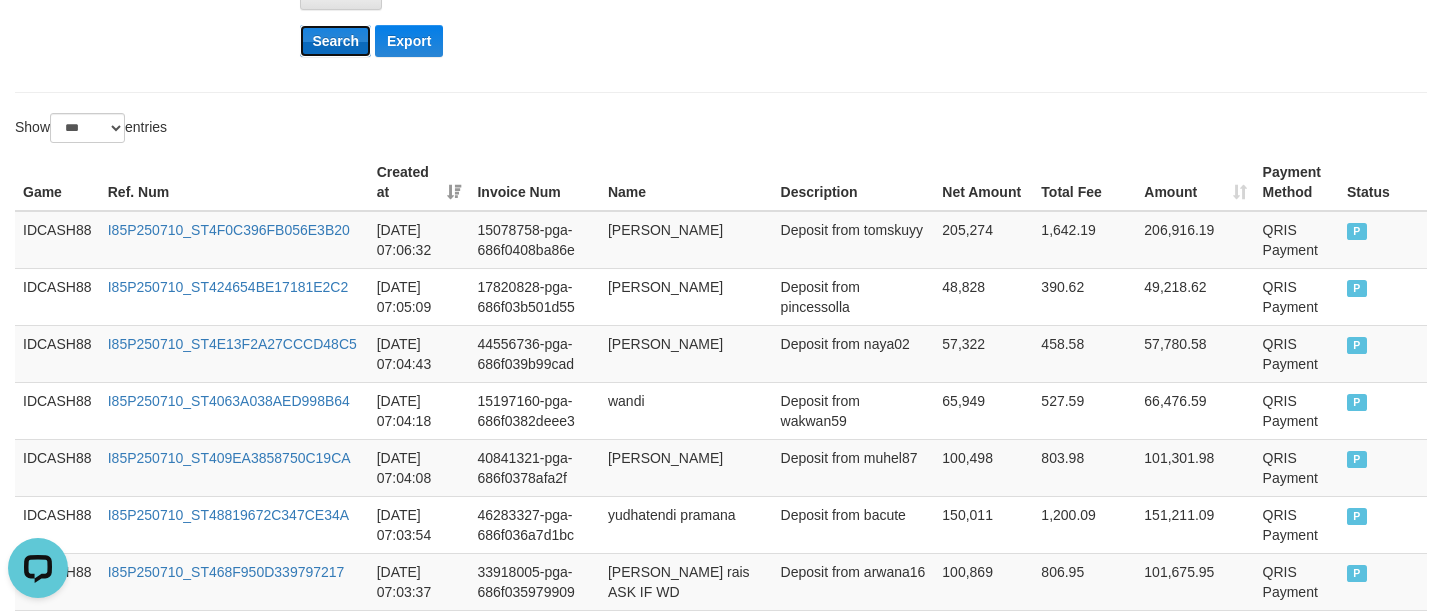 click on "Search" at bounding box center [335, 41] 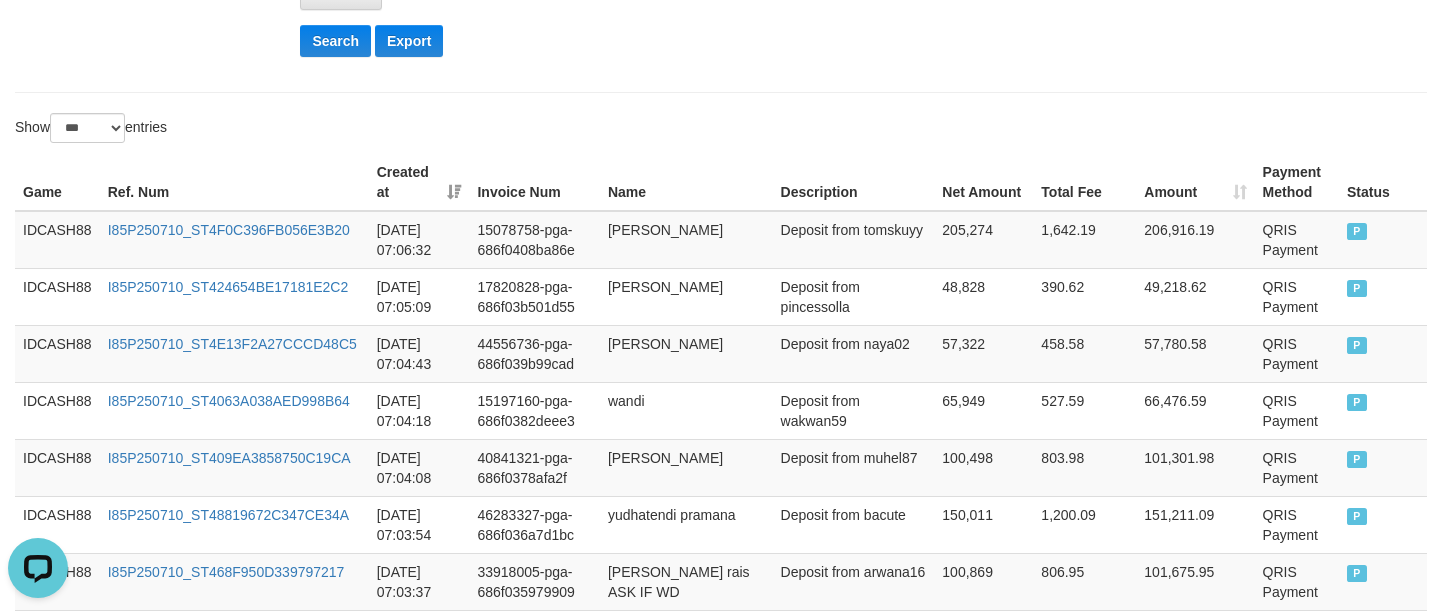 click on "Show  ** ** ** ***  entries" at bounding box center [360, 130] 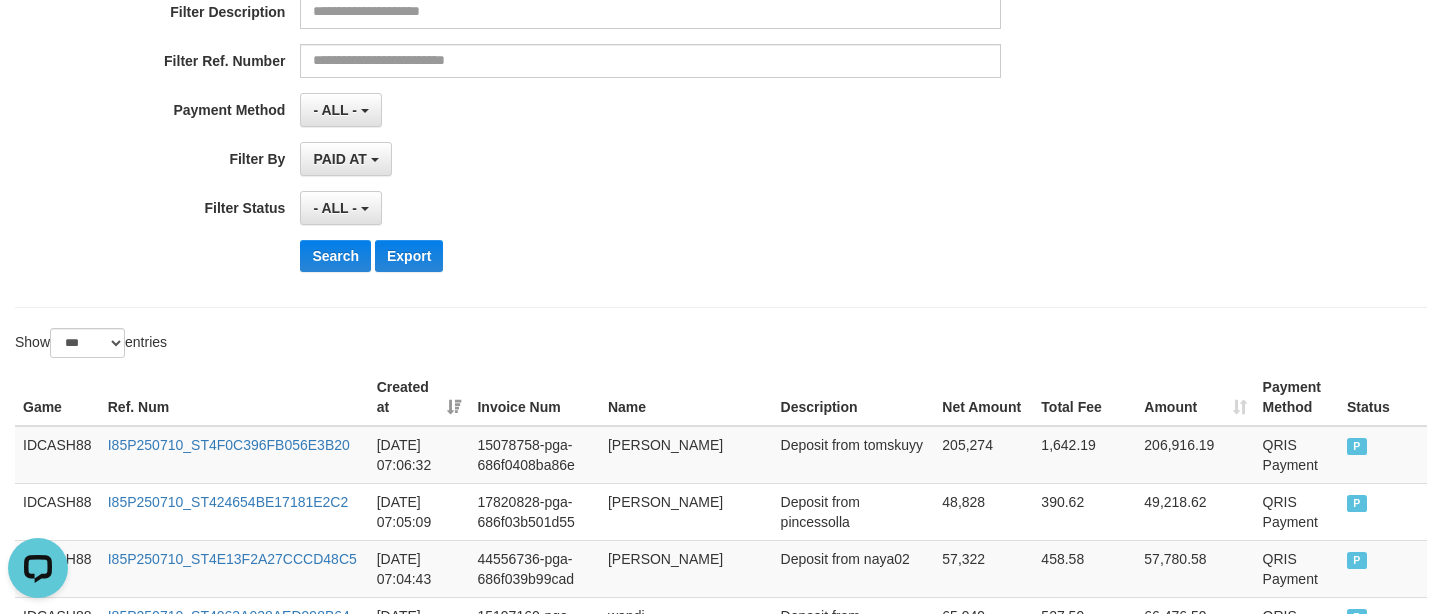 scroll, scrollTop: 500, scrollLeft: 0, axis: vertical 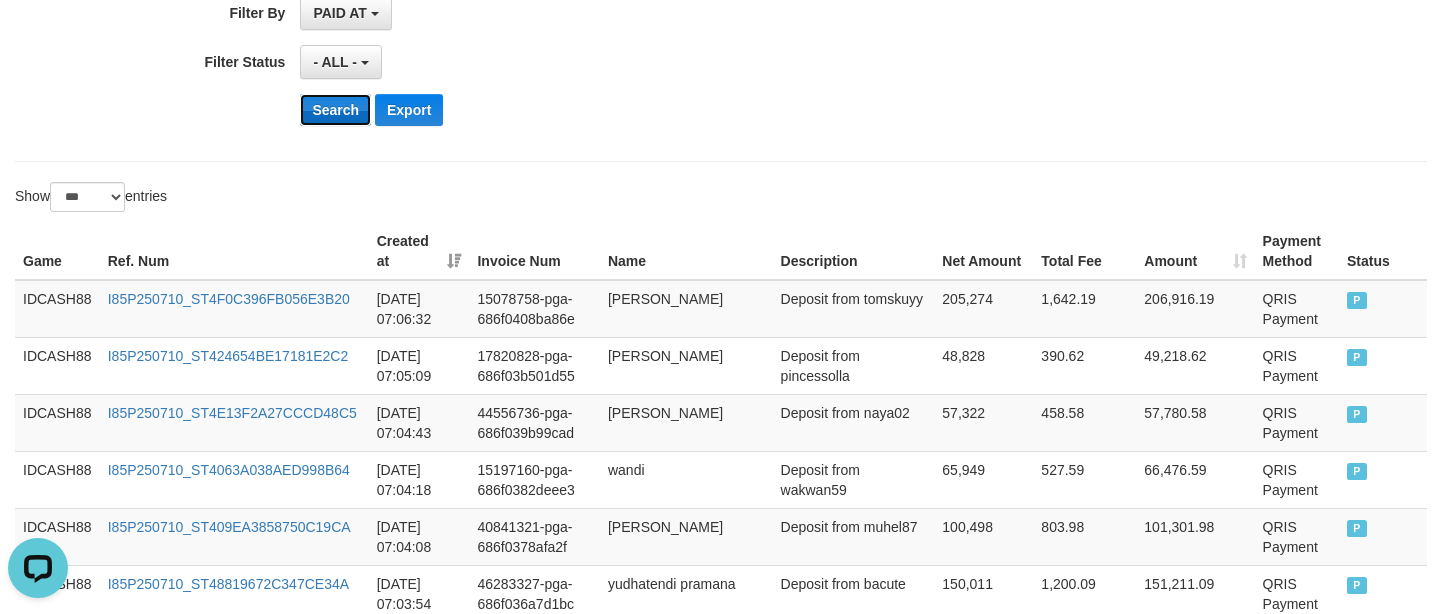click on "Search" at bounding box center [335, 110] 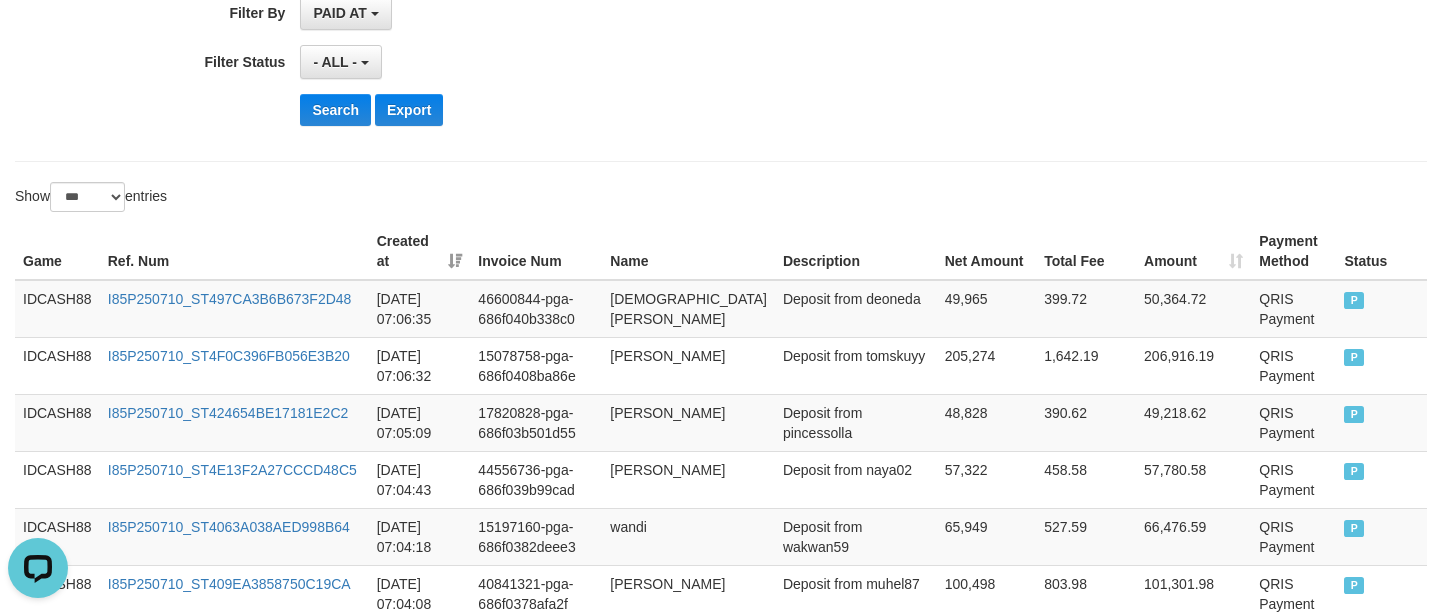 click on "**********" at bounding box center (721, 2839) 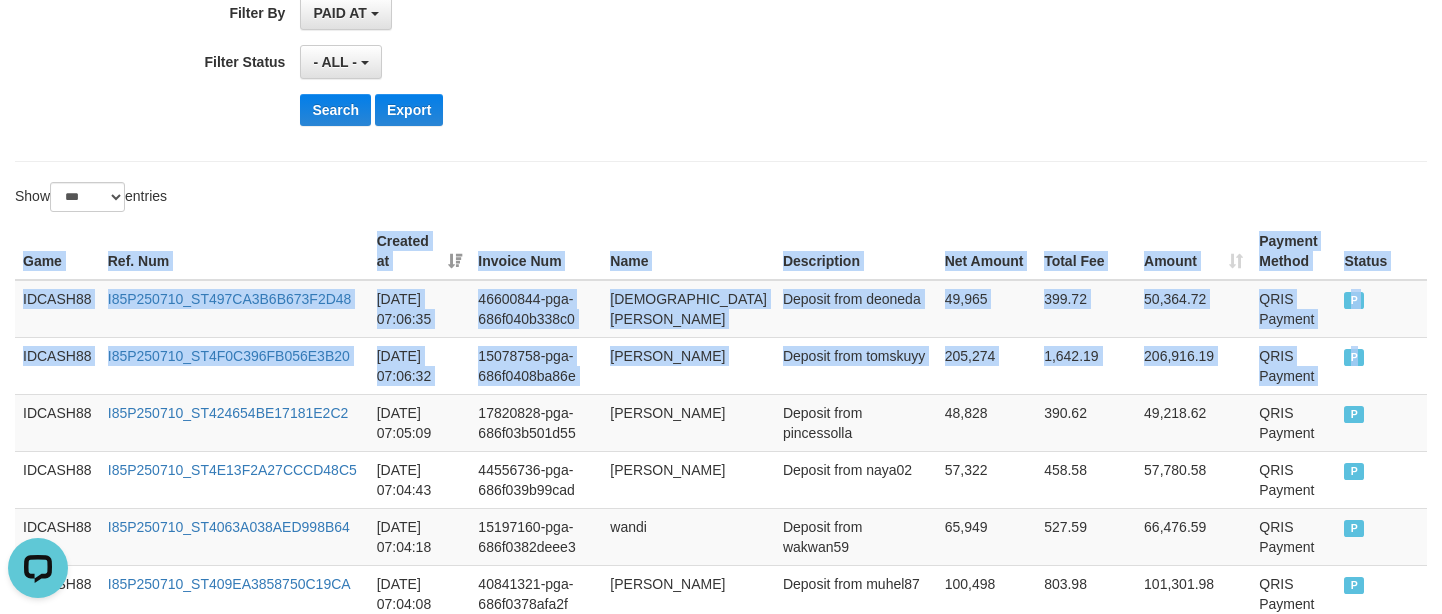 drag, startPoint x: 1389, startPoint y: 351, endPoint x: 57, endPoint y: 55, distance: 1364.4926 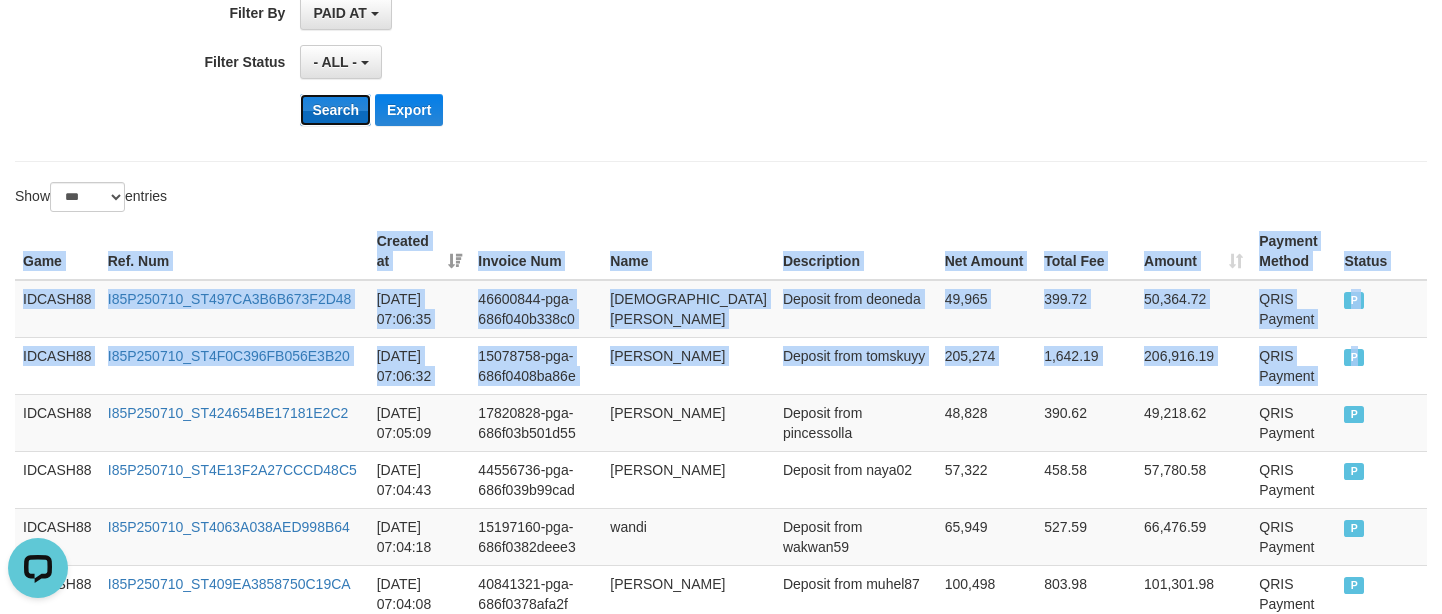 click on "Search" at bounding box center (335, 110) 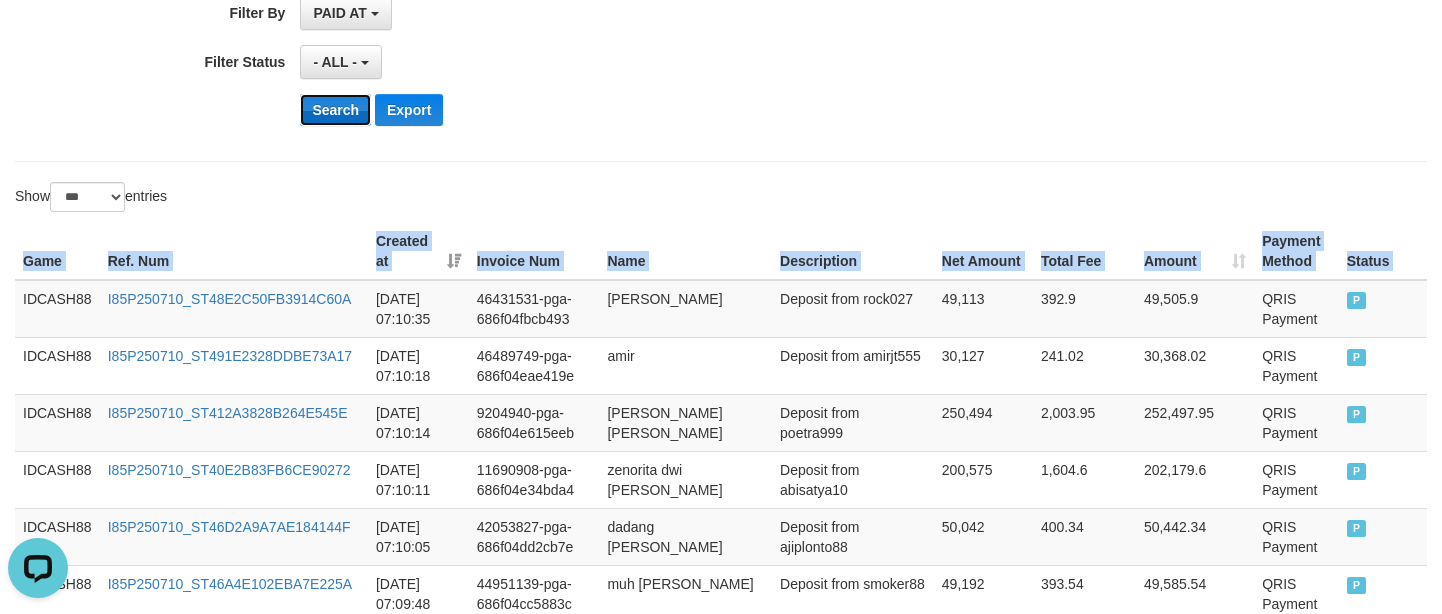 click on "Search" at bounding box center (335, 110) 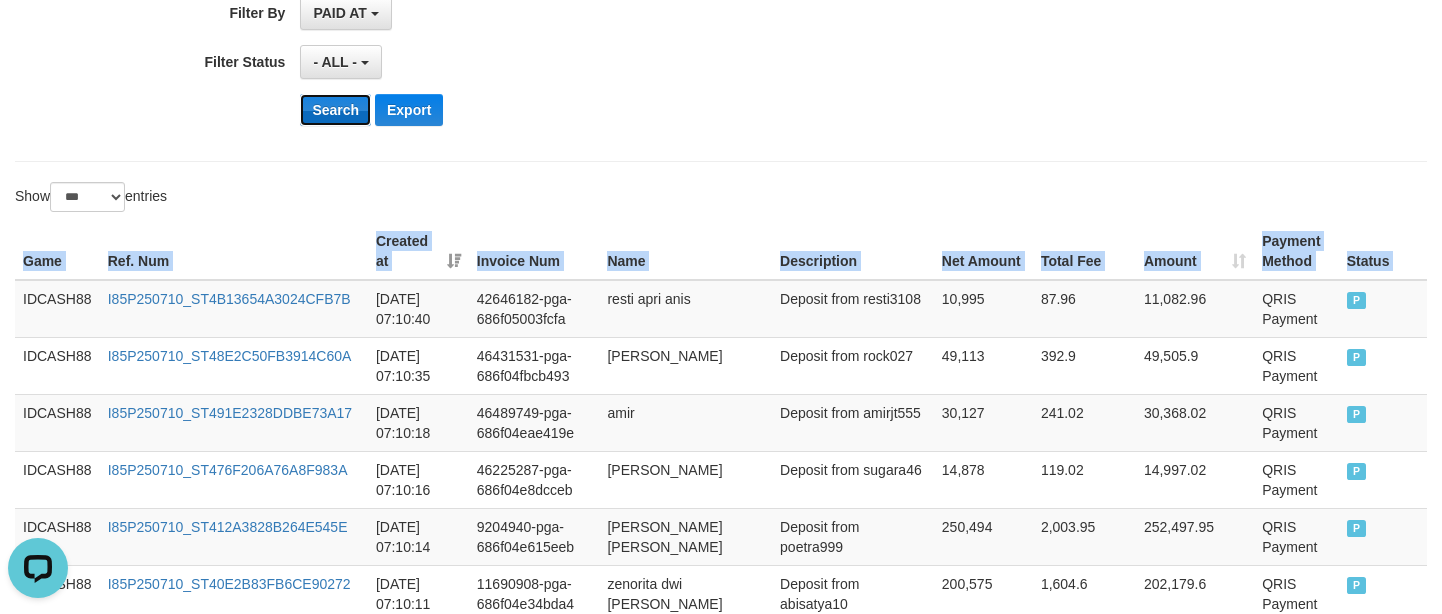 click on "Search" at bounding box center [335, 110] 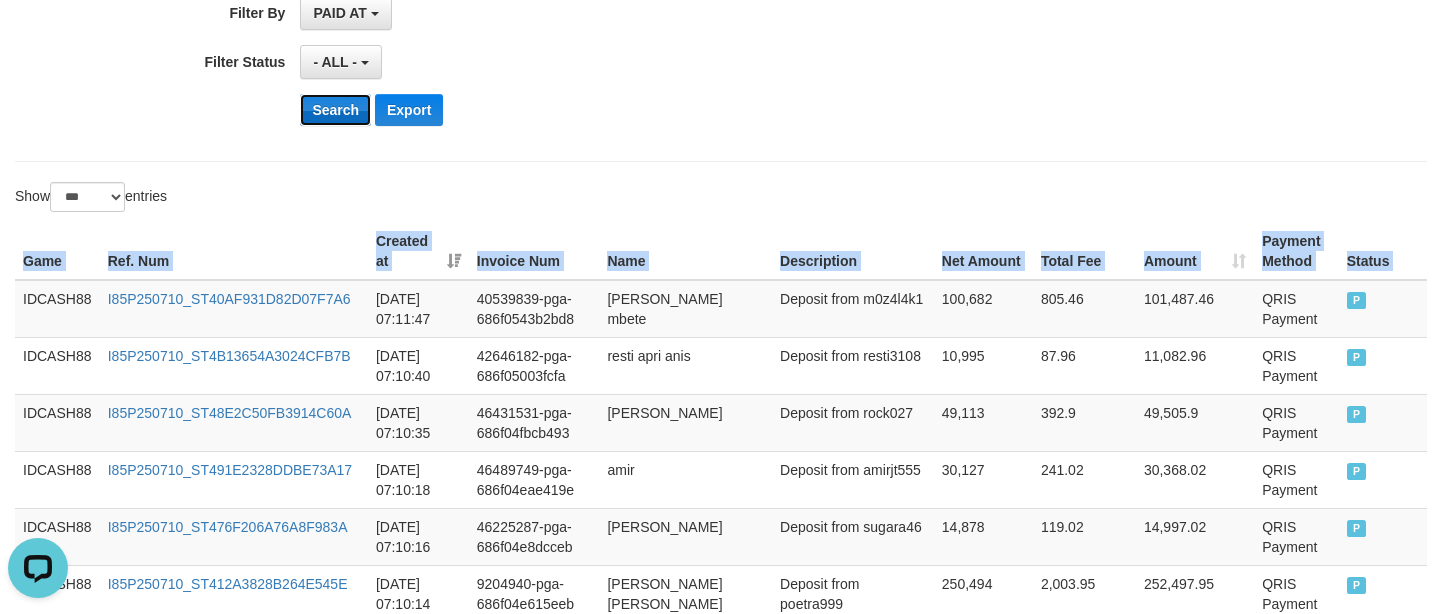 click on "Search" at bounding box center [335, 110] 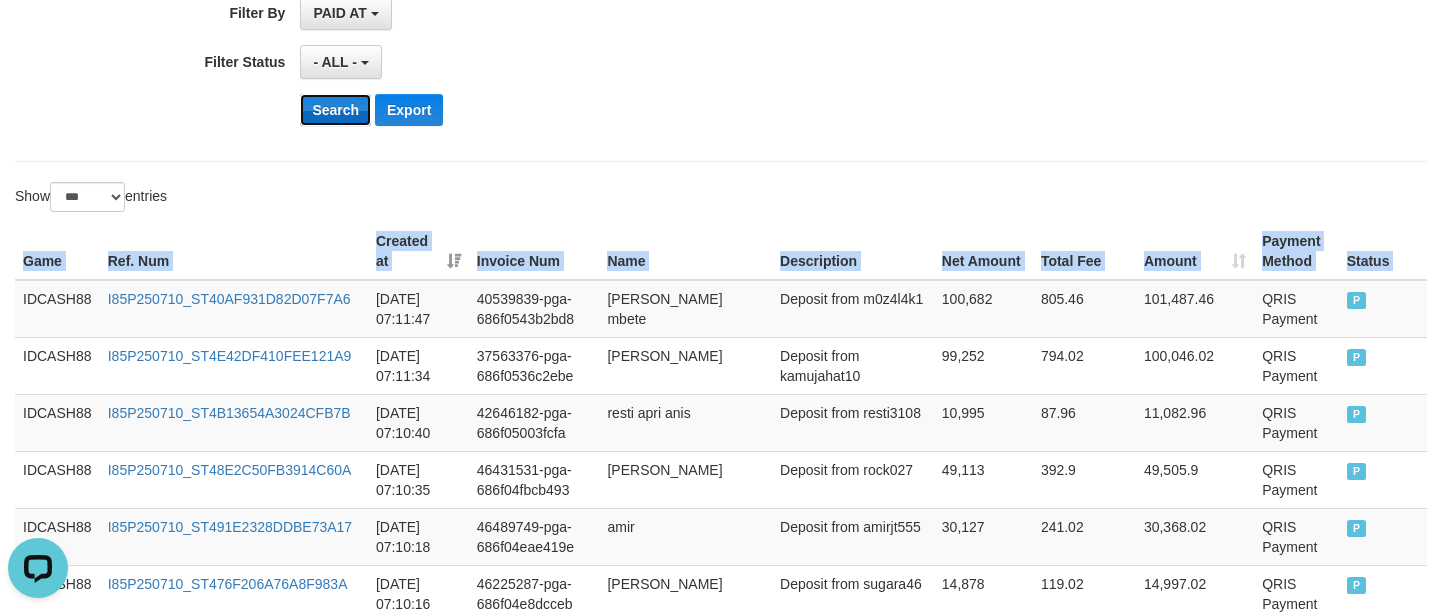 click on "Search" at bounding box center [335, 110] 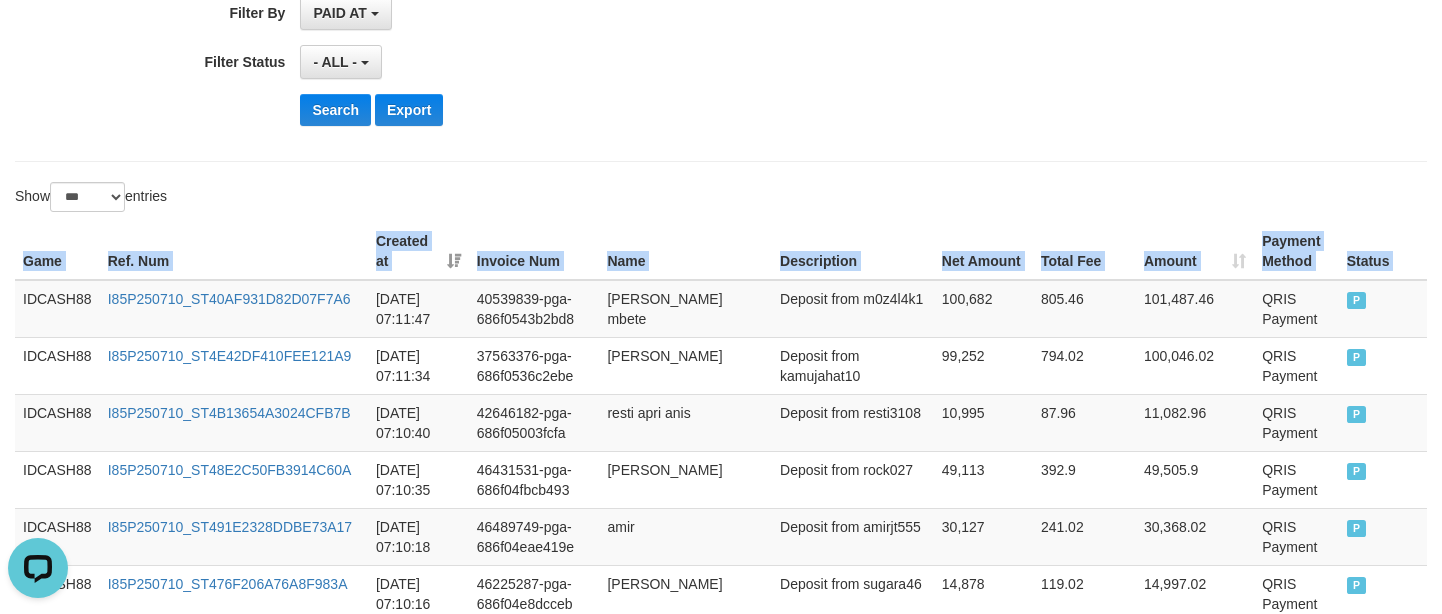 click on "Created at" at bounding box center (418, 251) 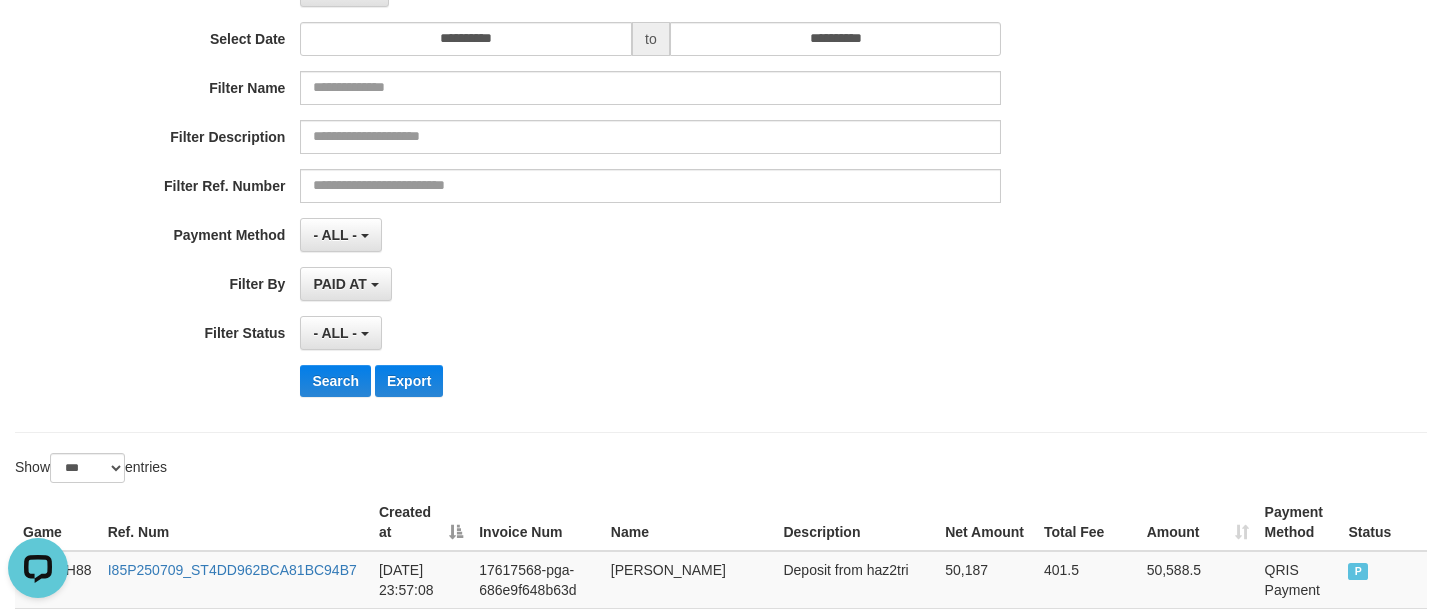 scroll, scrollTop: 333, scrollLeft: 0, axis: vertical 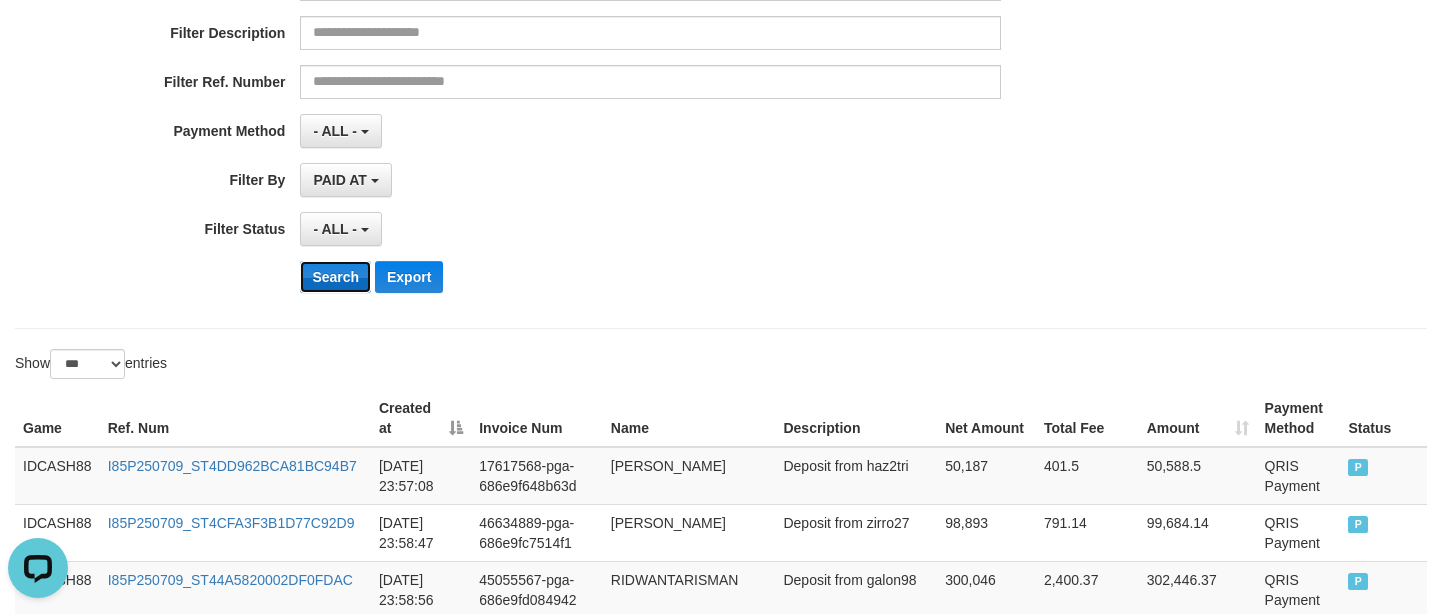 click on "Search" at bounding box center [335, 277] 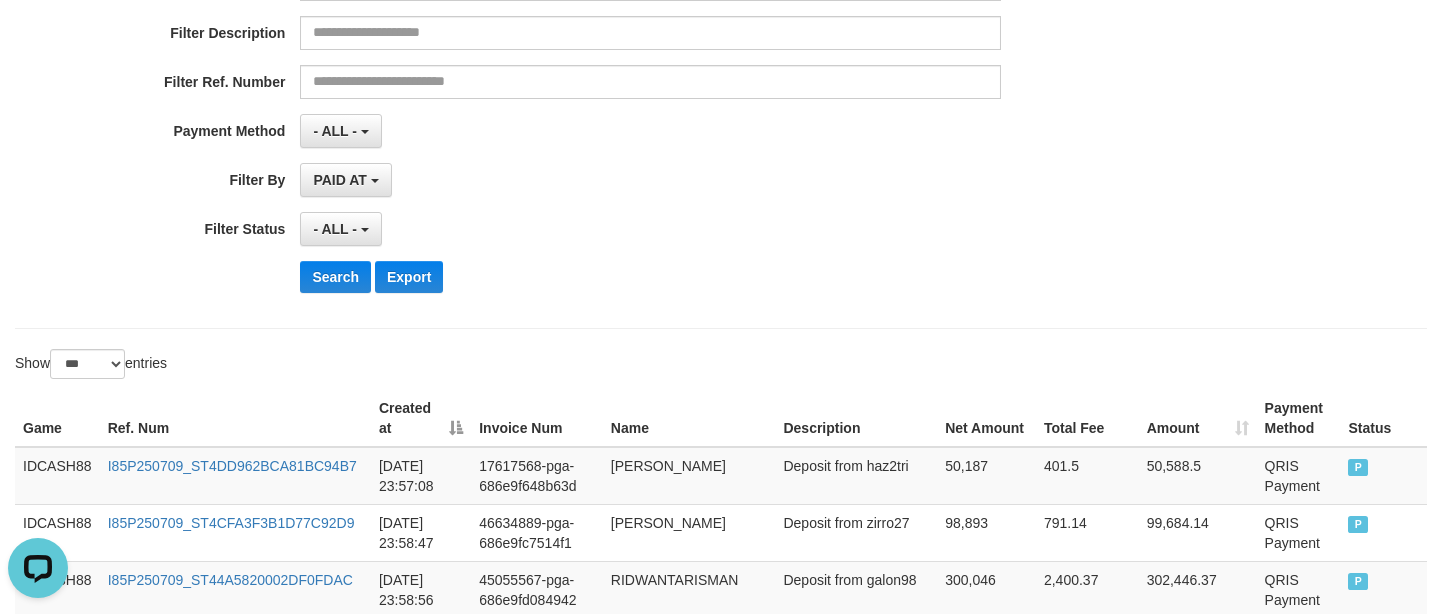 click on "Show  ** ** ** ***  entries" at bounding box center (360, 366) 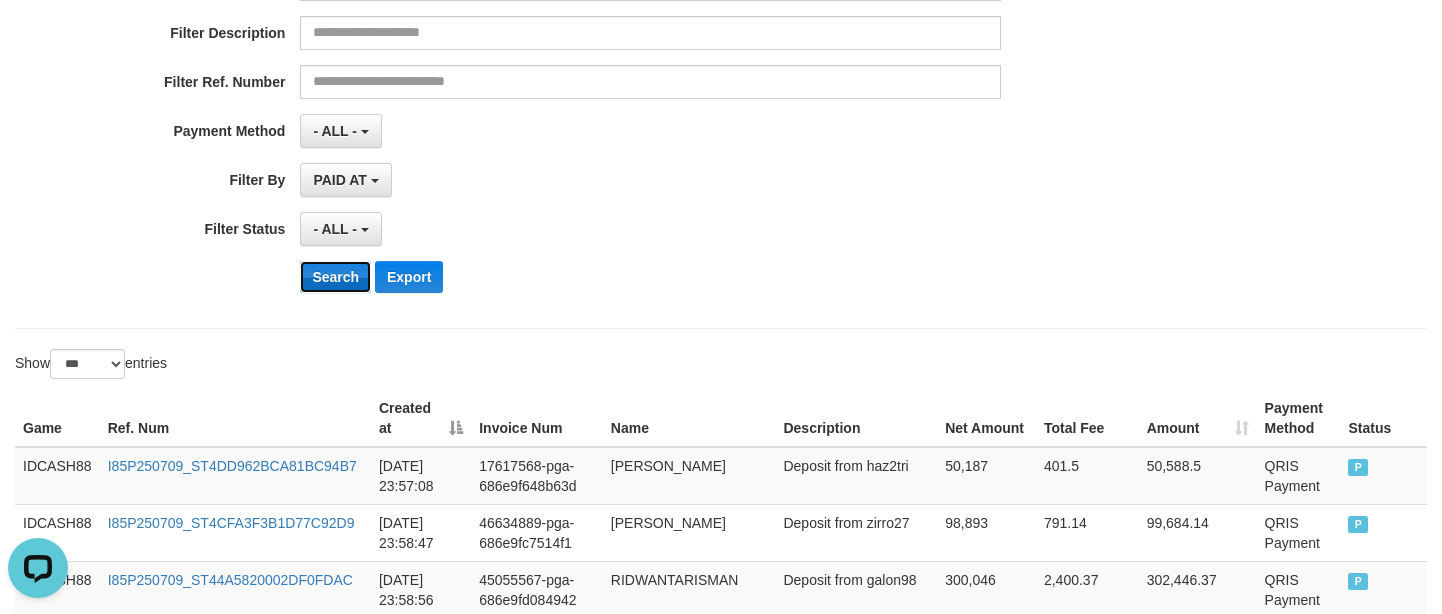 click on "Search" at bounding box center [335, 277] 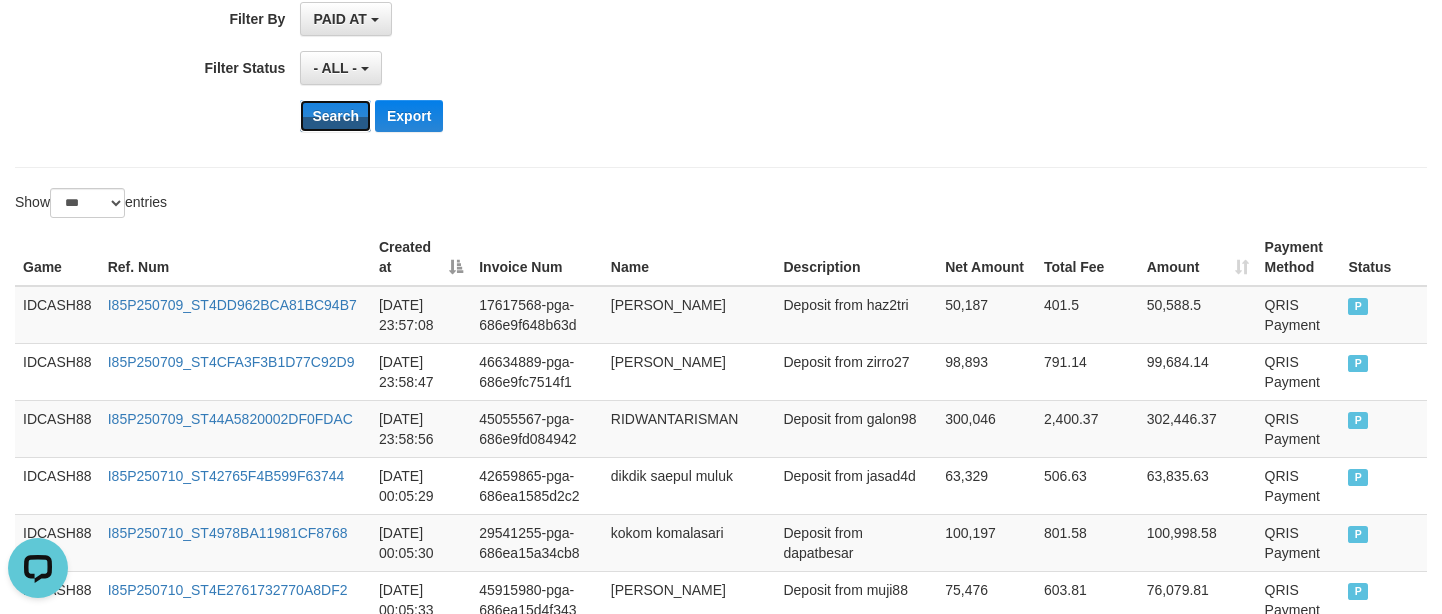 scroll, scrollTop: 667, scrollLeft: 0, axis: vertical 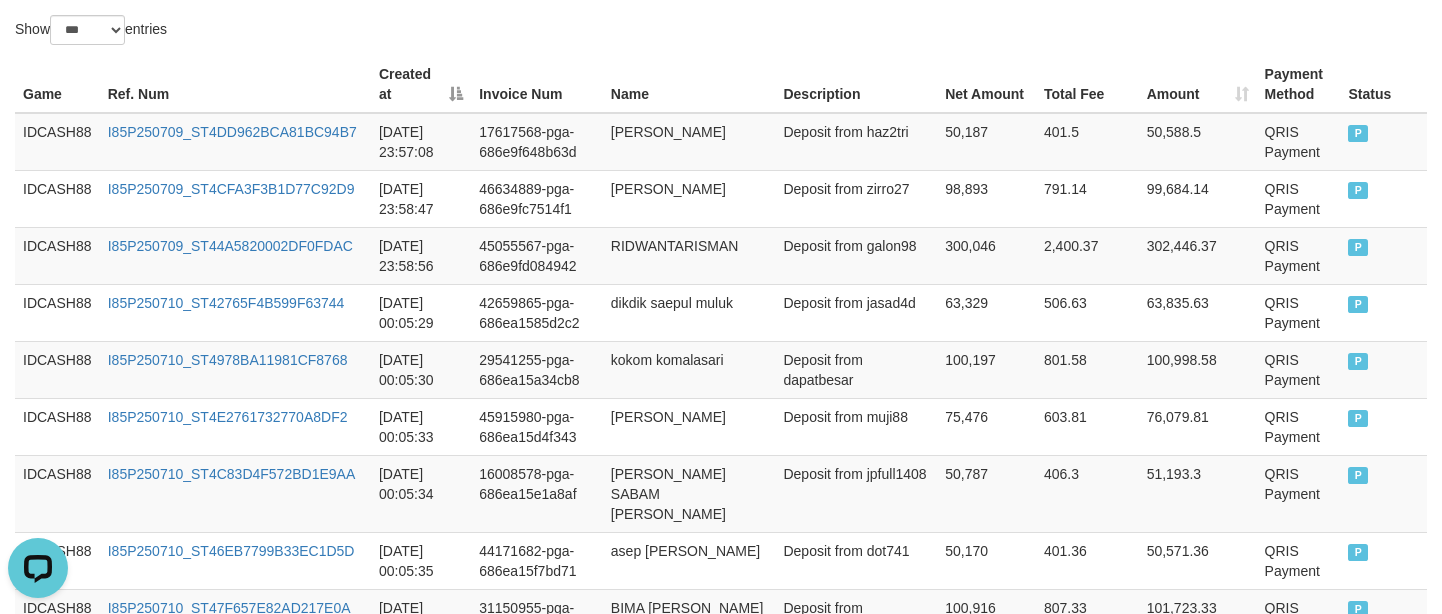 click on "dikdik saepul muluk" at bounding box center (689, 312) 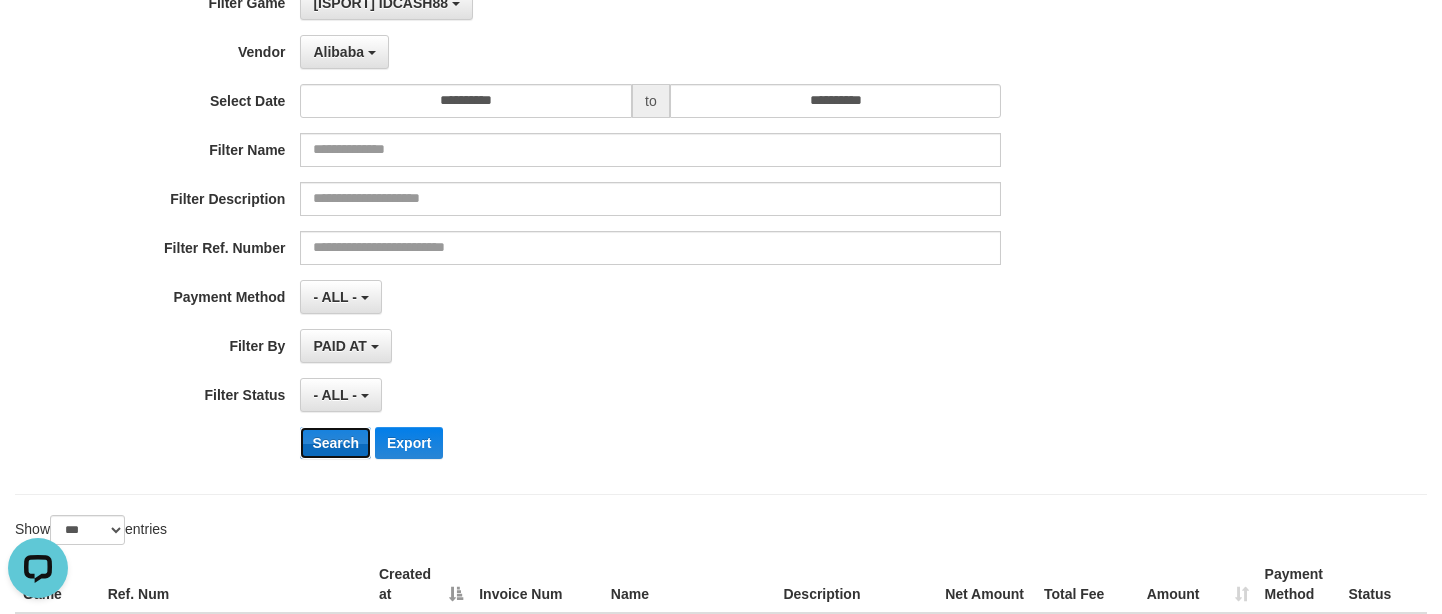 click on "Search" at bounding box center (335, 443) 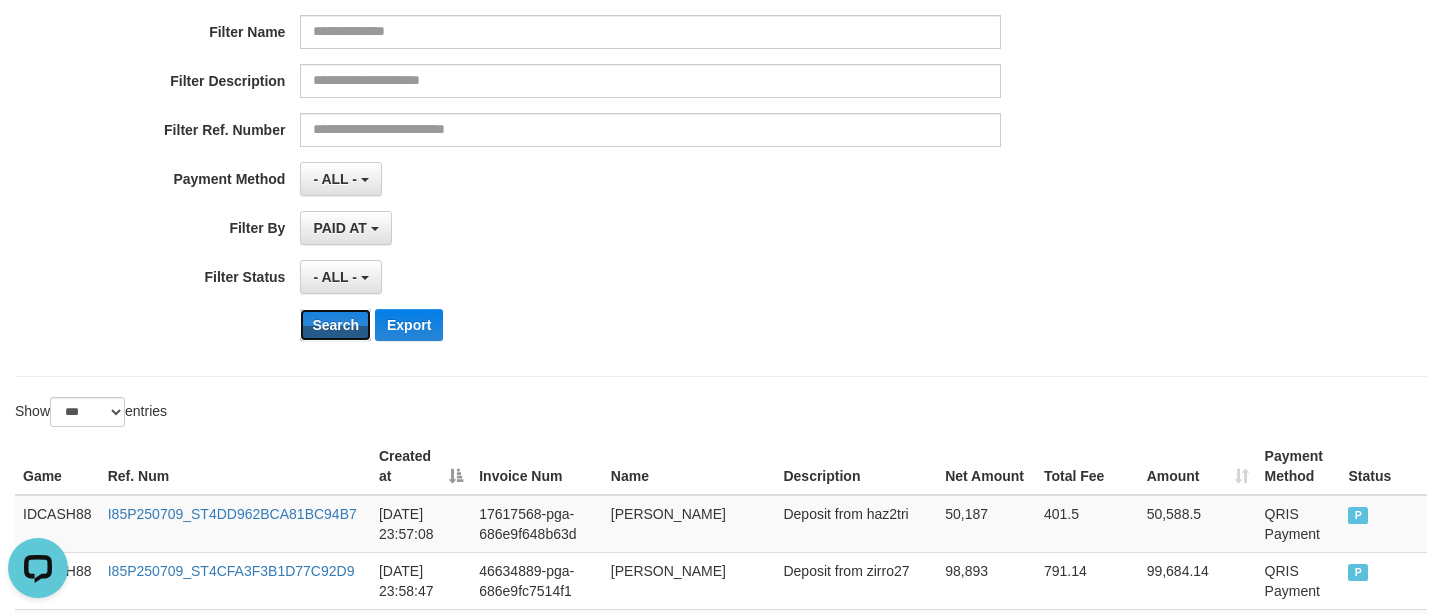 scroll, scrollTop: 333, scrollLeft: 0, axis: vertical 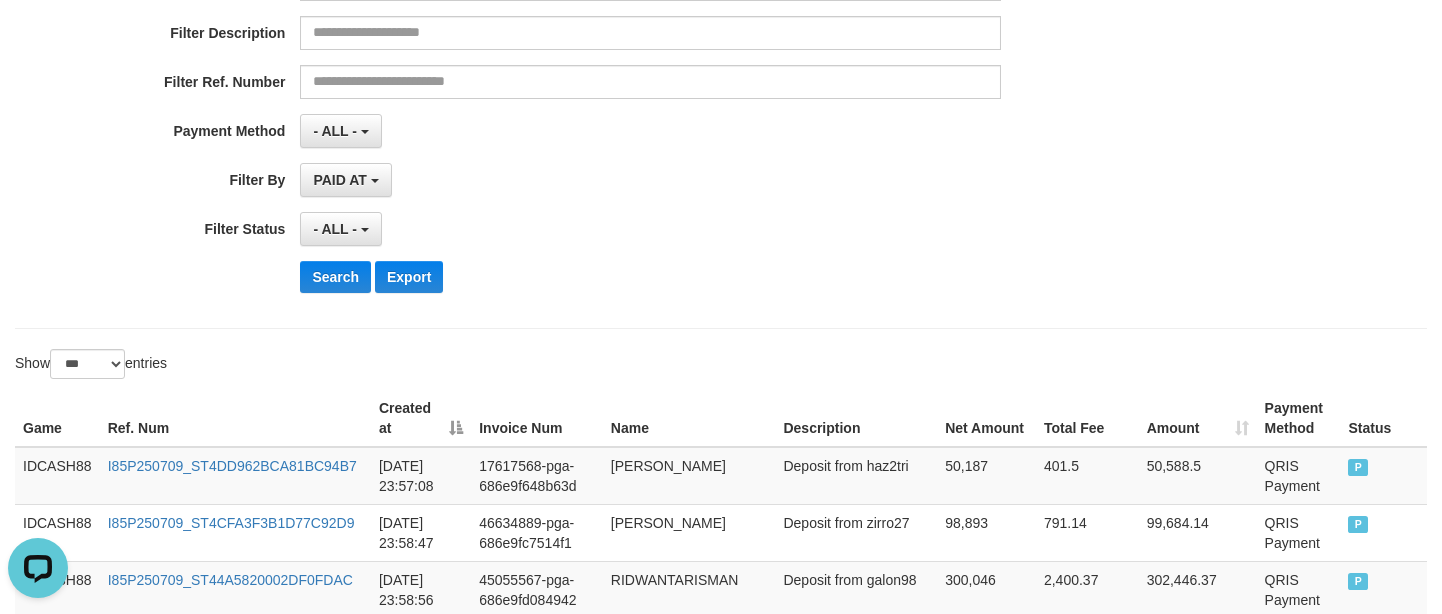 click on "Search
Export" at bounding box center [750, 277] 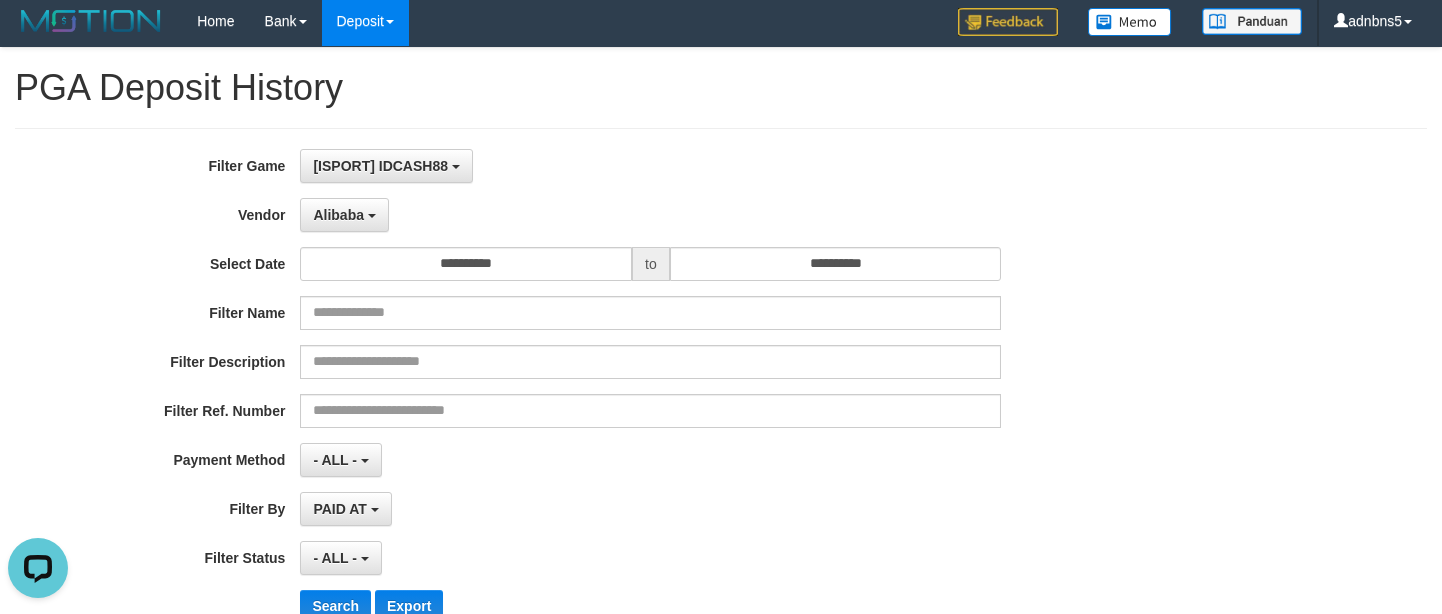 scroll, scrollTop: 0, scrollLeft: 0, axis: both 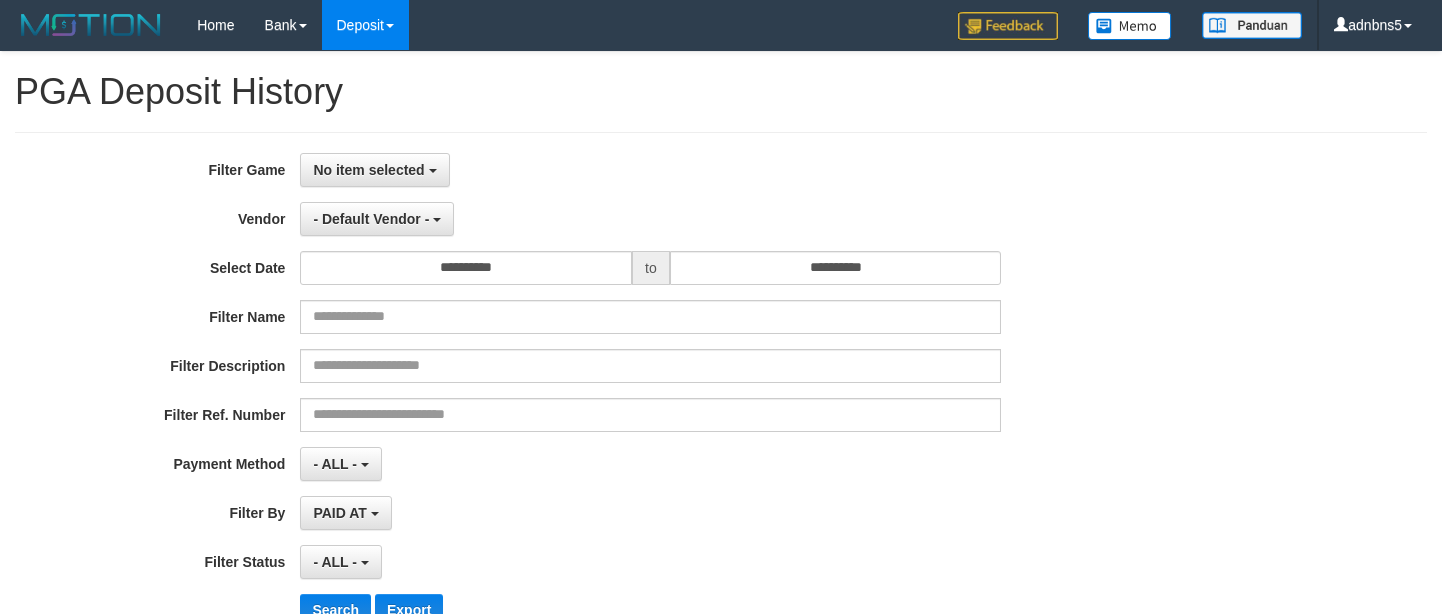 select 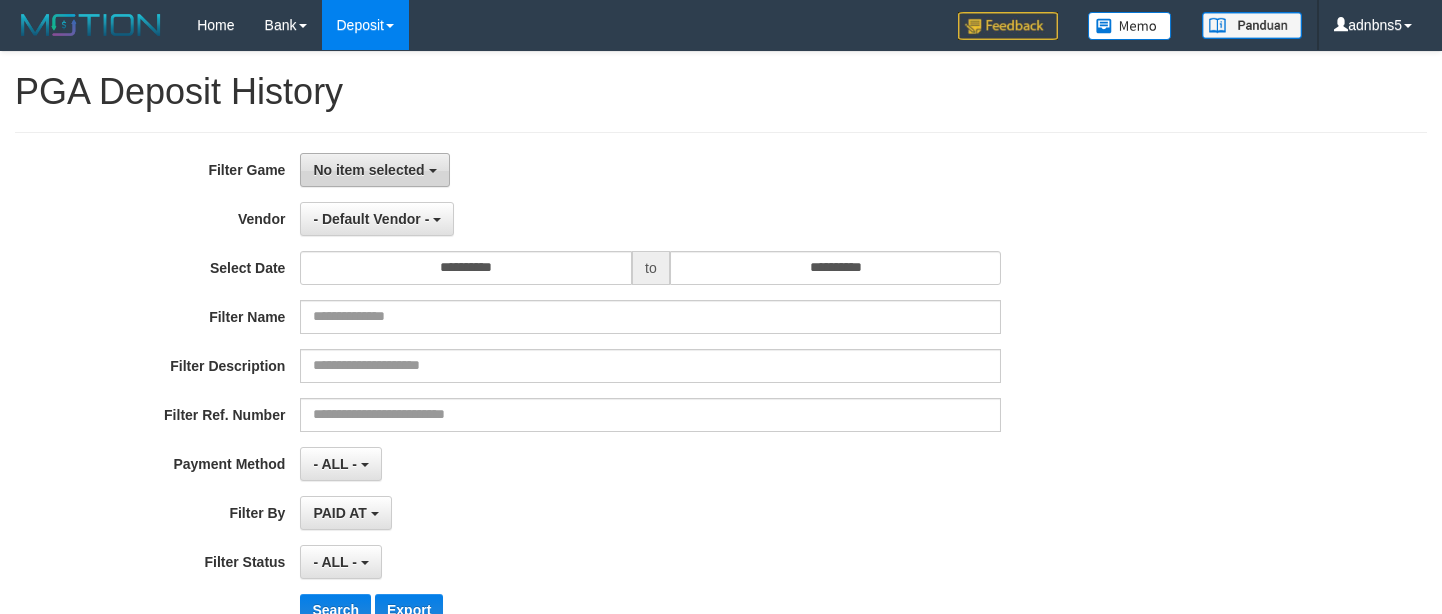 click on "No item selected" at bounding box center [374, 170] 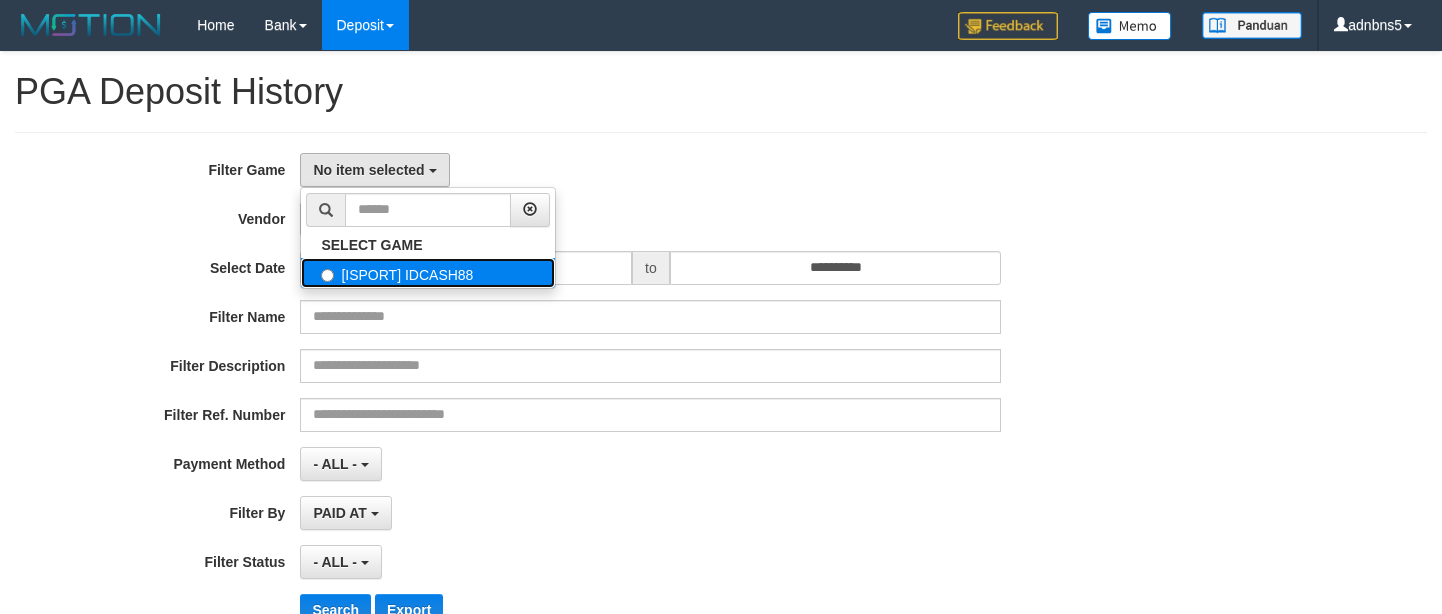 click on "[ISPORT] IDCASH88" at bounding box center (428, 273) 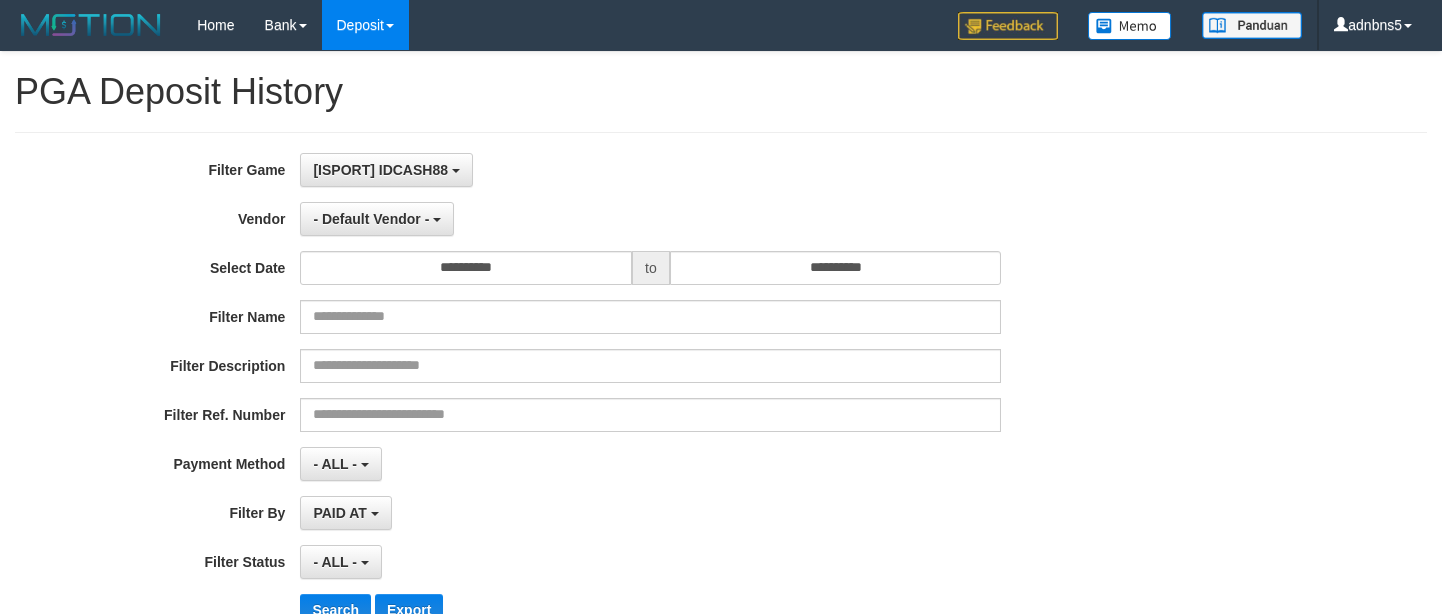 select on "***" 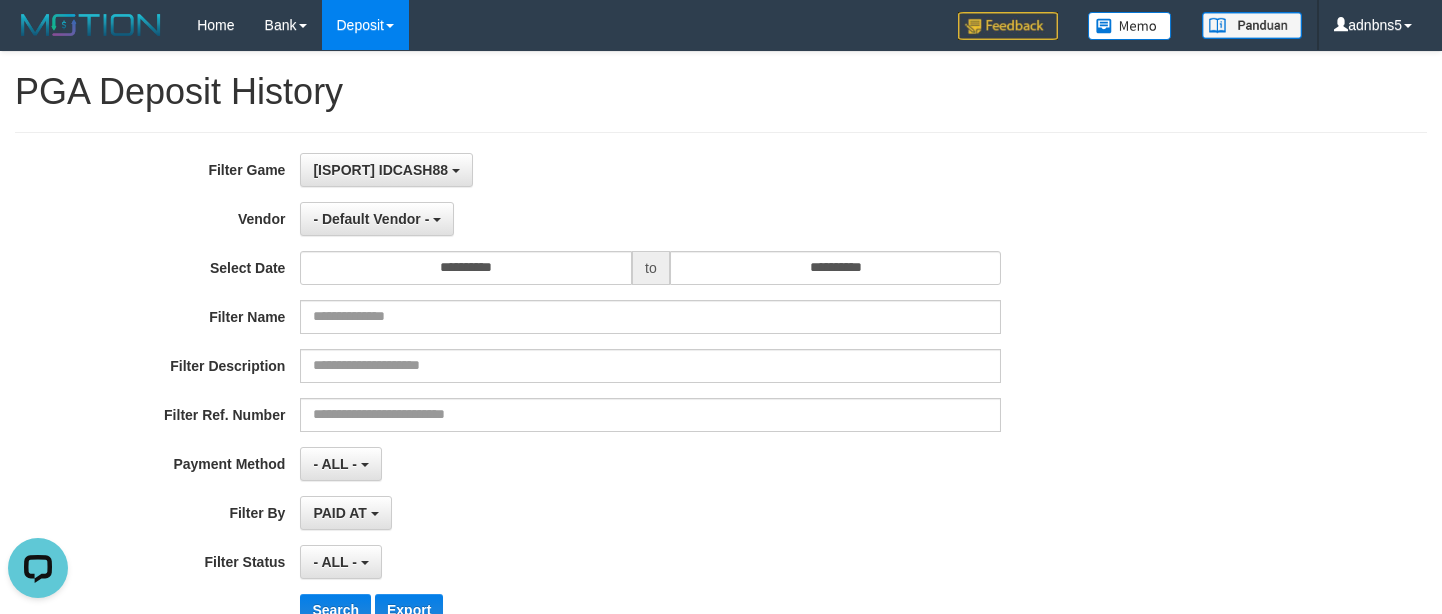 scroll, scrollTop: 0, scrollLeft: 0, axis: both 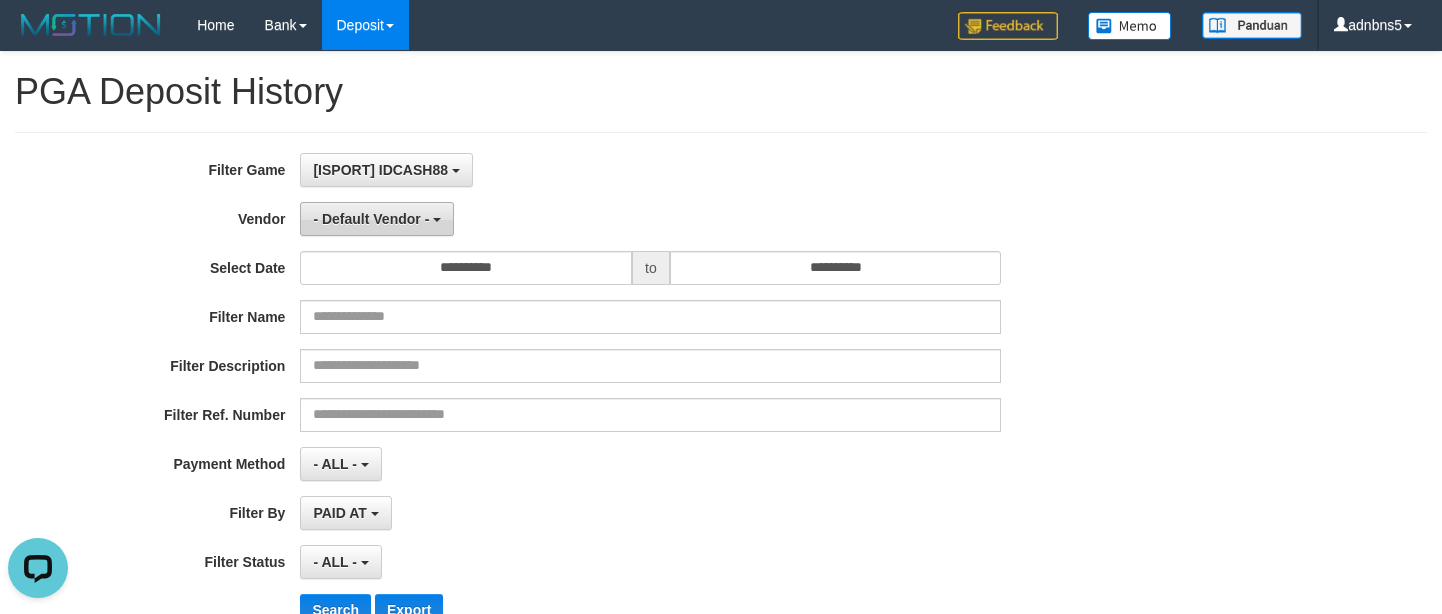 click on "- Default Vendor -" at bounding box center [371, 219] 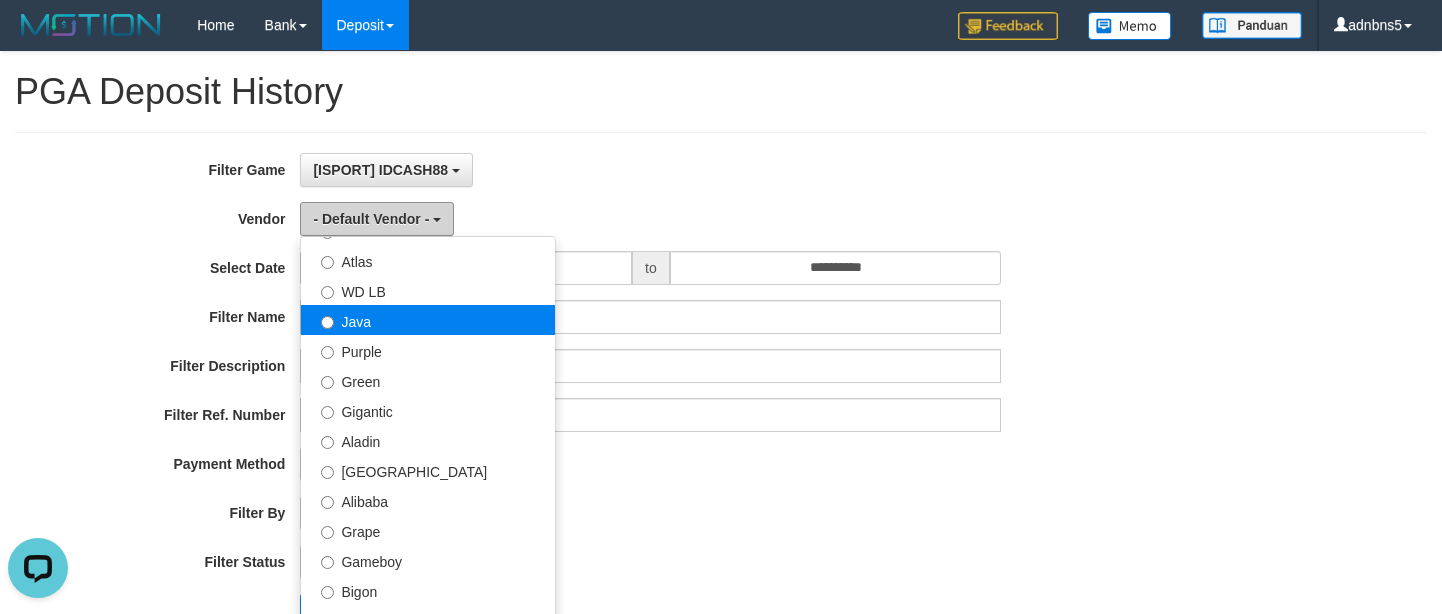 scroll, scrollTop: 167, scrollLeft: 0, axis: vertical 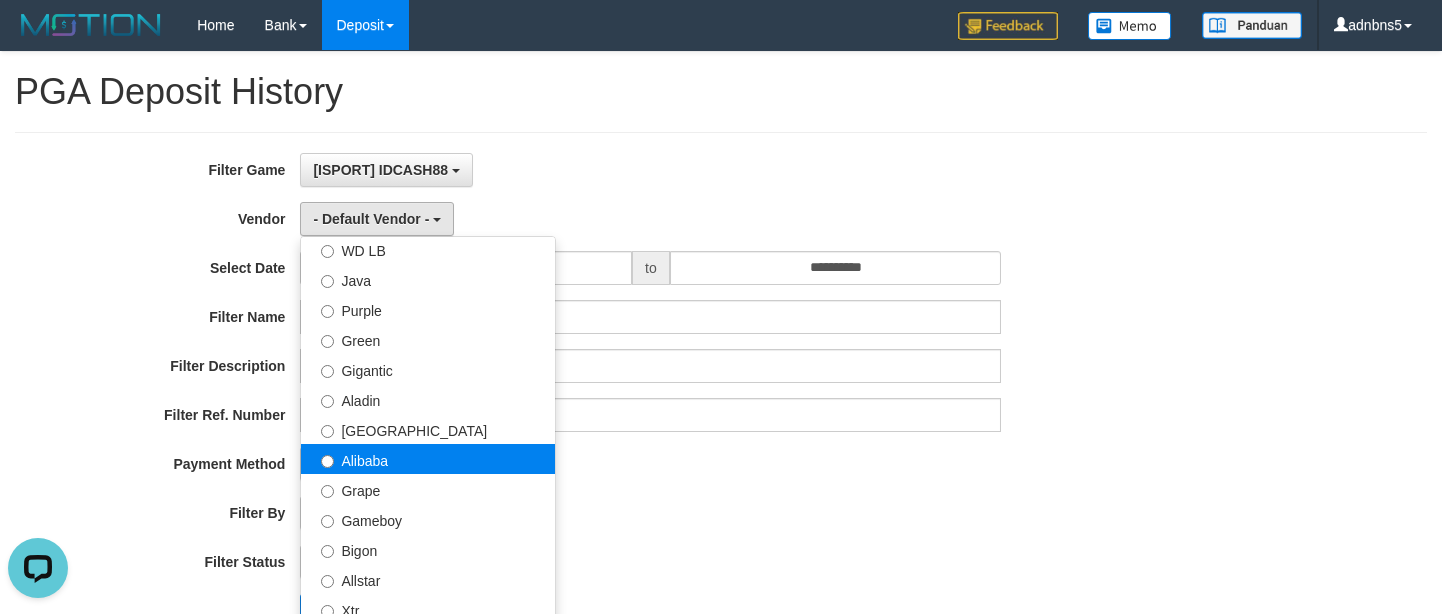 select on "**********" 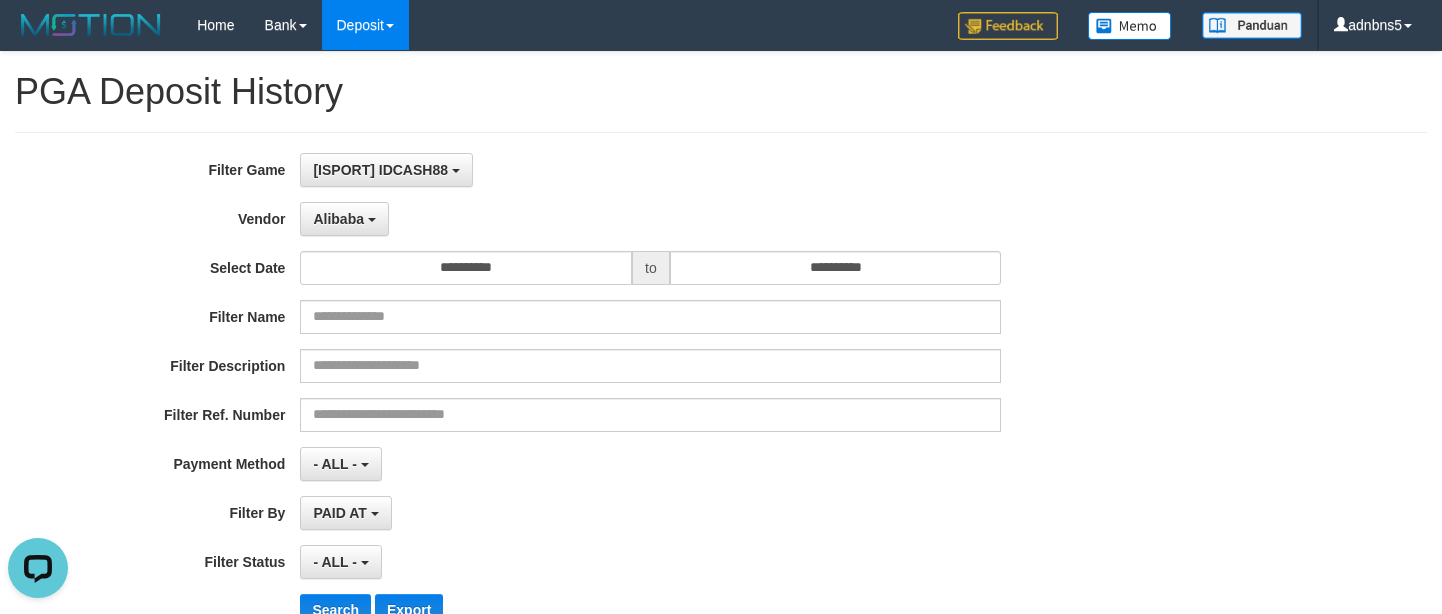 scroll, scrollTop: 167, scrollLeft: 0, axis: vertical 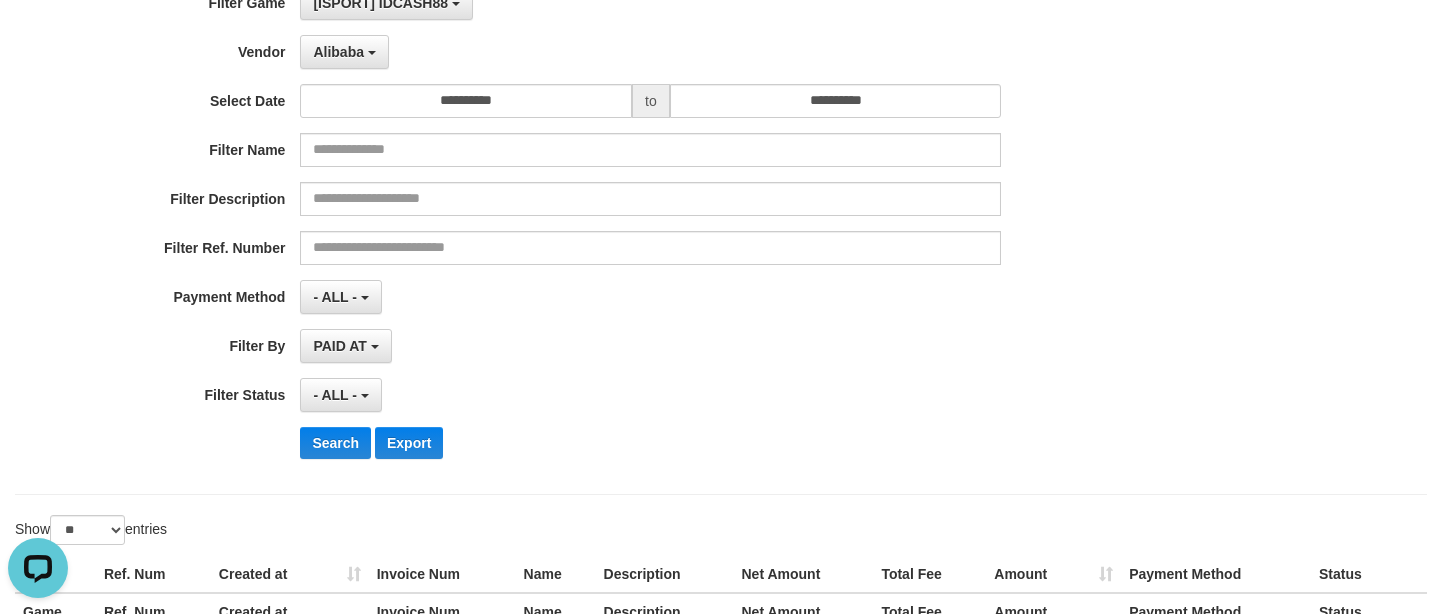 click on "Show  ** ** ** ***  entries" at bounding box center [91, 530] 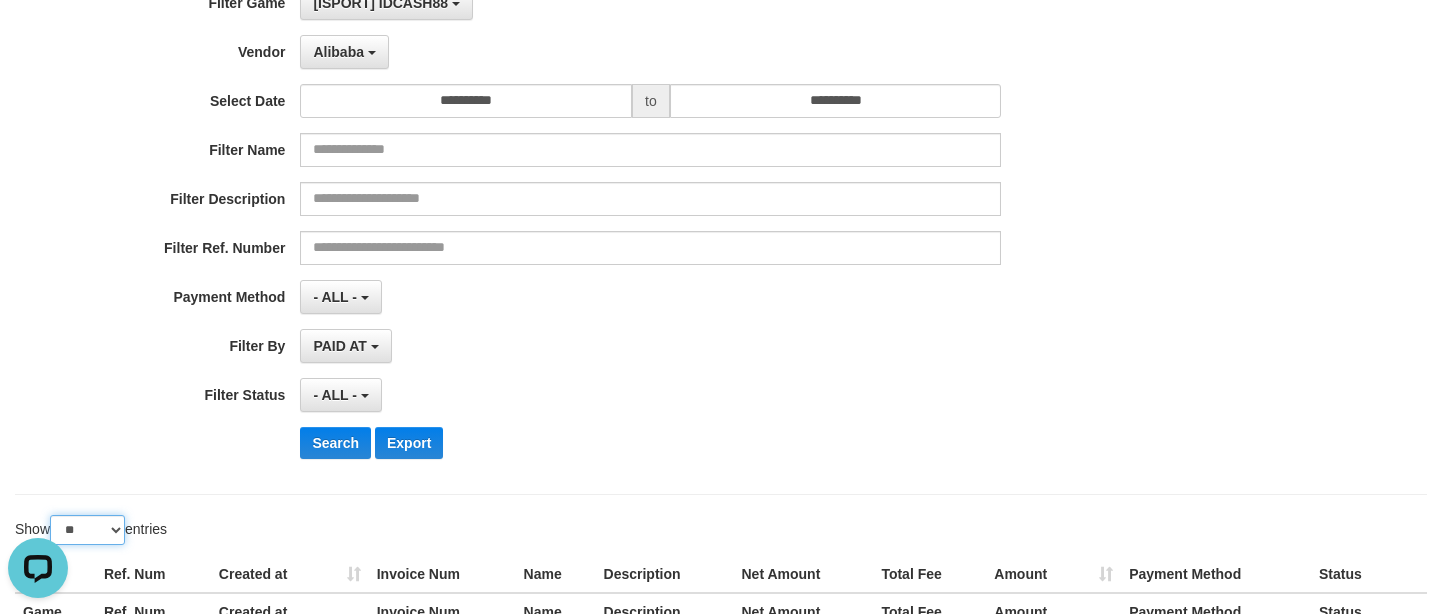 click on "** ** ** ***" at bounding box center (87, 530) 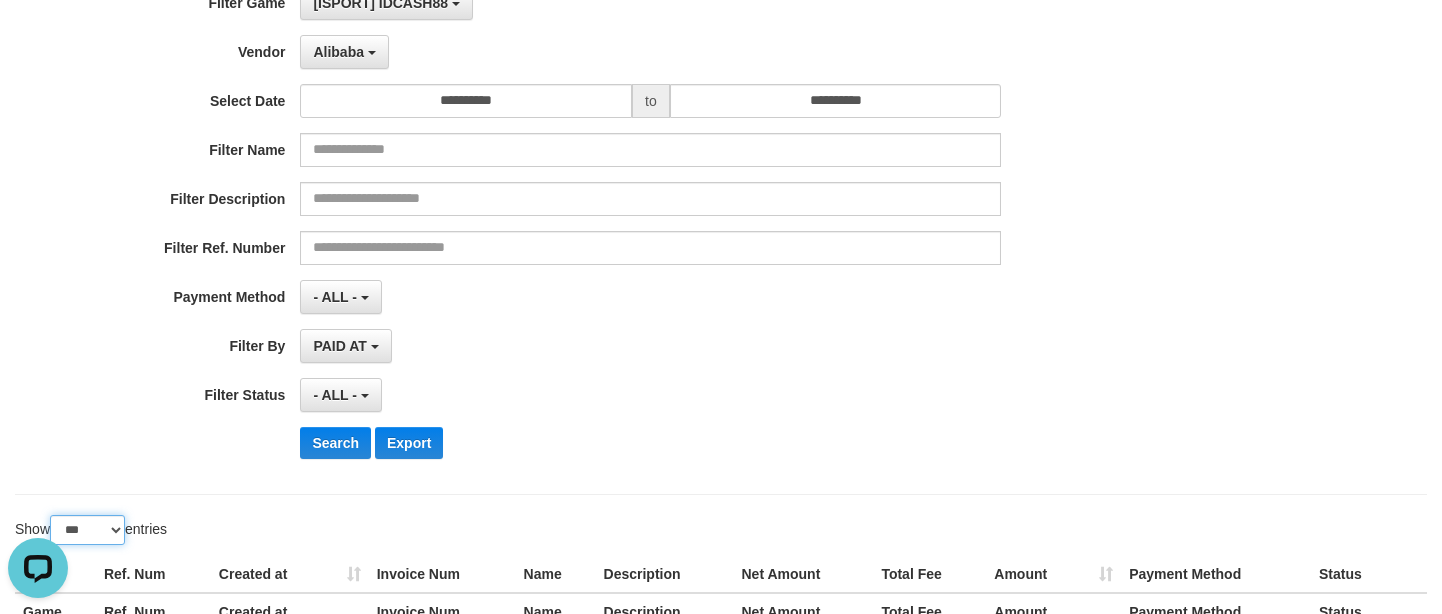 click on "** ** ** ***" at bounding box center (87, 530) 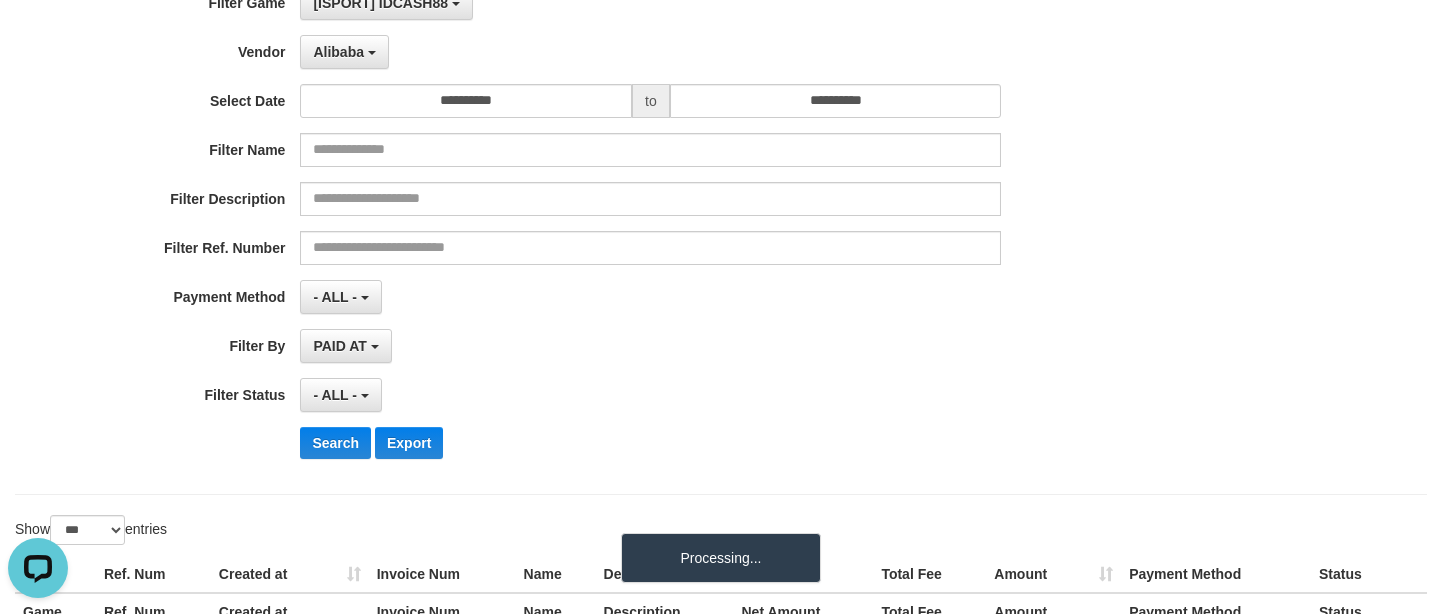 click on "Search
Export" at bounding box center [750, 443] 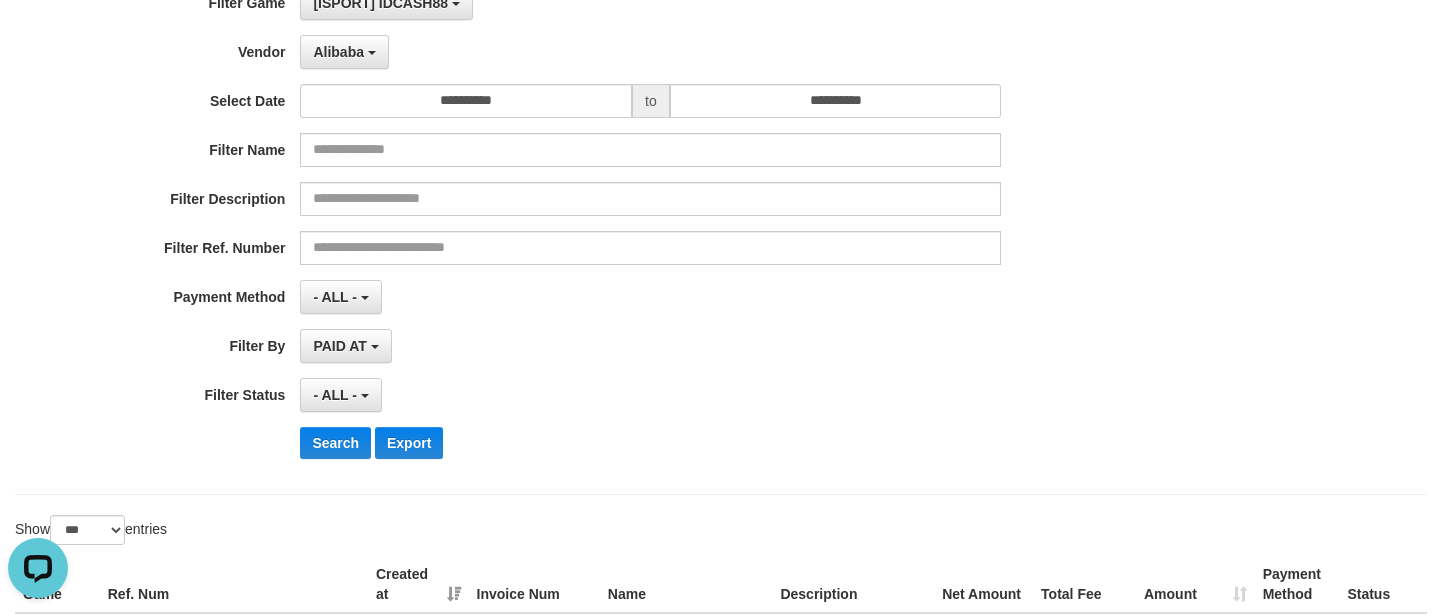 scroll, scrollTop: 1253, scrollLeft: 0, axis: vertical 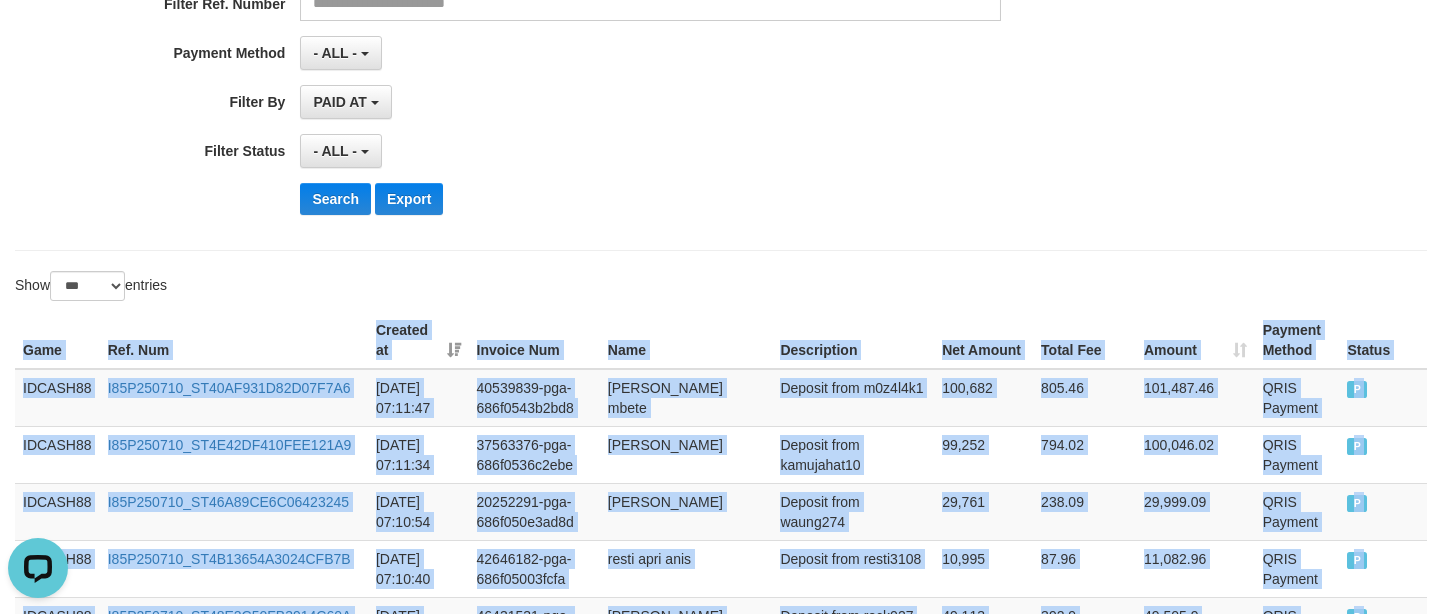 copy on "Game Ref. Num Created at Invoice Num Name Description Net Amount Total Fee Amount Payment Method Status
Game Ref. Num Created at Invoice Num Name Description Rp. 247,842,729 Rp. 1,982,741.86 Rp. 249,825,470.86 Payment Method Status
IDCASH88 I85P250710_ST40AF931D82D07F7A6 2025-07-10 07:11:47 40539839-pga-686f0543b2bd8 frumensius petrian mbete Deposit from m0z4l4k1 100,682 805.46 101,487.46 QRIS Payment P   IDCASH88 I85P250710_ST4E42DF410FEE121A9 2025-07-10 07:11:34 37563376-pga-686f0536c2ebe muhamad aflah khurido Deposit from kamujahat10 99,252 794.02 100,046.02 QRIS Payment P   IDCASH88 I85P250710_ST46A89CE6C06423245 2025-07-10 07:10:54 20252291-pga-686f050e3ad8d anggie grahari laksono Deposit from waung274 29,761 238.09 29,999.09 QRIS Payment P   IDCASH88 I85P250710_ST4B13654A3024CFB7B 2025-07-10 07:10:40 42646182-pga-686f05003fcfa resti apri anis Deposit from resti3108 10,995 87.96 11,082.96 QRIS Payment P   IDCASH88 I85P250710_ST48E2C50FB3914C60A 2025-07-10 07:10:35 46431531-pga-686f04fbcb493 er..." 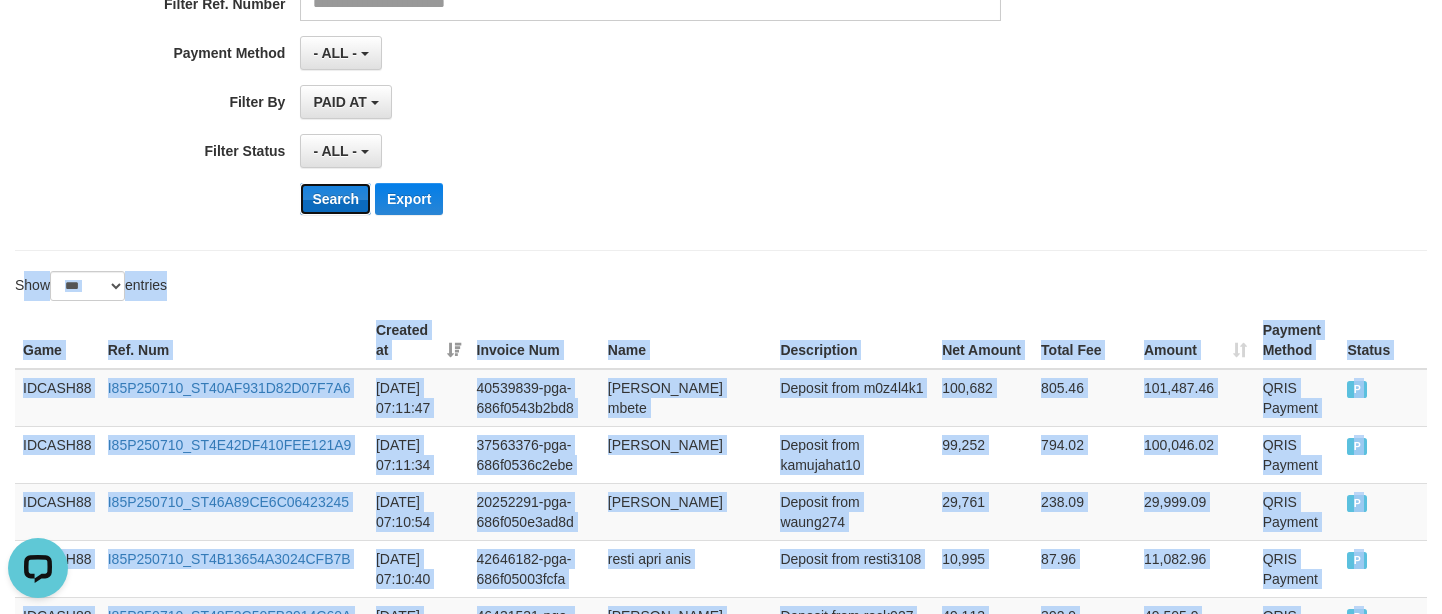 click on "Search" at bounding box center [335, 199] 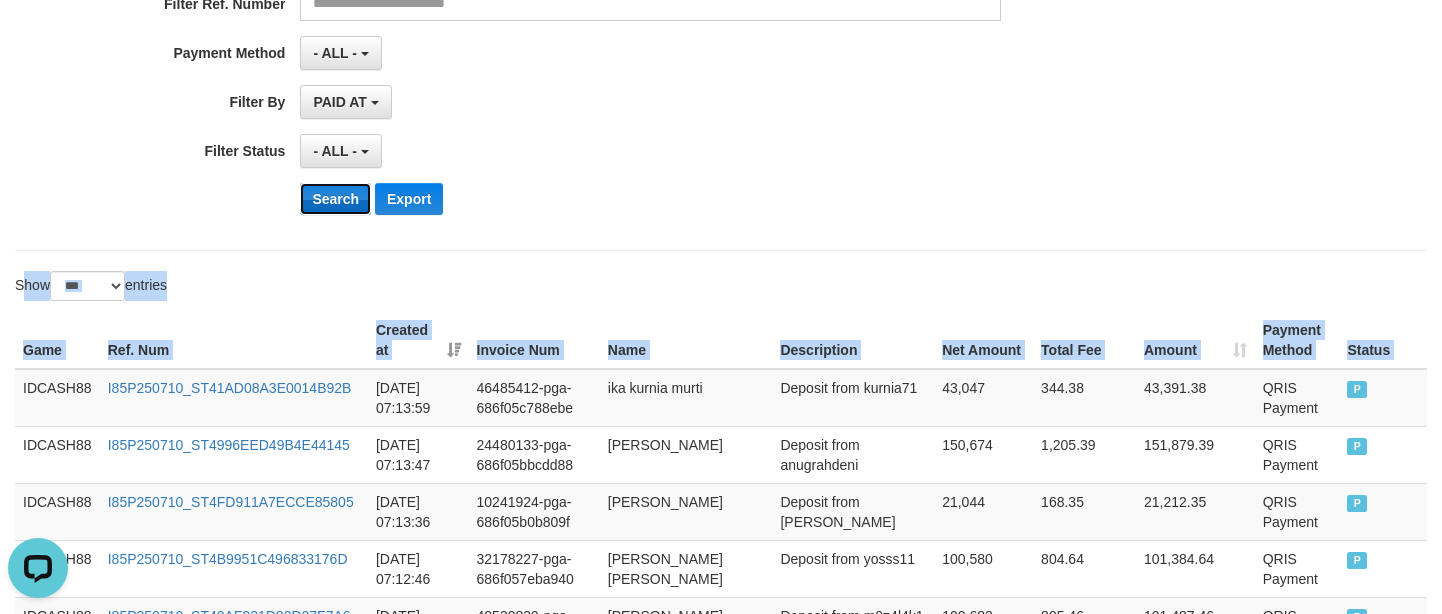 click on "Search" at bounding box center [335, 199] 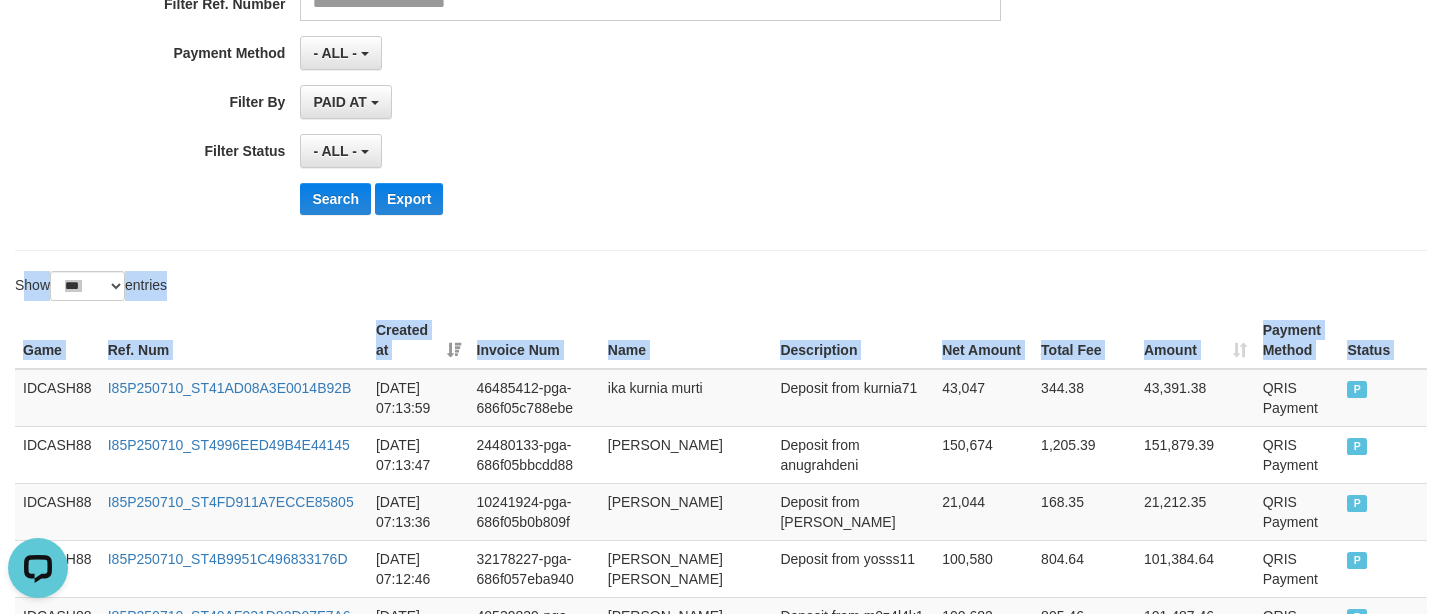 click on "Show  ** ** ** ***  entries" at bounding box center (360, 288) 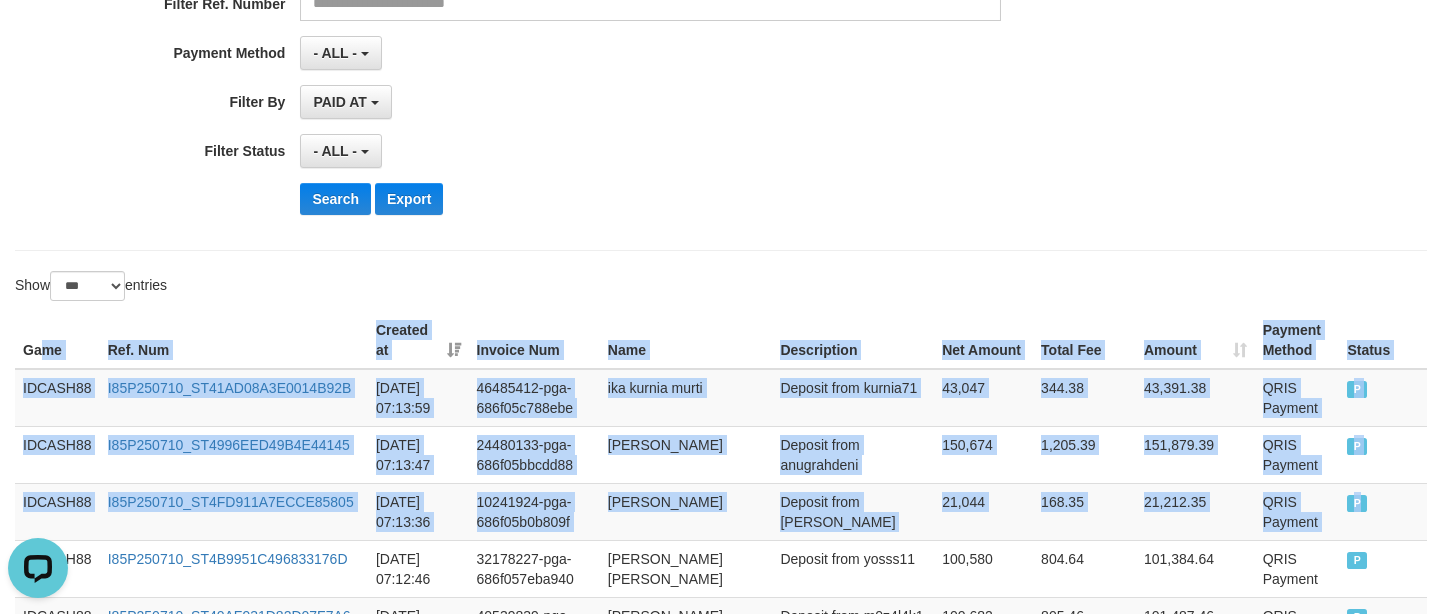 copy on "me Ref. Num Created at Invoice Num Name Description Net Amount Total Fee Amount Payment Method Status
Game Ref. Num Created at Invoice Num Name Description Rp. 248,158,074 Rp. 1,985,264.62 Rp. 250,143,338.62 Payment Method Status
IDCASH88 I85P250710_ST41AD08A3E0014B92B 2025-07-10 07:13:59 46485412-pga-686f05c788ebe ika kurnia murti Deposit from kurnia71 43,047 344.38 43,391.38 QRIS Payment P   IDCASH88 I85P250710_ST4996EED49B4E44145 2025-07-10 07:13:47 24480133-pga-686f05bbcdd88 tini kartika Deposit from anugrahdeni 150,674 1,205.39 151,879.39 QRIS Payment P   IDCASH88 I85P250710_ST4FD911A7ECCE85805 2025-07-10 07:13:36 10241924-pga-686f05b0b809f sheva azzura rahman Deposit from shannon 21,044 168.35 21,212.35 QRIS Payment P" 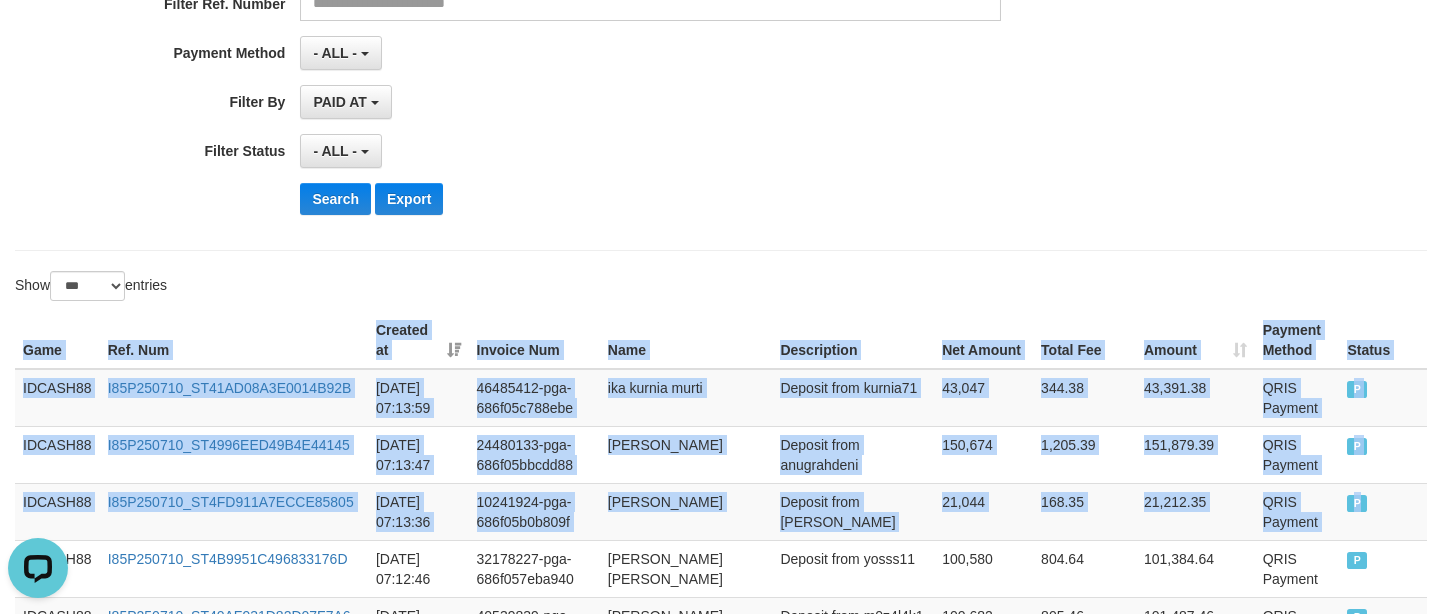 copy on "Game Ref. Num Created at Invoice Num Name Description Net Amount Total Fee Amount Payment Method Status
Game Ref. Num Created at Invoice Num Name Description Rp. 248,158,074 Rp. 1,985,264.62 Rp. 250,143,338.62 Payment Method Status
IDCASH88 I85P250710_ST41AD08A3E0014B92B 2025-07-10 07:13:59 46485412-pga-686f05c788ebe ika kurnia murti Deposit from kurnia71 43,047 344.38 43,391.38 QRIS Payment P   IDCASH88 I85P250710_ST4996EED49B4E44145 2025-07-10 07:13:47 24480133-pga-686f05bbcdd88 tini kartika Deposit from anugrahdeni 150,674 1,205.39 151,879.39 QRIS Payment P   IDCASH88 I85P250710_ST4FD911A7ECCE85805 2025-07-10 07:13:36 10241924-pga-686f05b0b809f sheva azzura rahman Deposit from shannon 21,044 168.35 21,212.35 QRIS Payment P" 